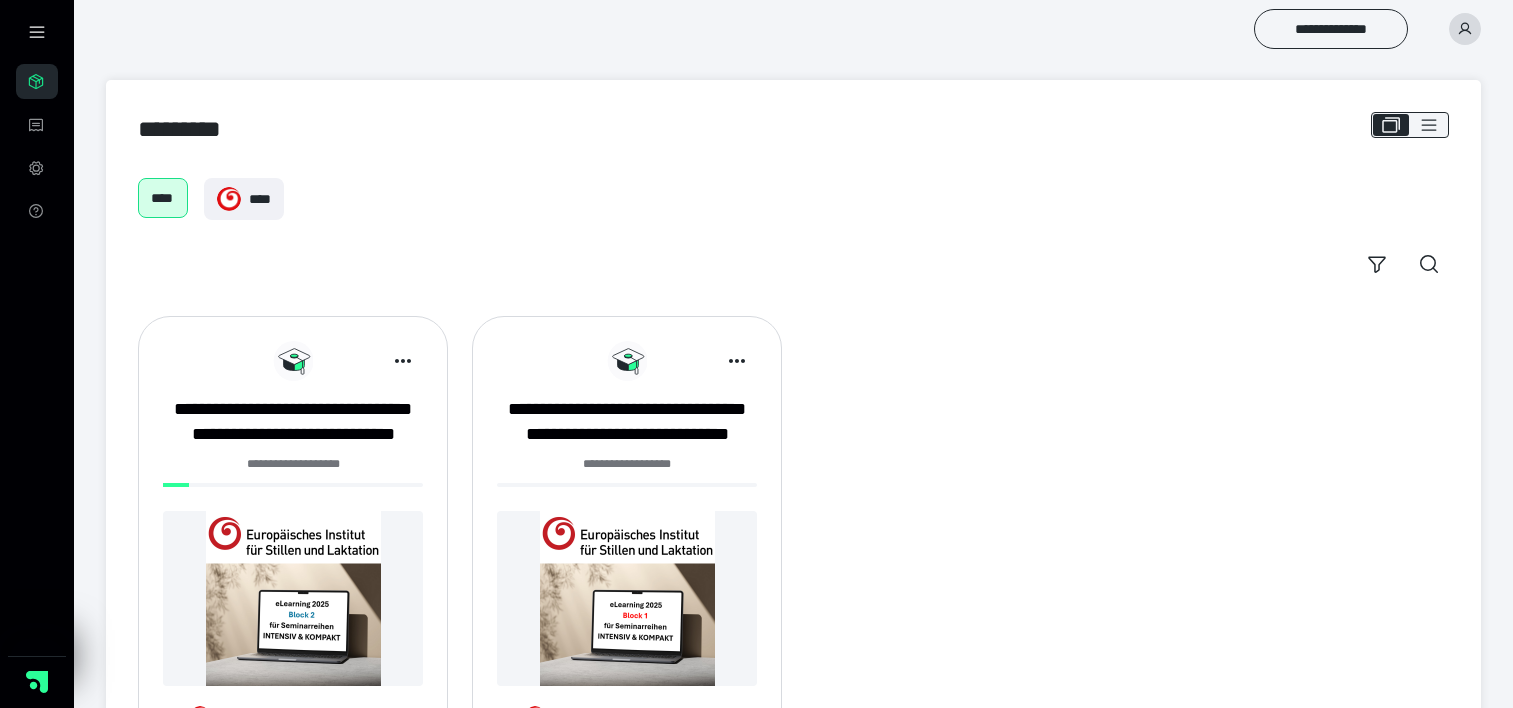 scroll, scrollTop: 0, scrollLeft: 0, axis: both 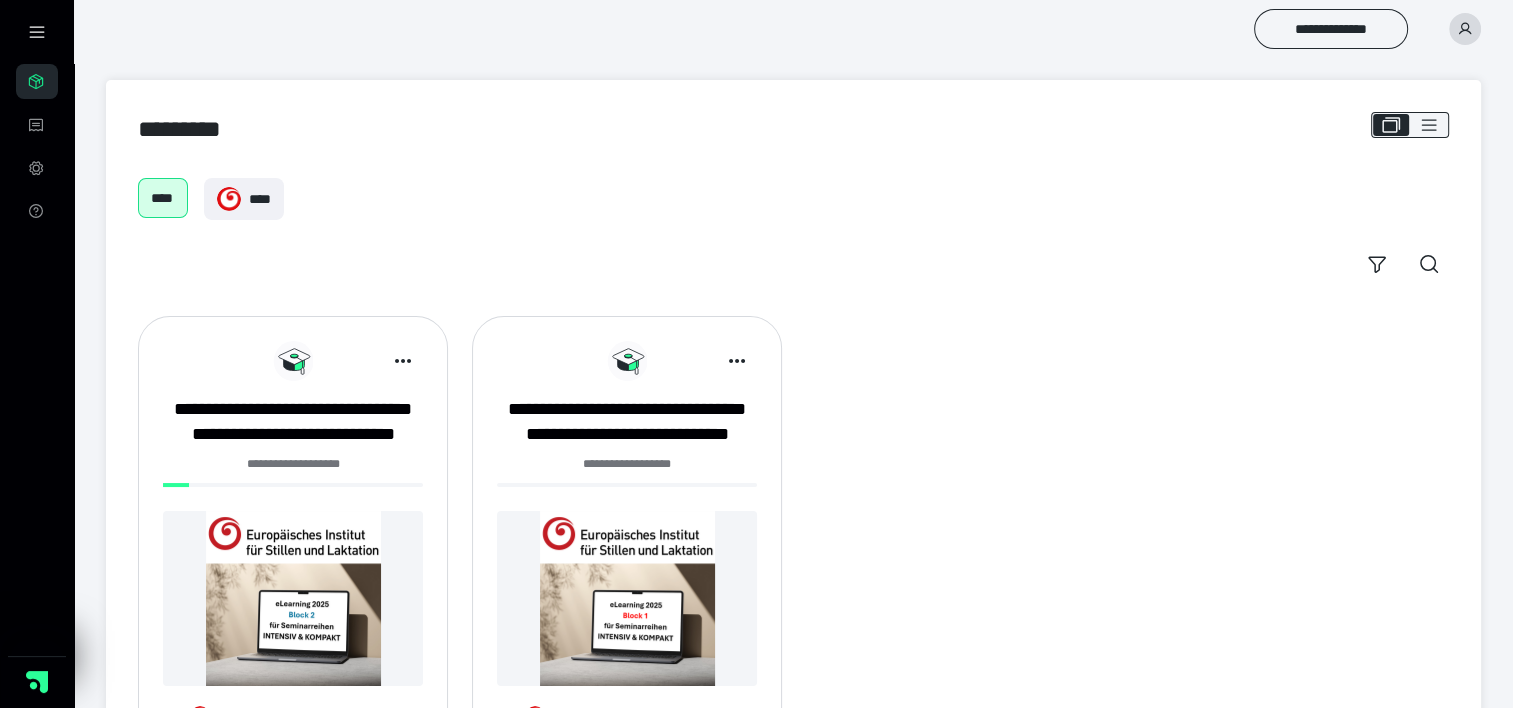 click at bounding box center [293, 598] 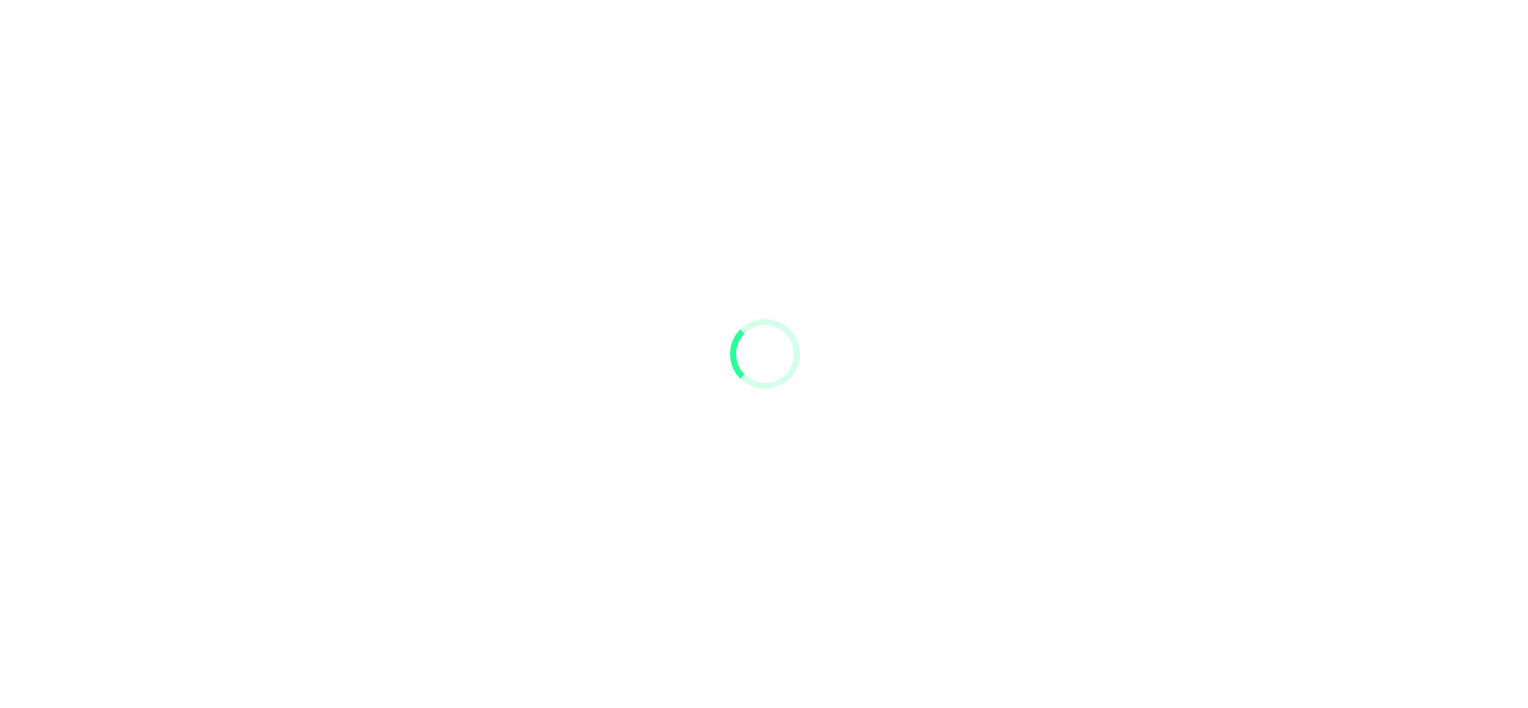 scroll, scrollTop: 0, scrollLeft: 0, axis: both 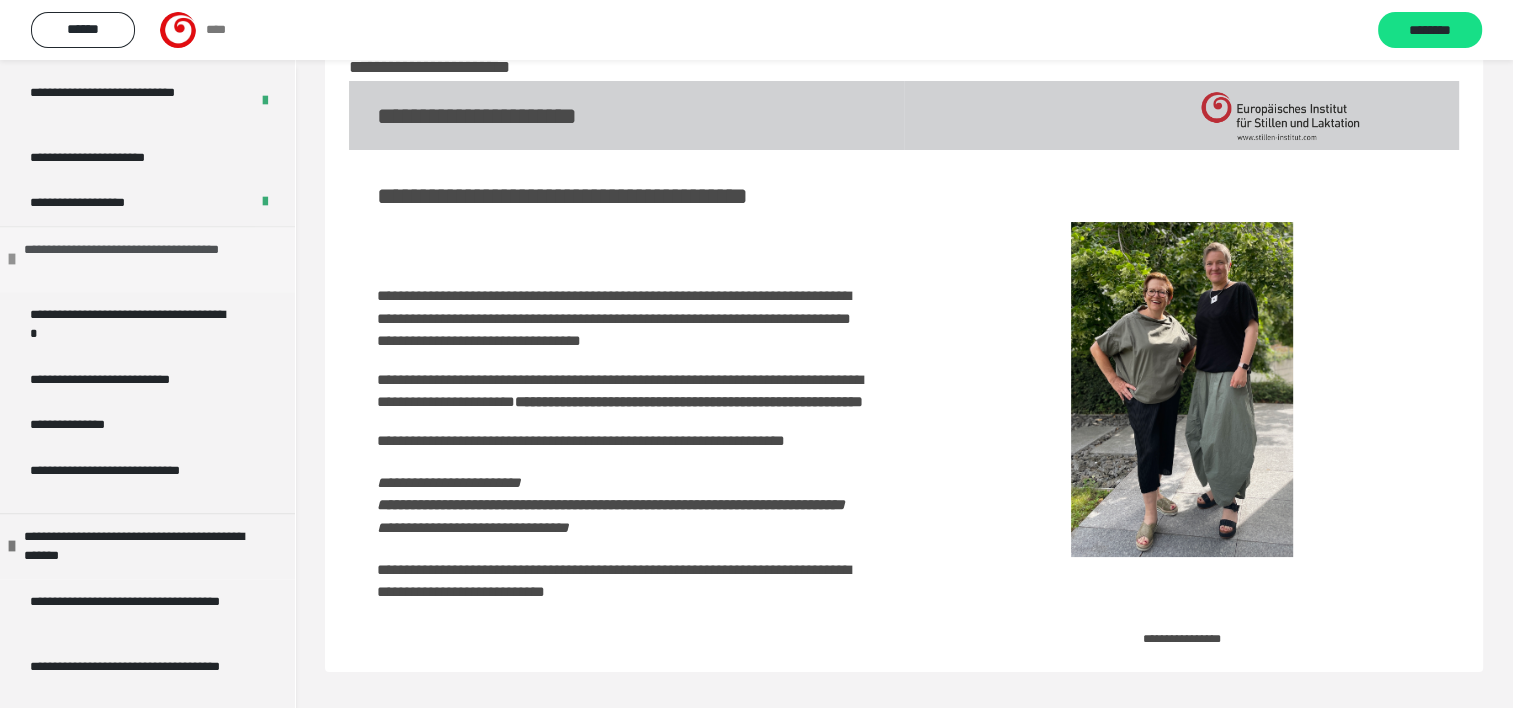 click on "**********" at bounding box center [144, 259] 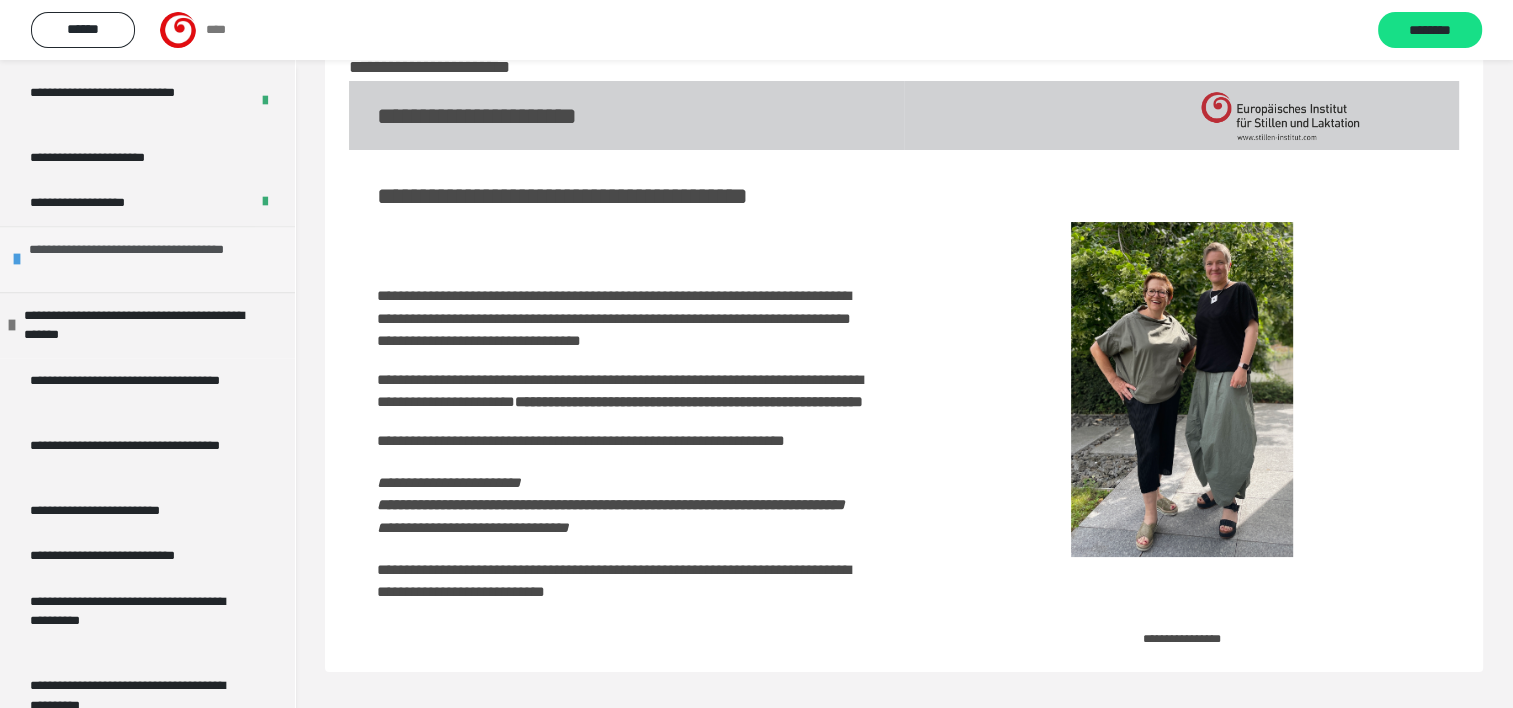 click on "**********" at bounding box center [149, 259] 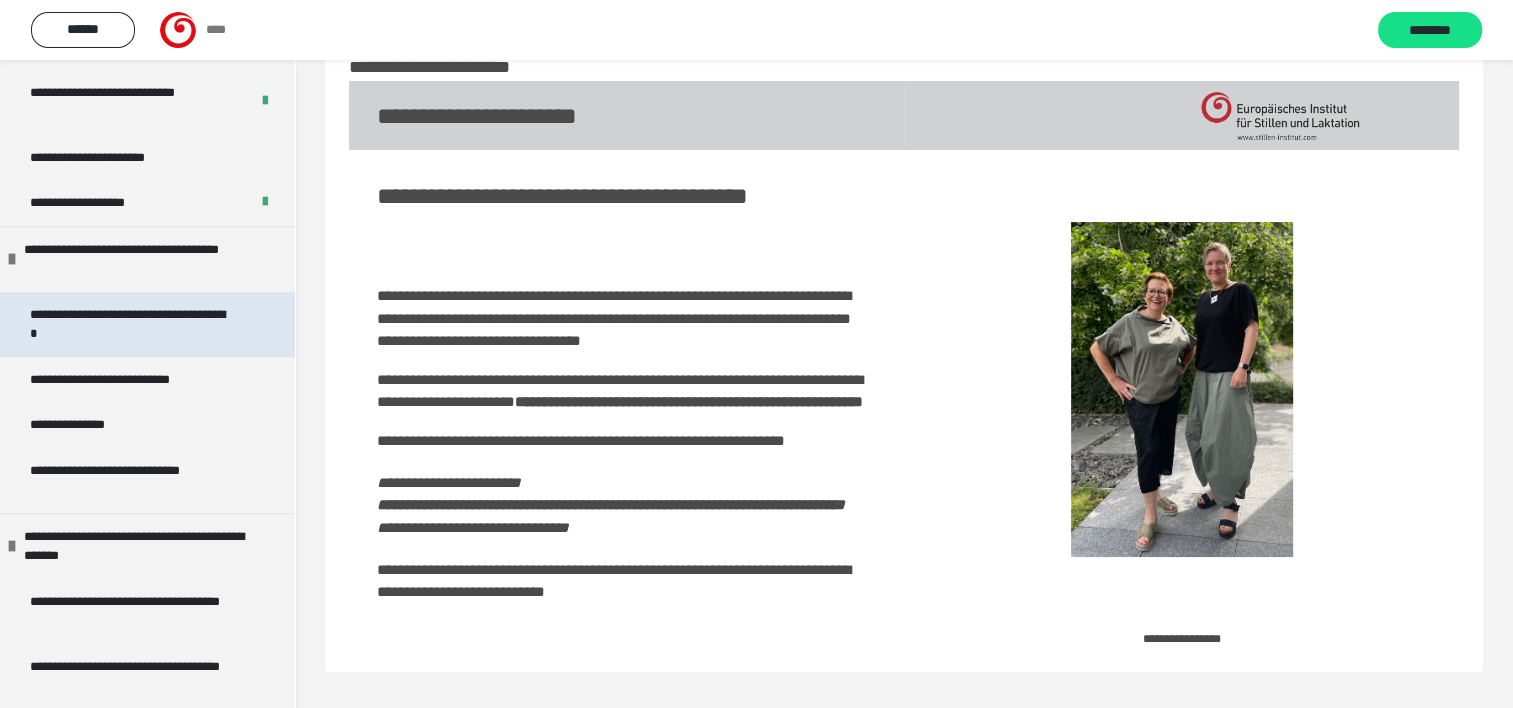 click on "**********" at bounding box center [132, 324] 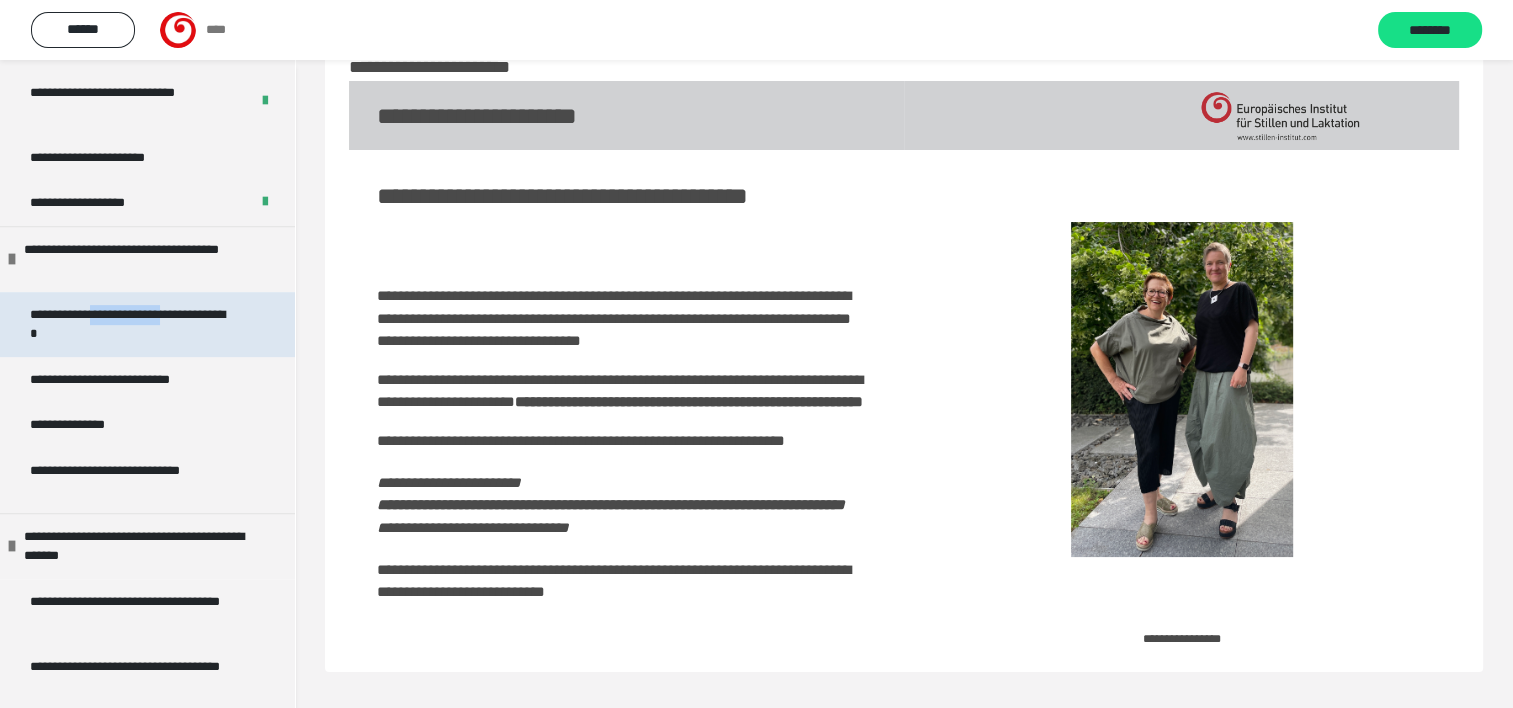 click on "**********" at bounding box center [132, 324] 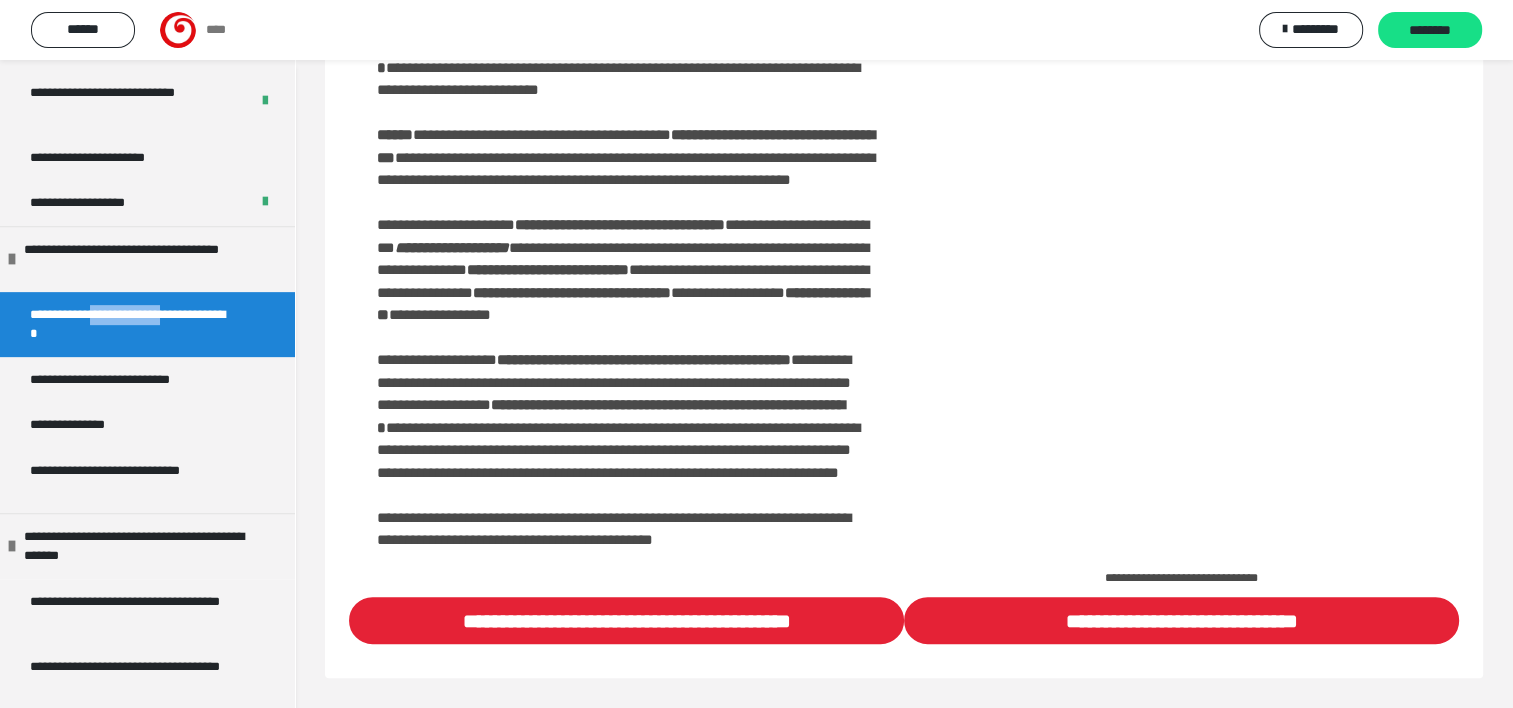 scroll, scrollTop: 591, scrollLeft: 0, axis: vertical 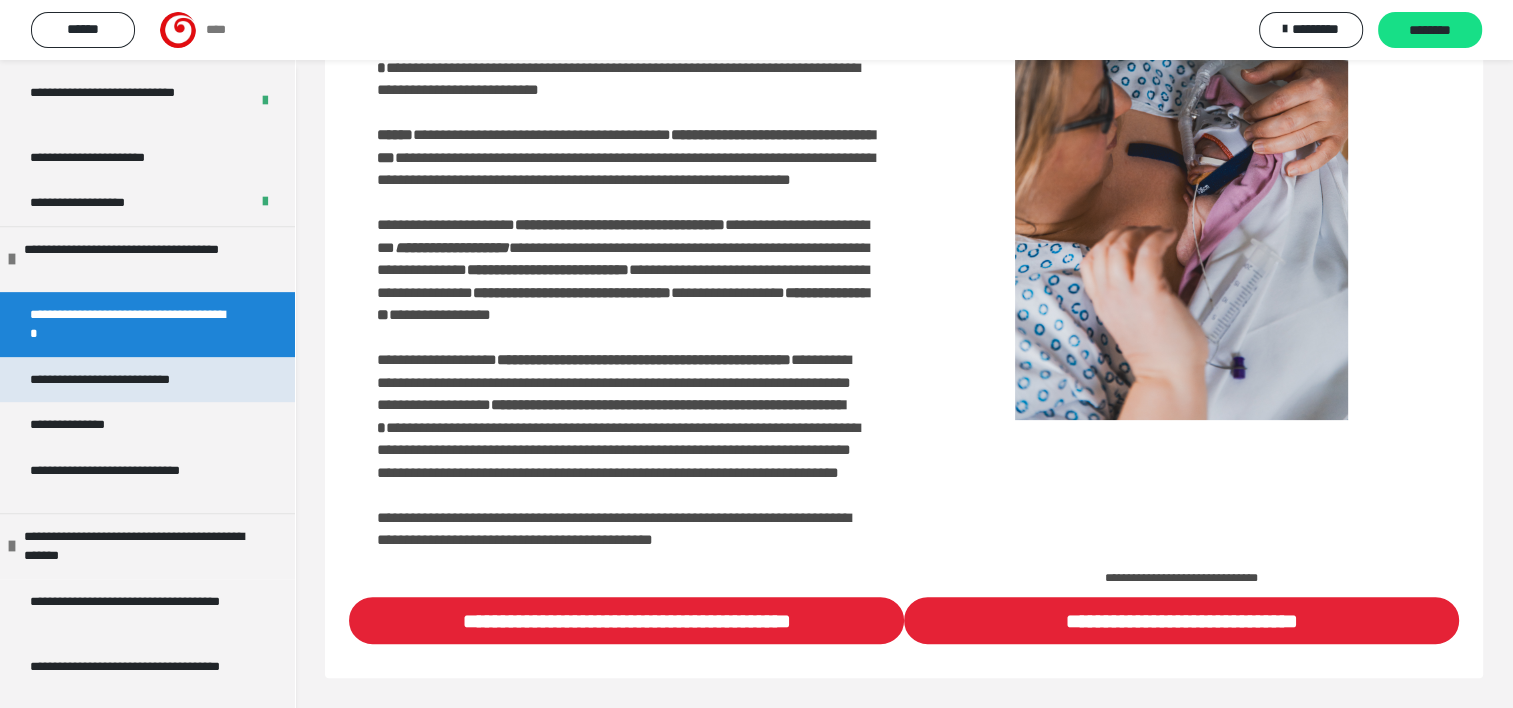click on "**********" at bounding box center (128, 380) 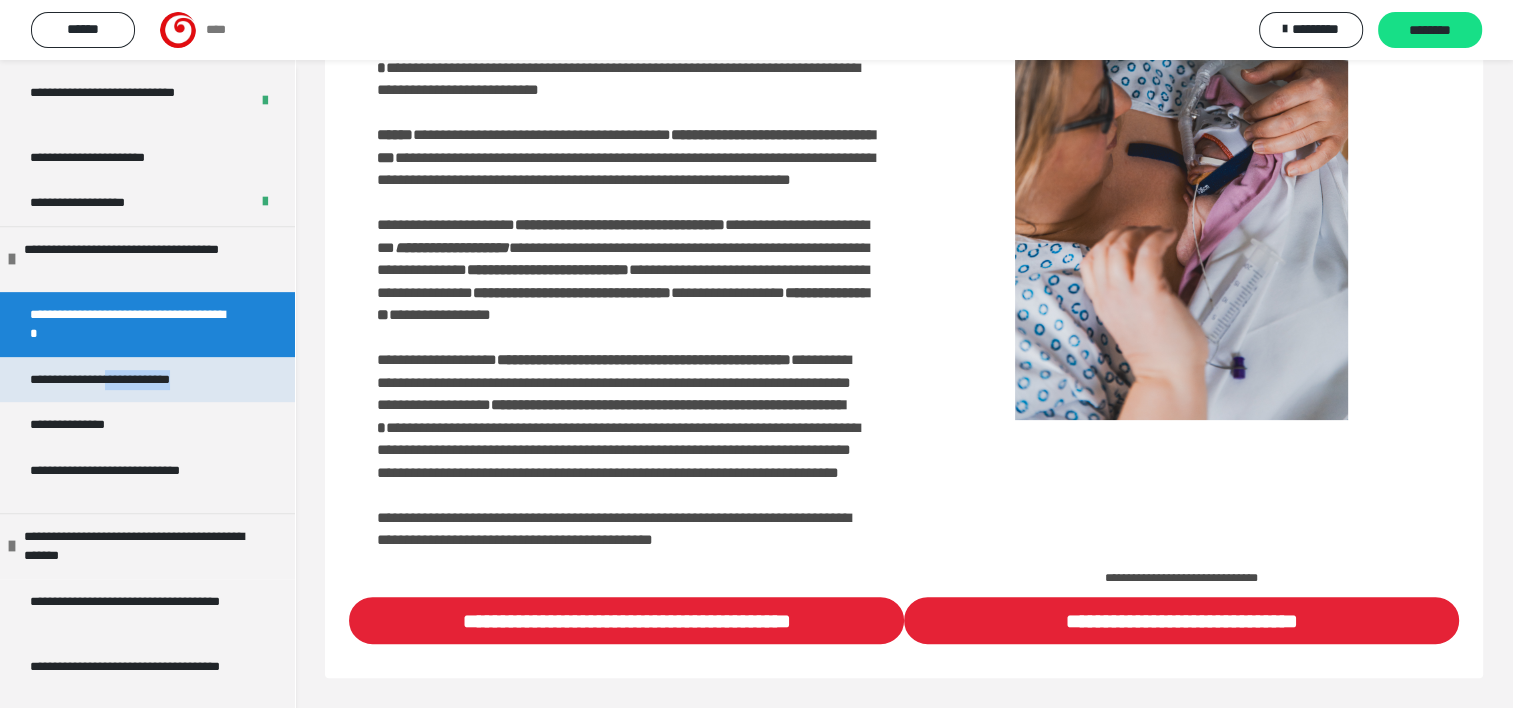 click on "**********" at bounding box center (128, 380) 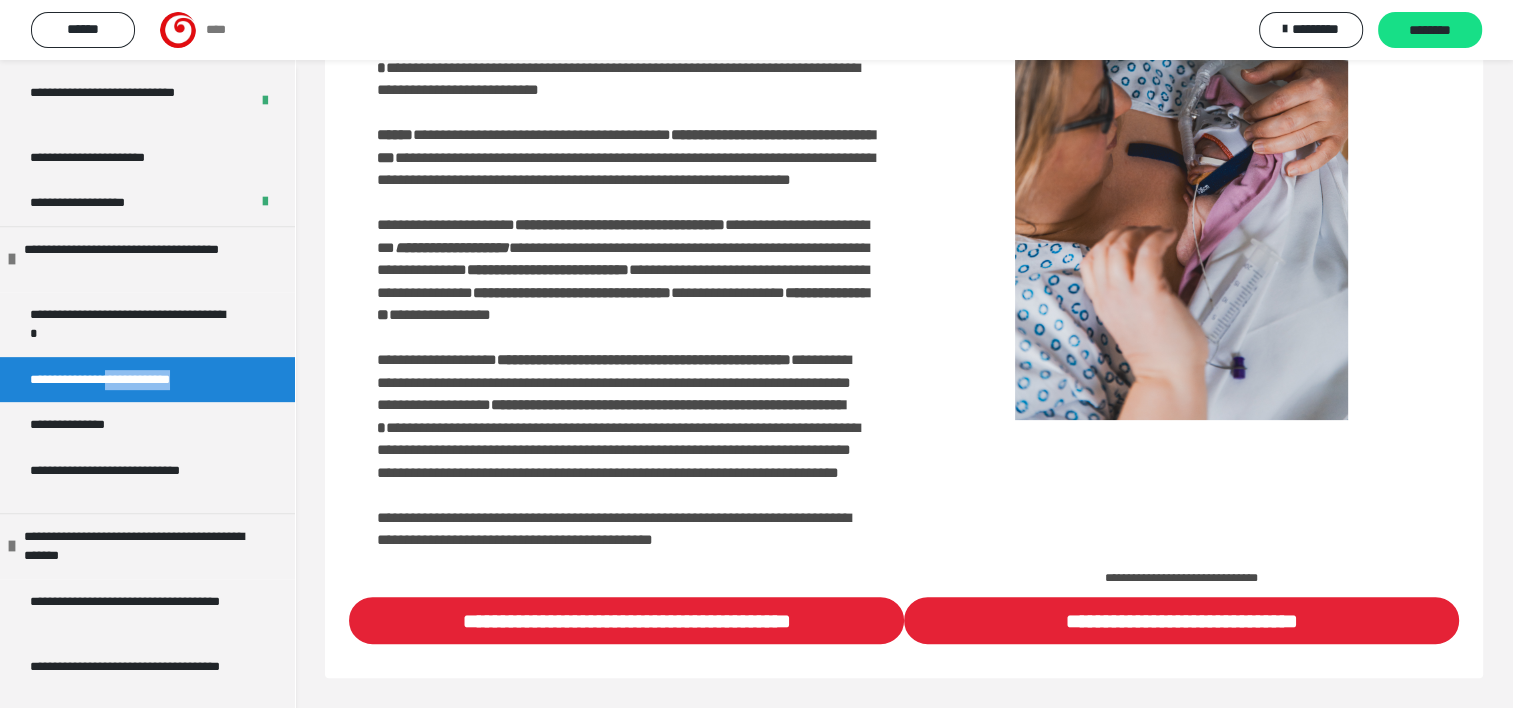 scroll, scrollTop: 341, scrollLeft: 0, axis: vertical 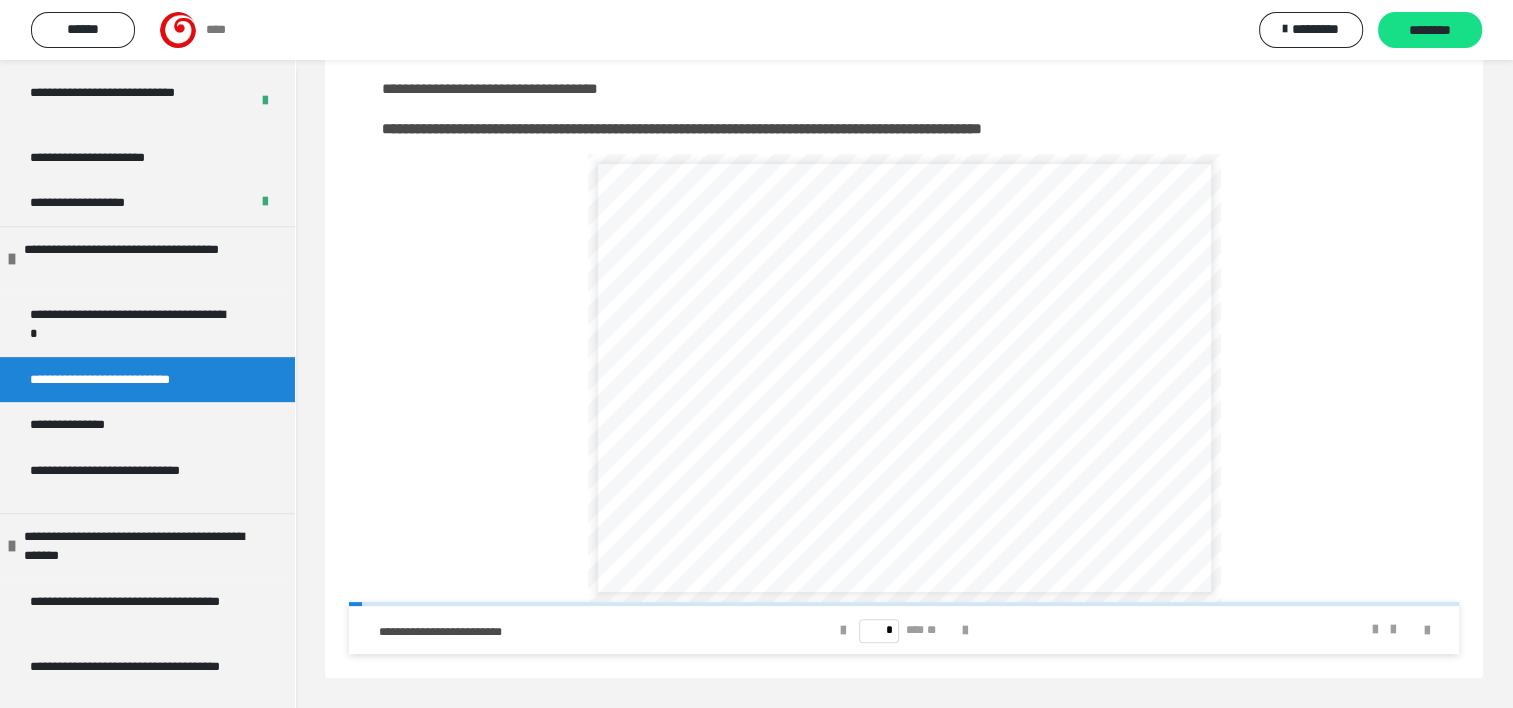 click on "* *** **" at bounding box center (904, 630) 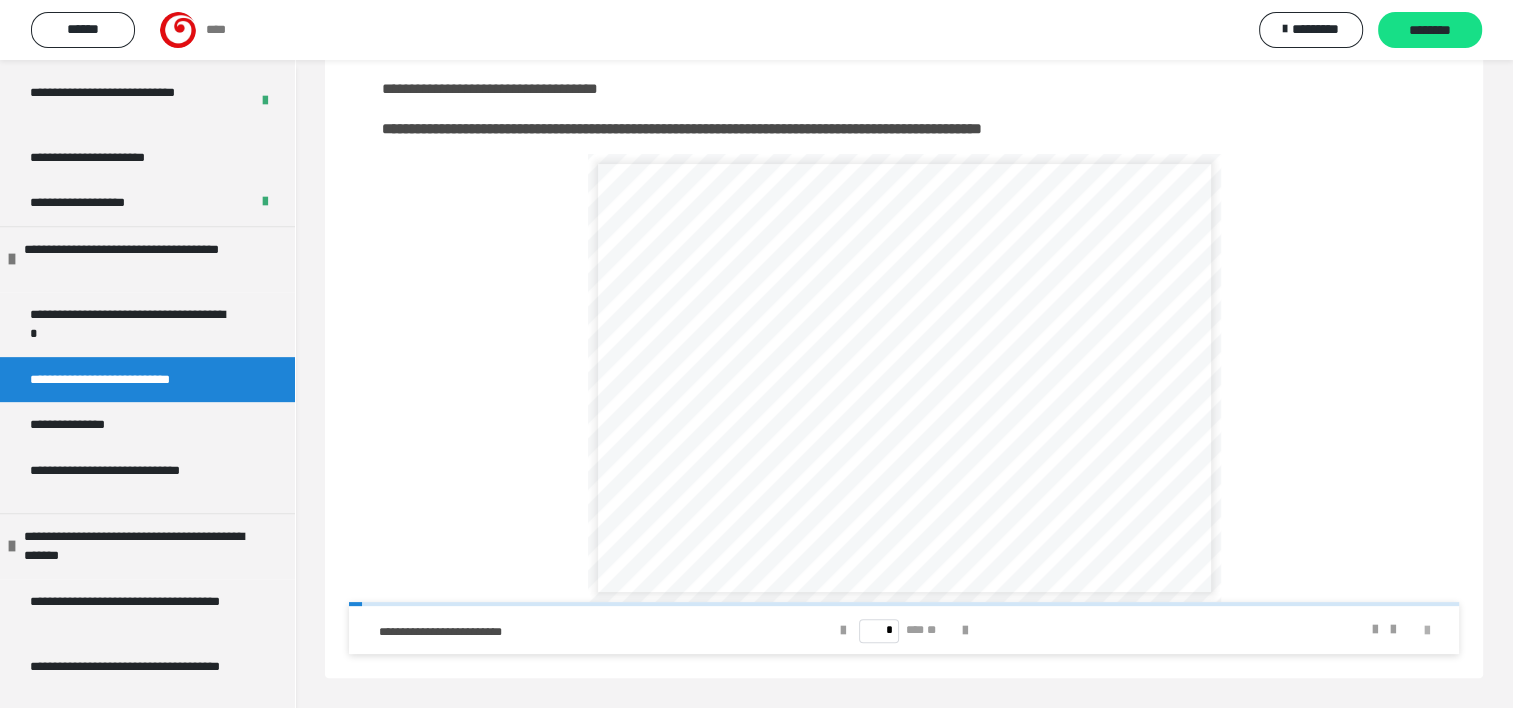 click at bounding box center [1427, 631] 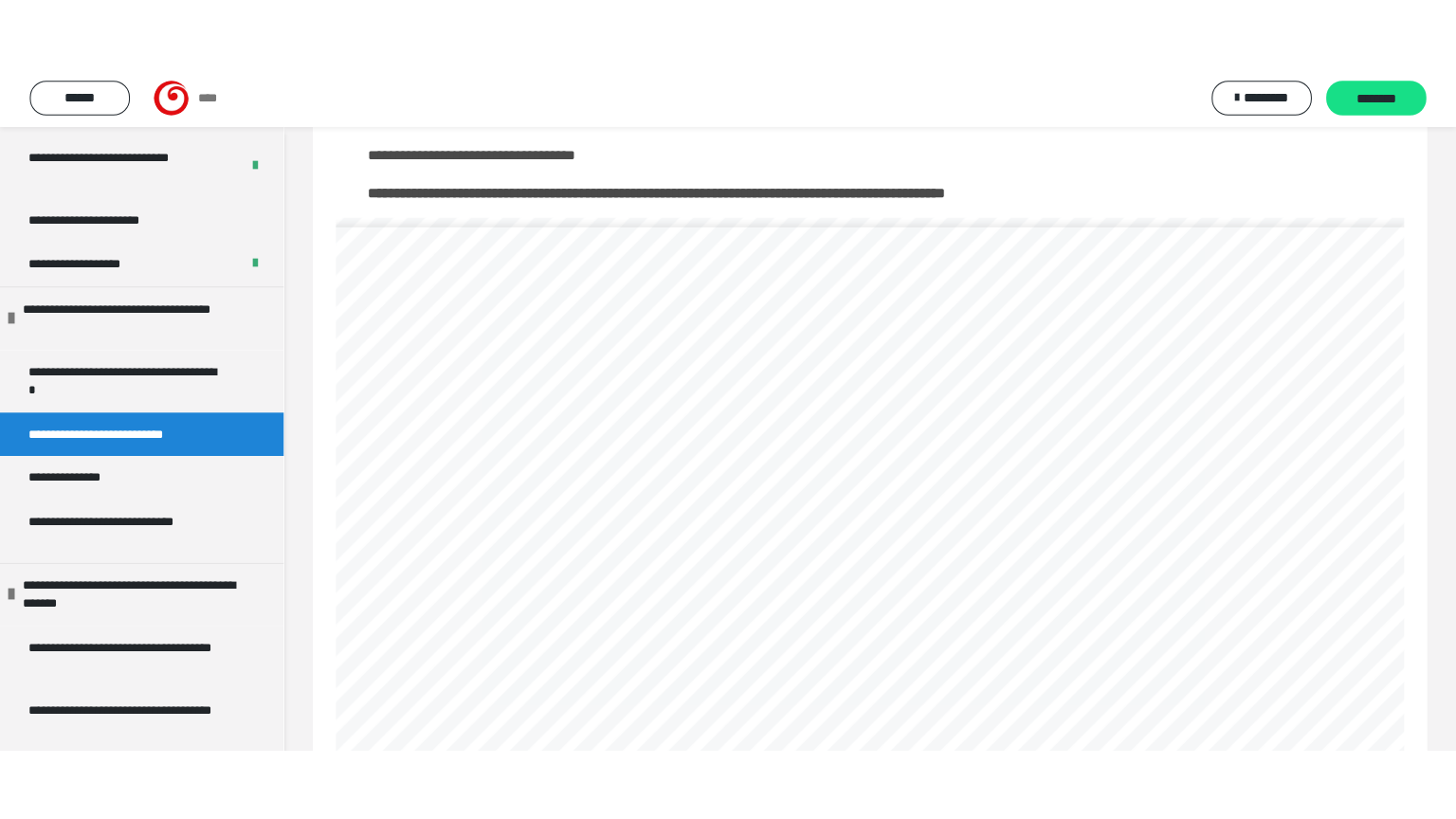 scroll, scrollTop: 177, scrollLeft: 0, axis: vertical 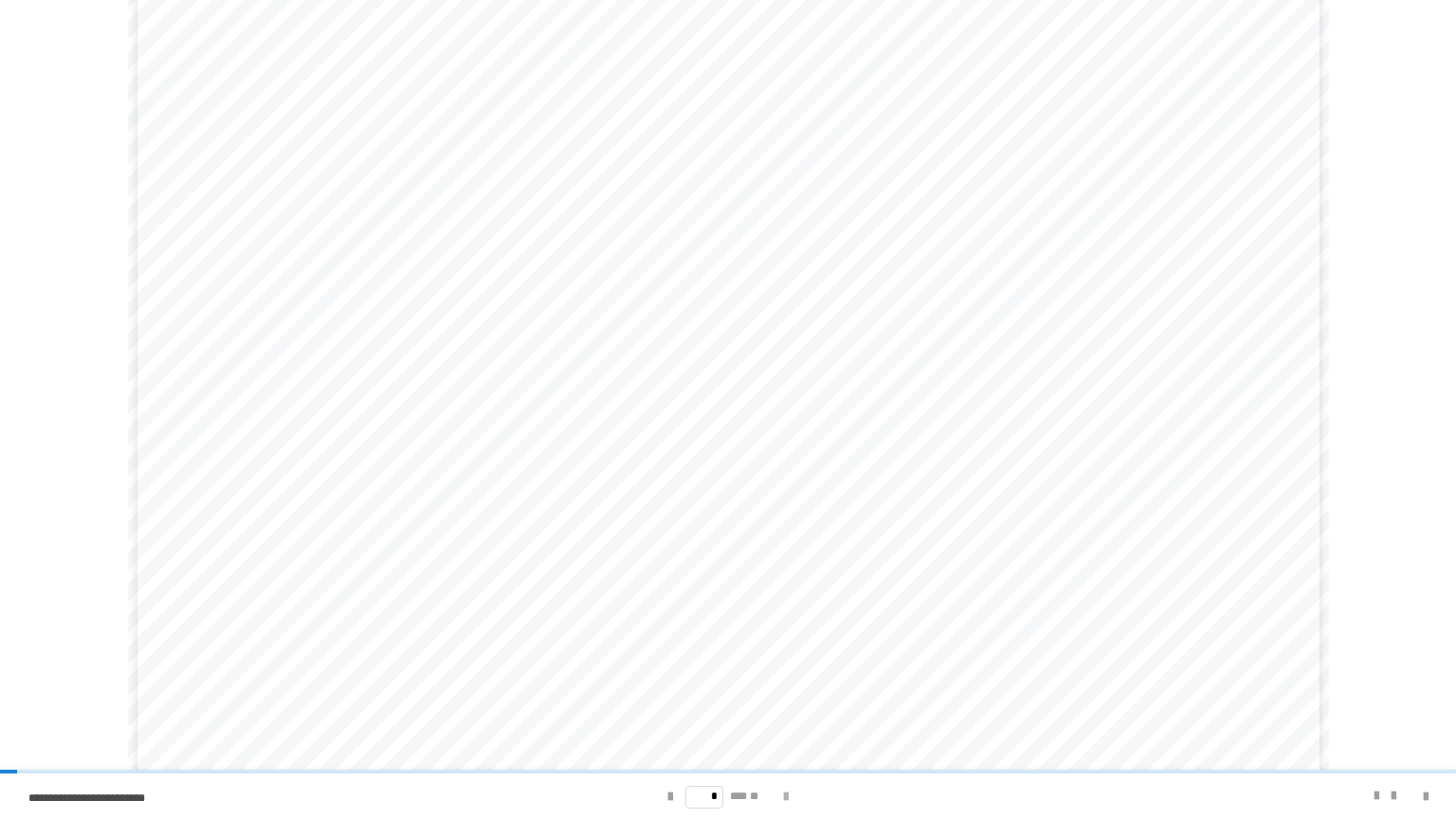 click at bounding box center [786, 796] 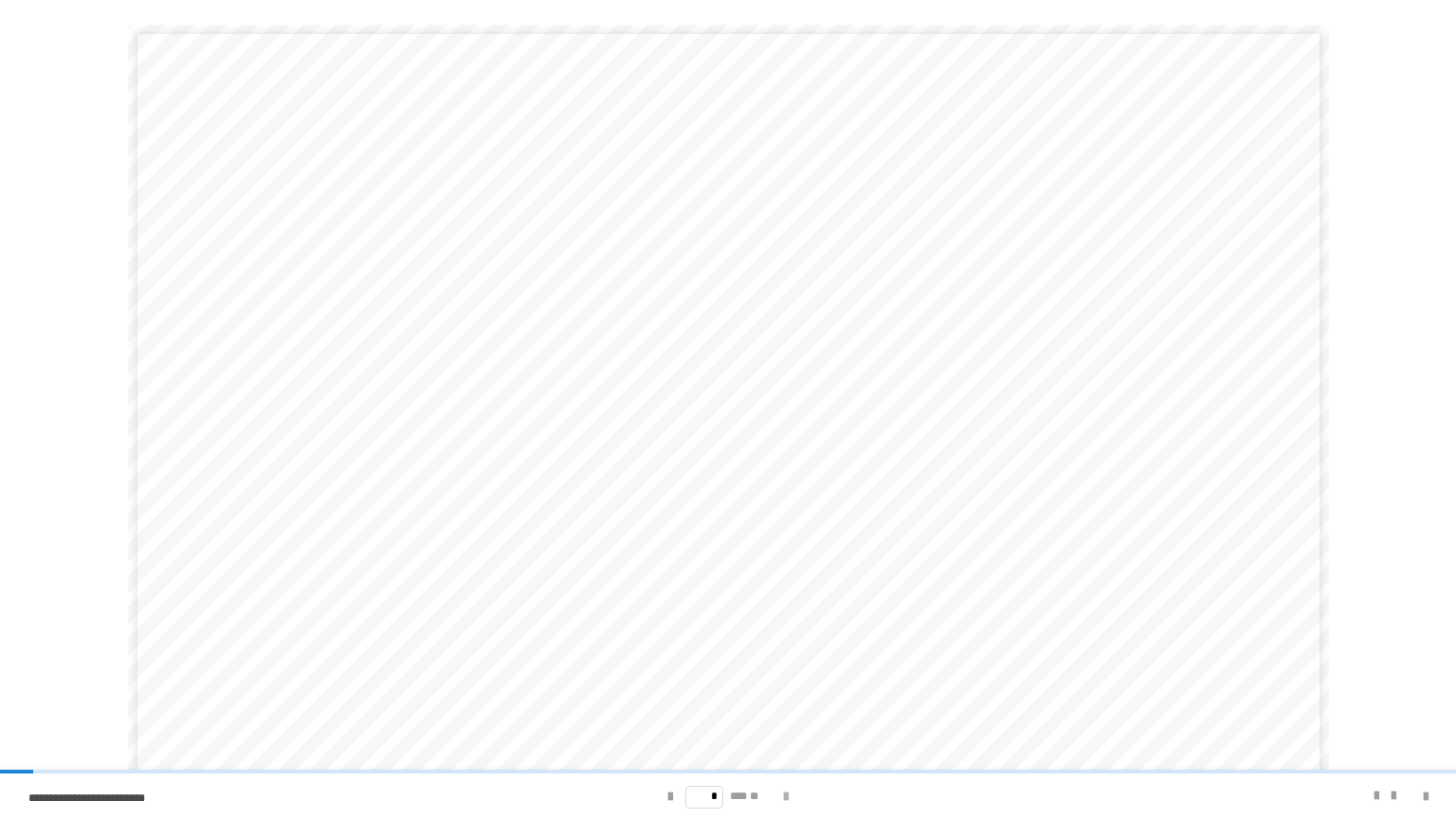 click at bounding box center [786, 796] 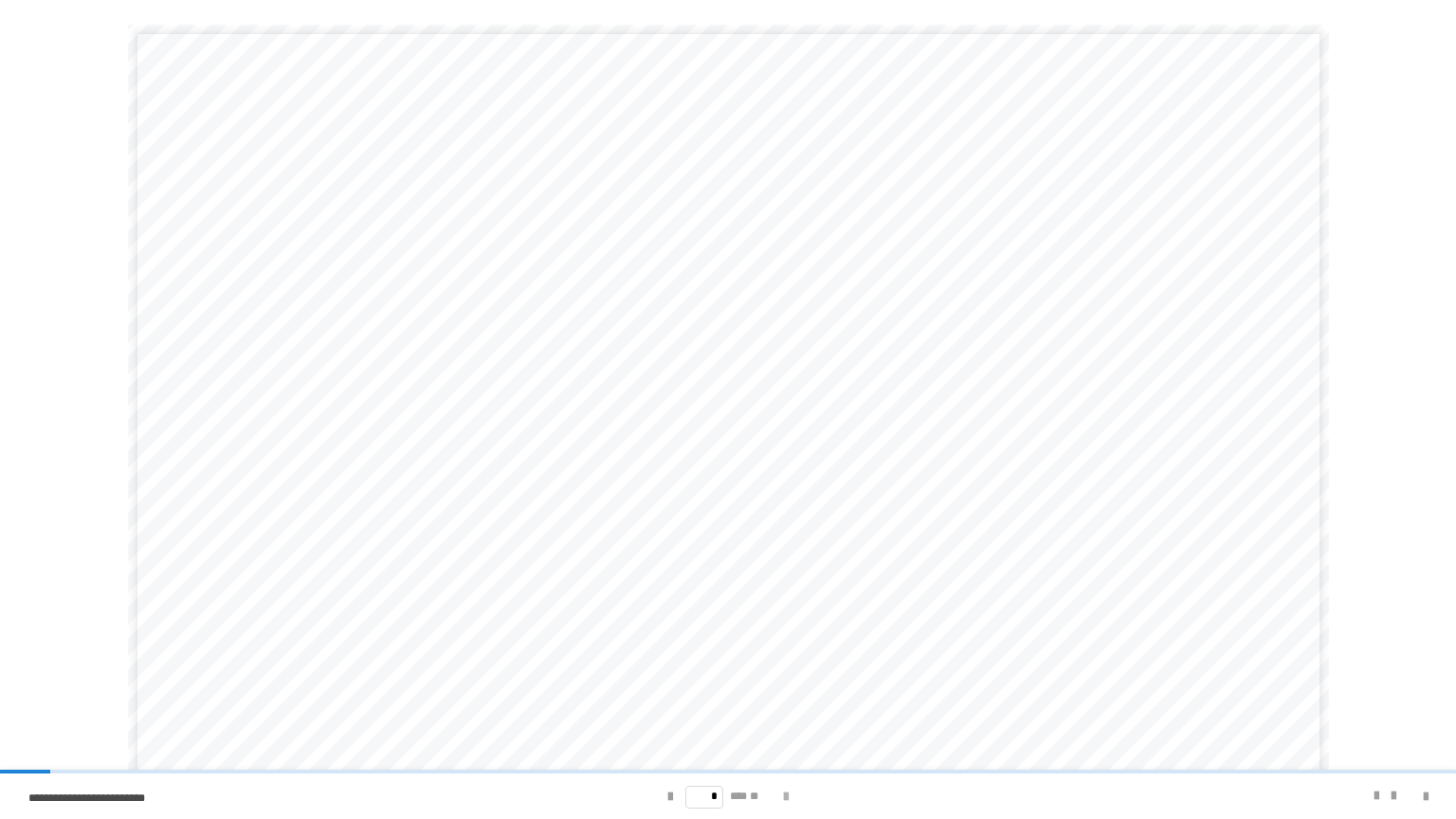 click at bounding box center (786, 796) 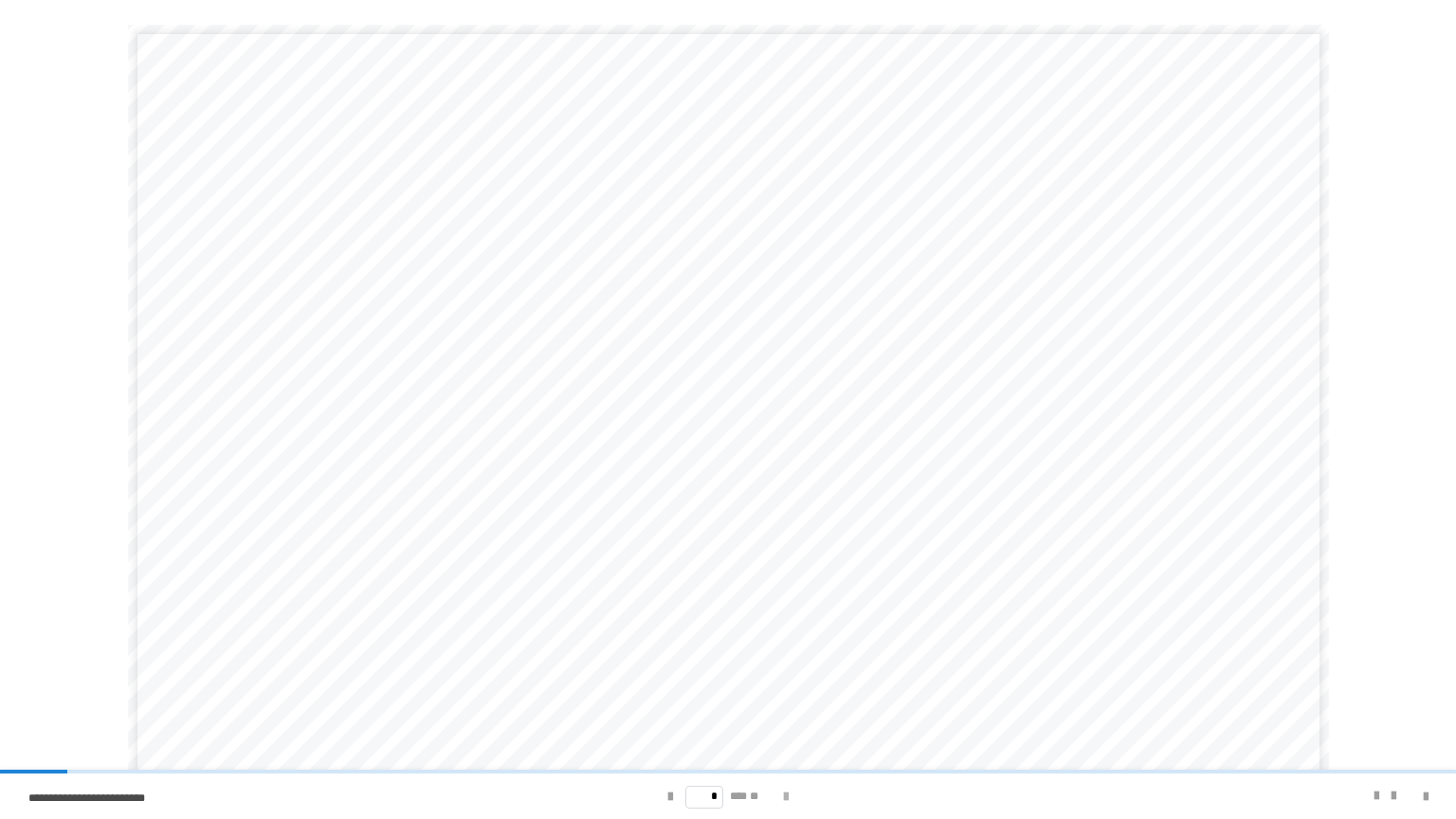 click at bounding box center (786, 796) 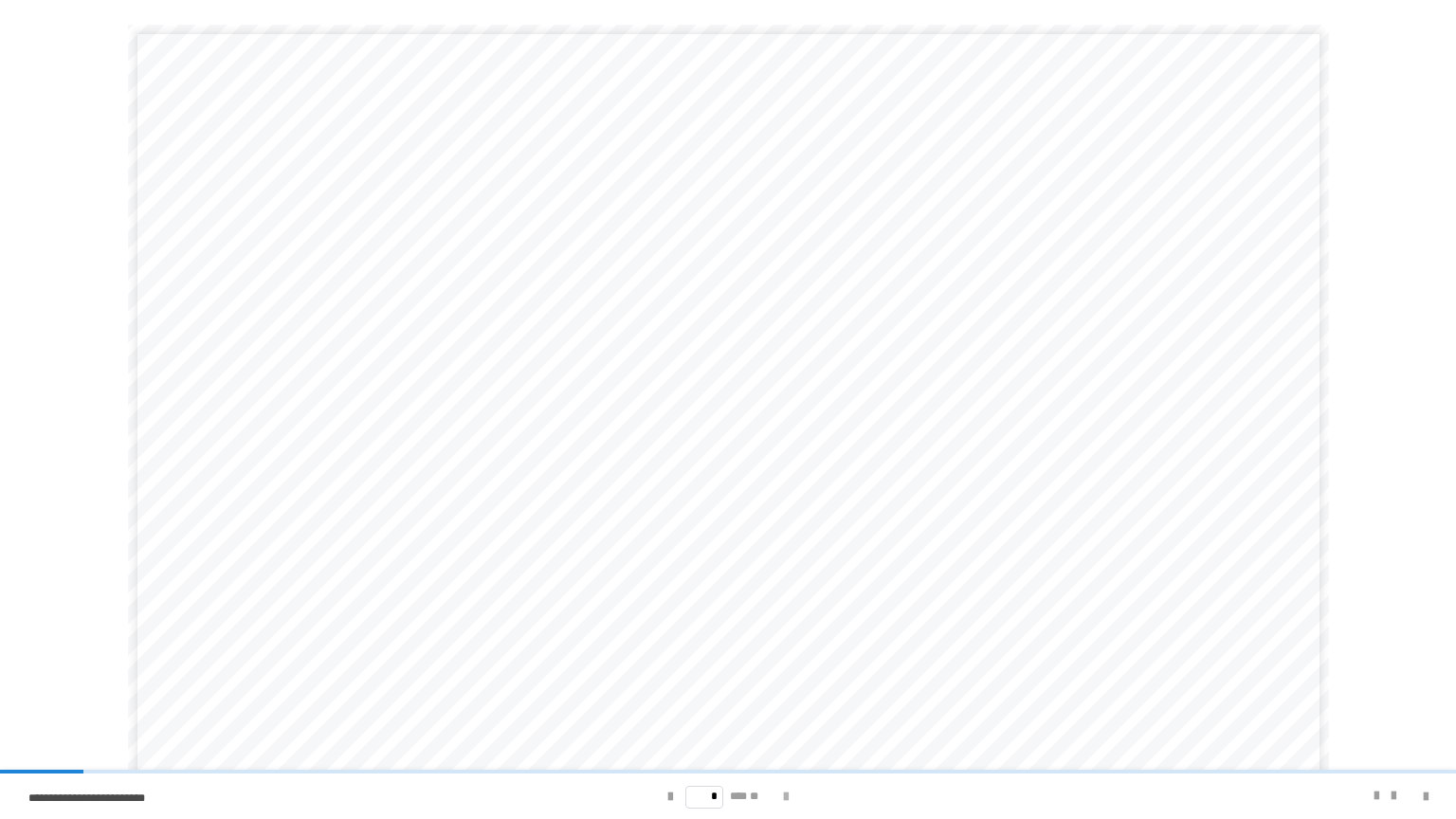 click at bounding box center (786, 796) 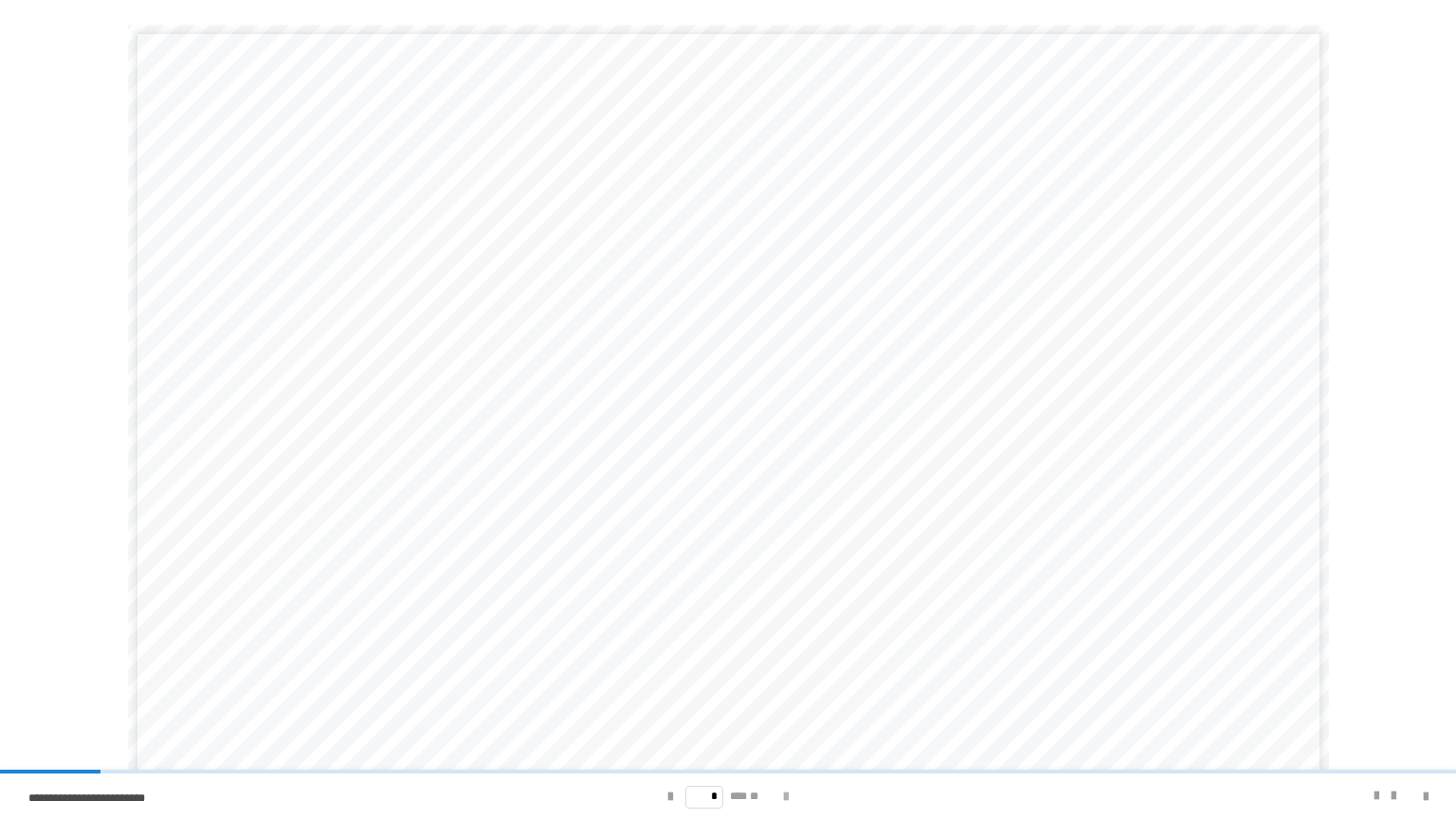 click at bounding box center [786, 796] 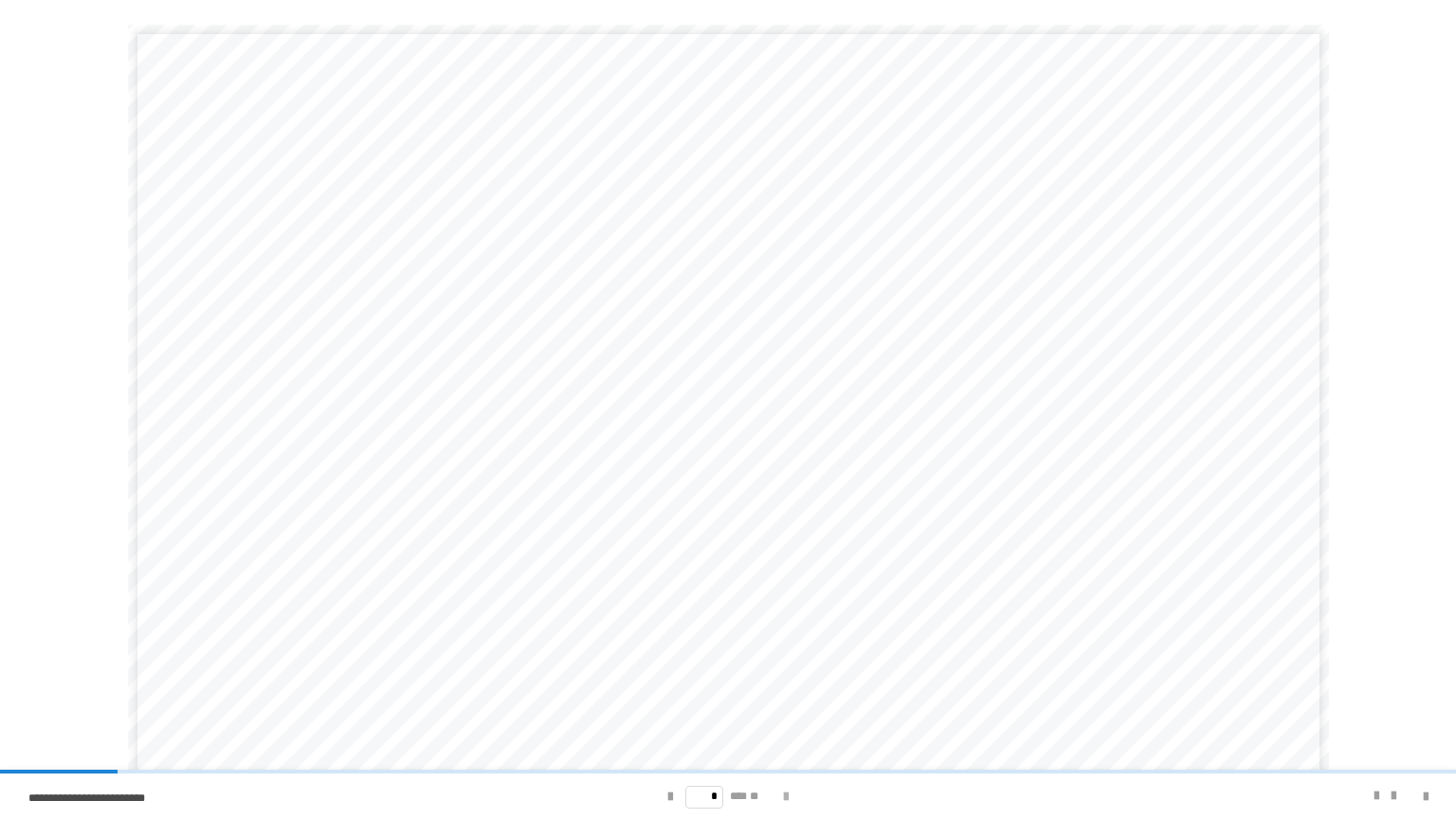 click at bounding box center (786, 796) 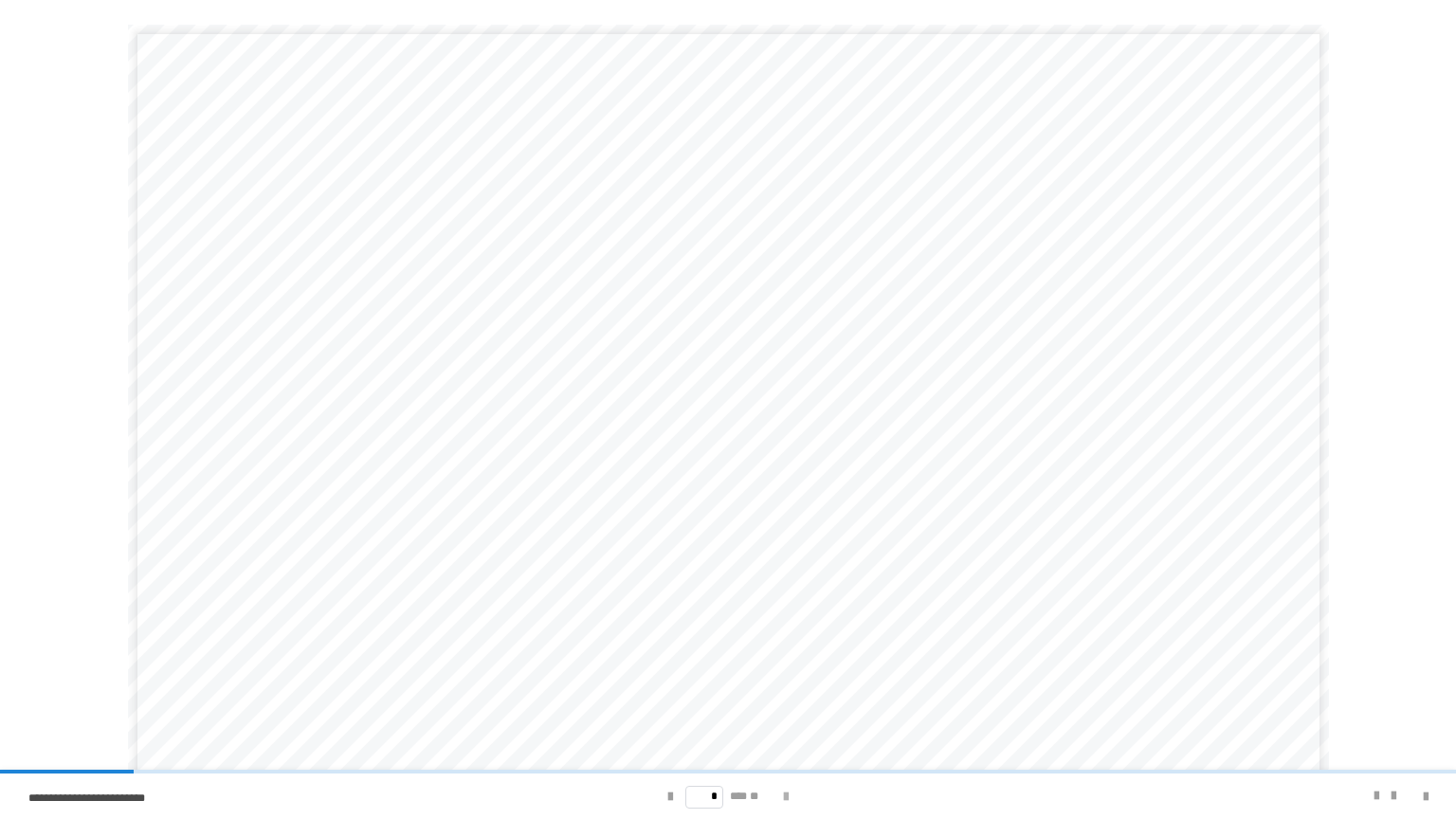 click at bounding box center (786, 796) 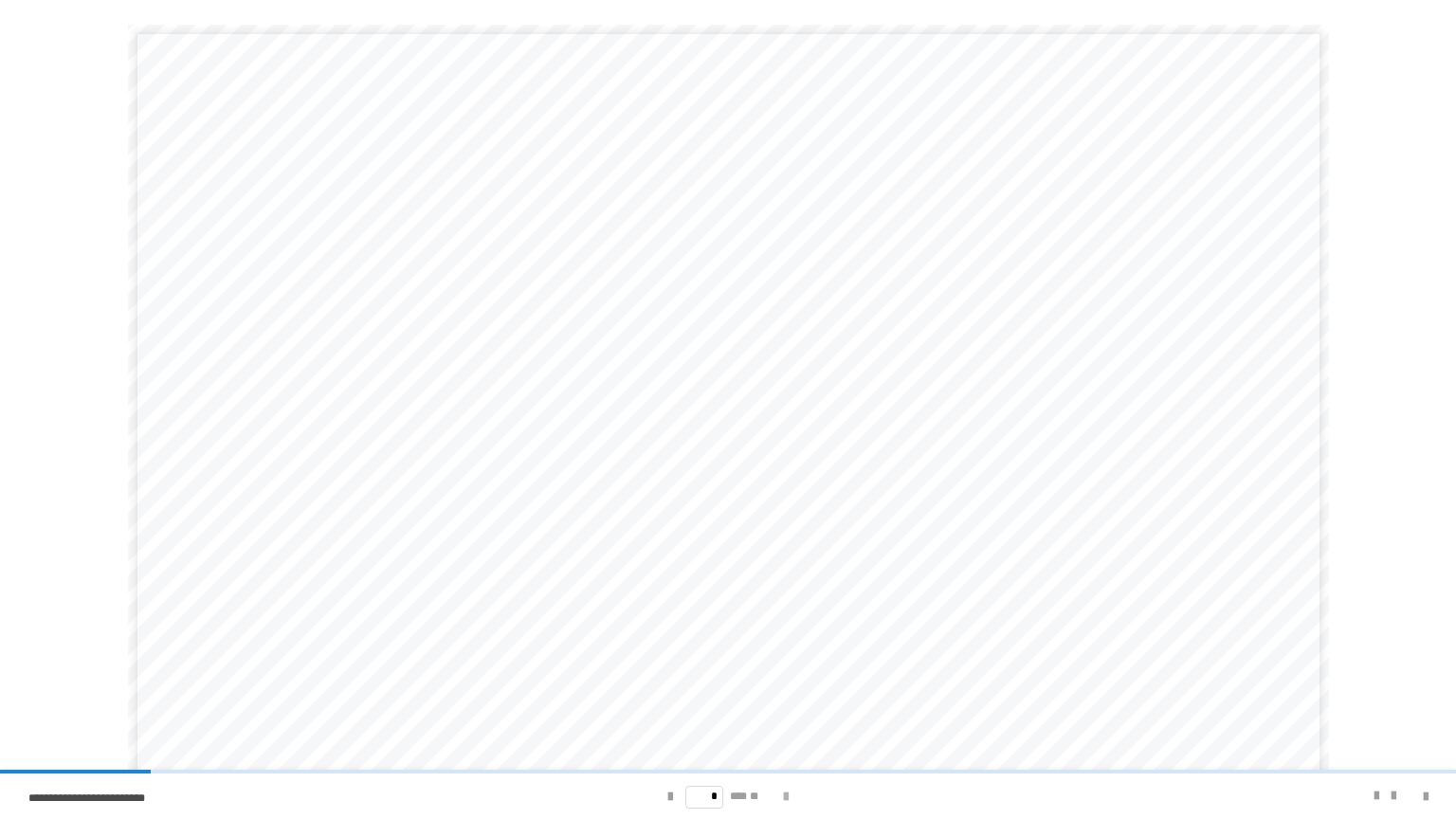 click at bounding box center [786, 796] 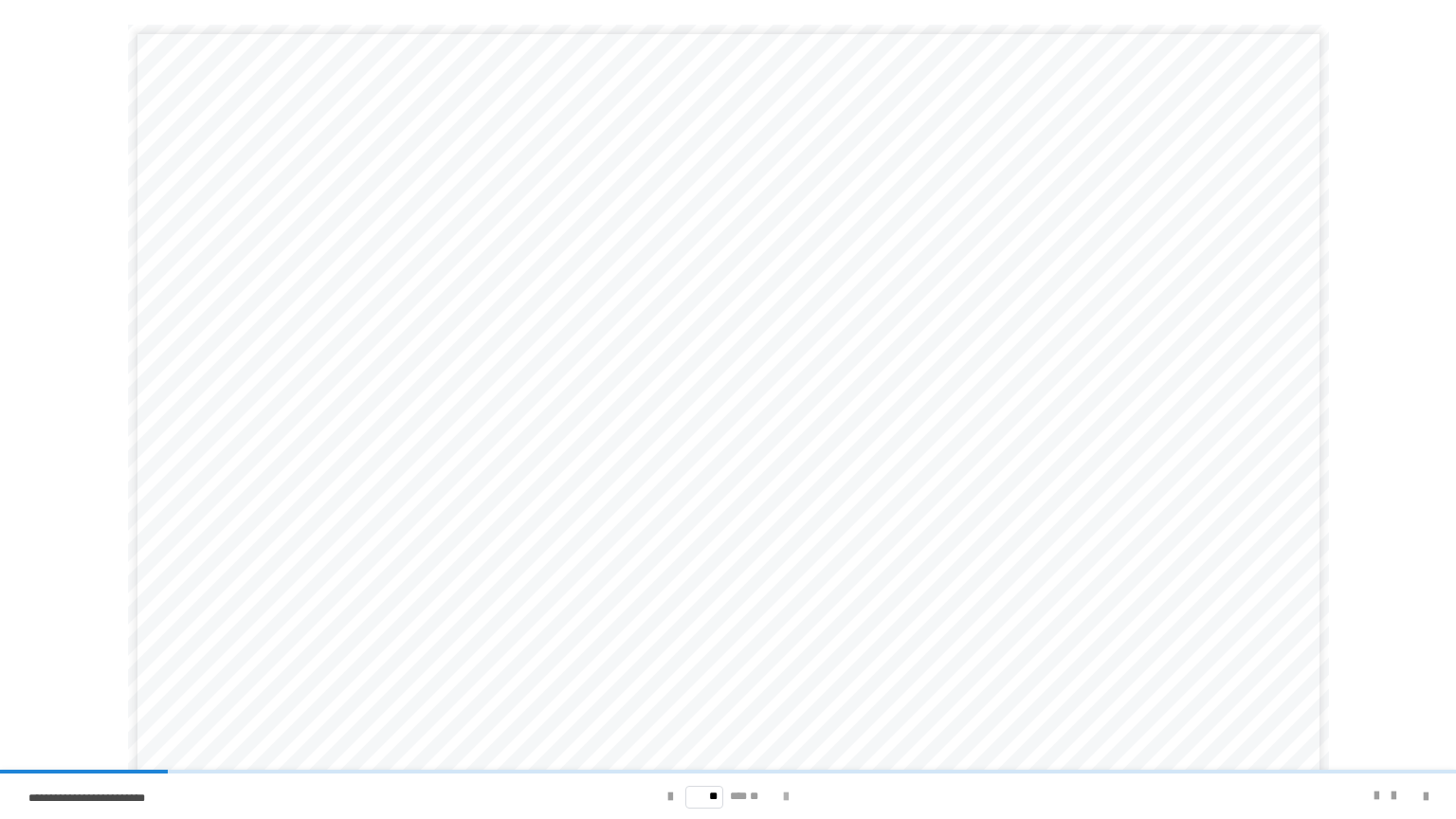 click at bounding box center (786, 796) 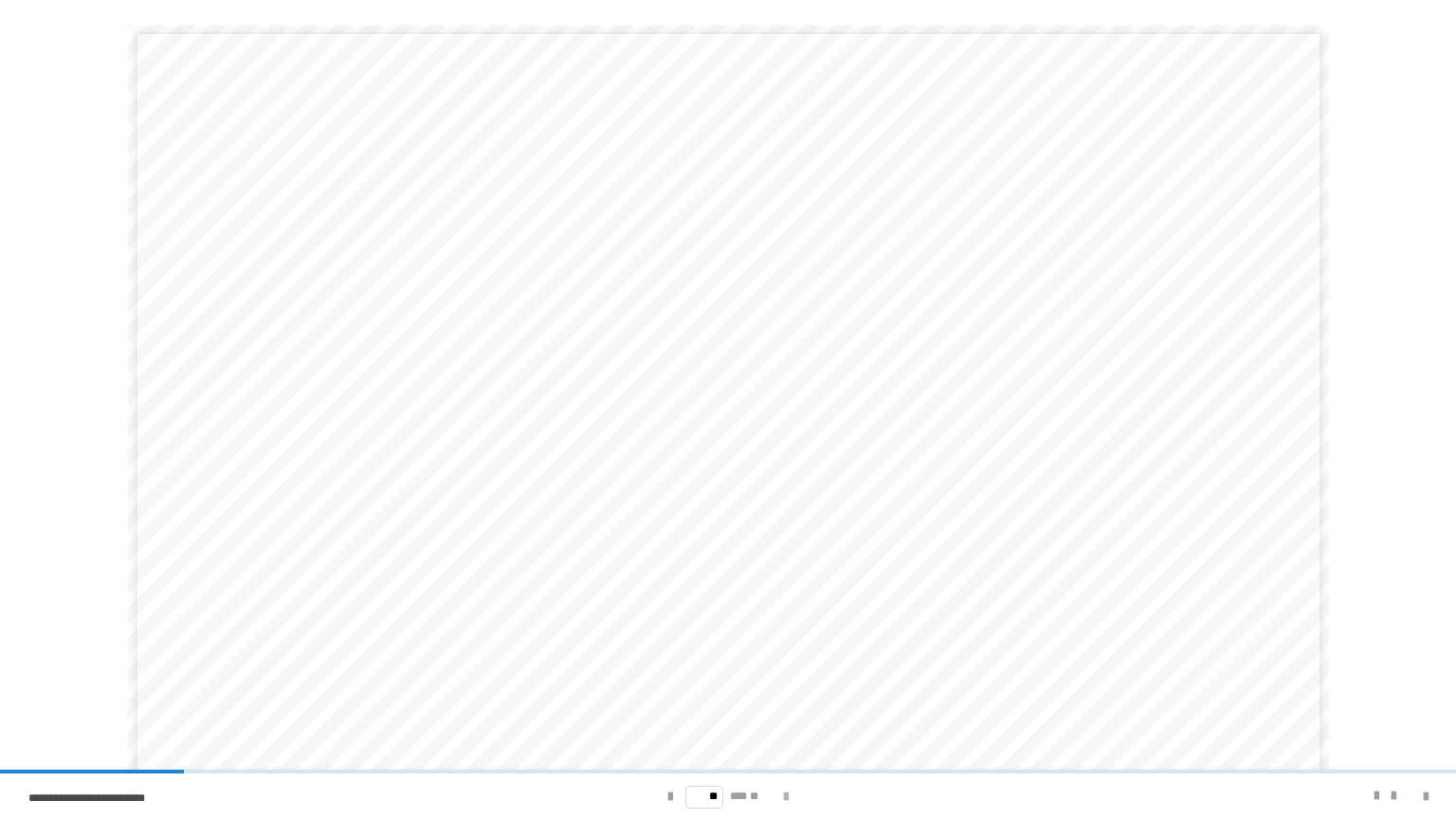 click at bounding box center [786, 796] 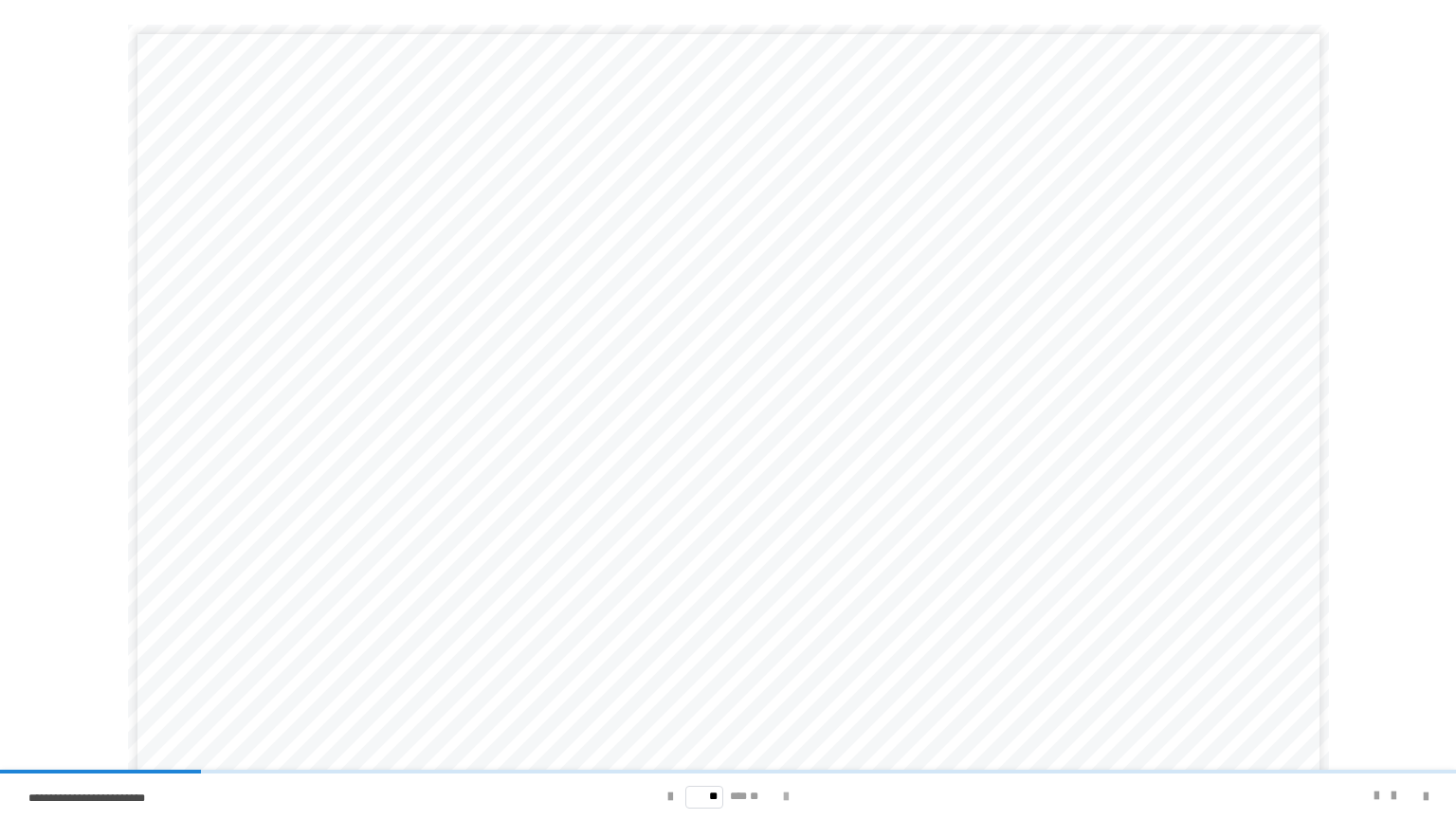 click at bounding box center [786, 796] 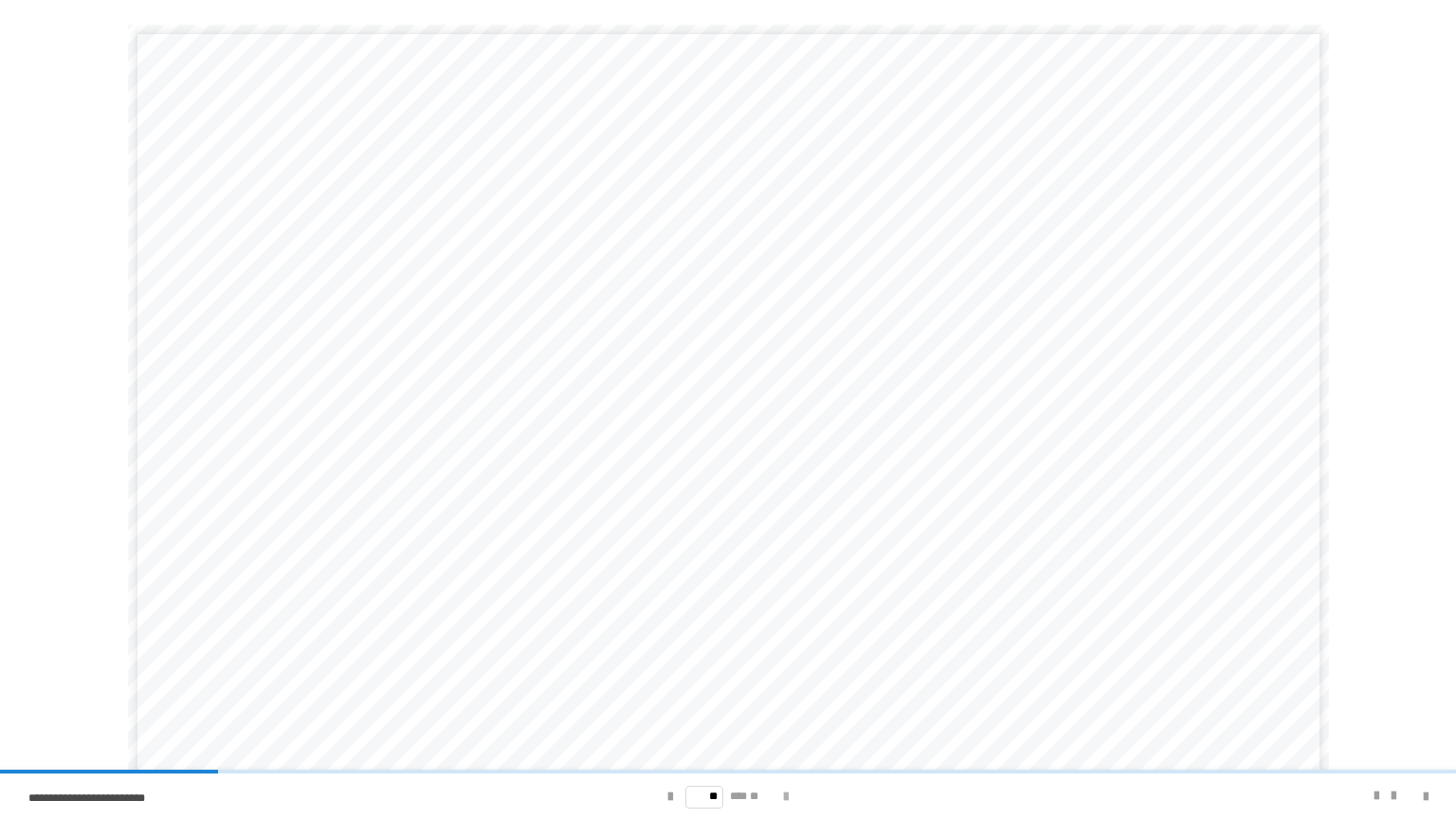 click at bounding box center [786, 796] 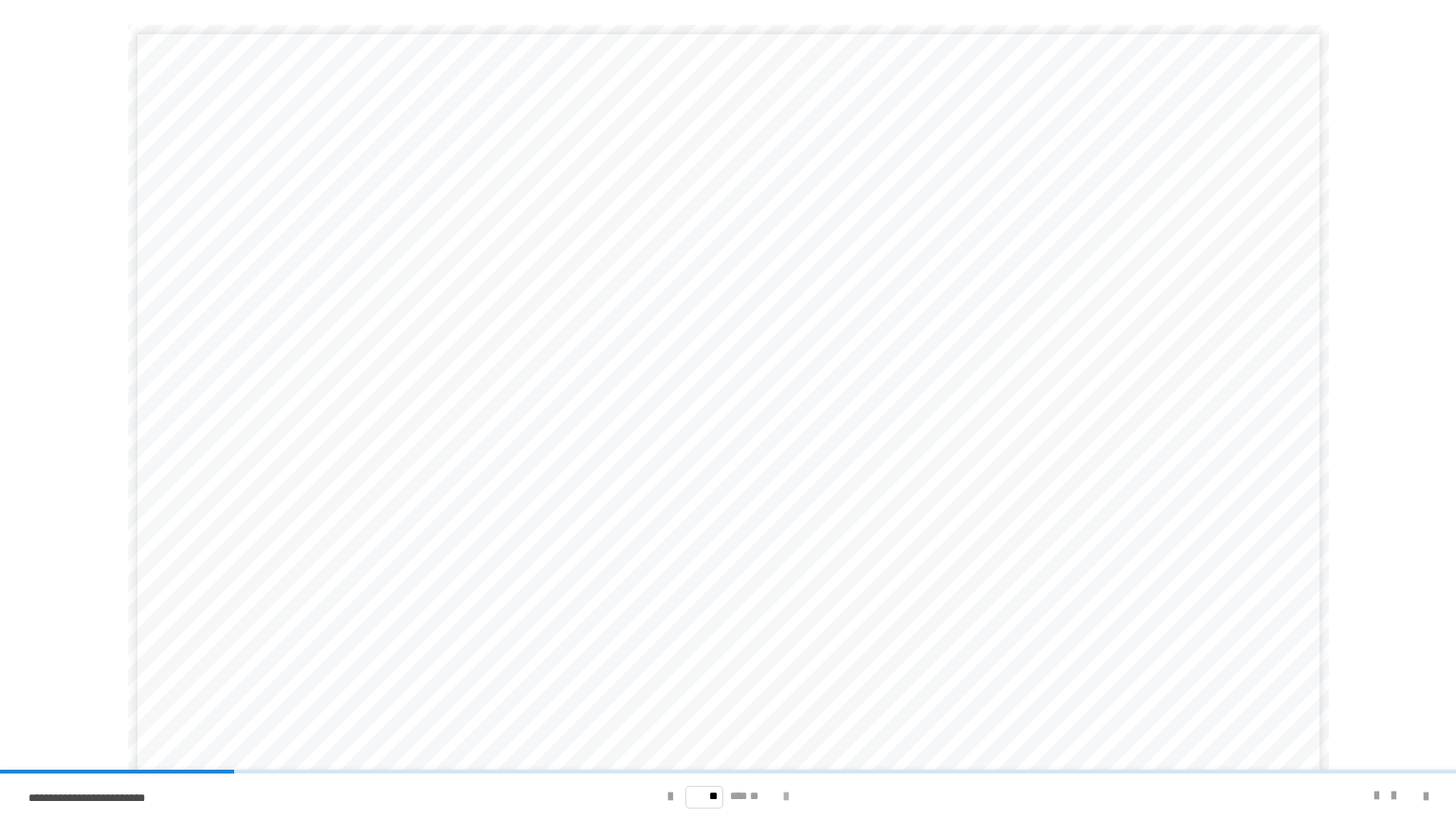 click at bounding box center [786, 796] 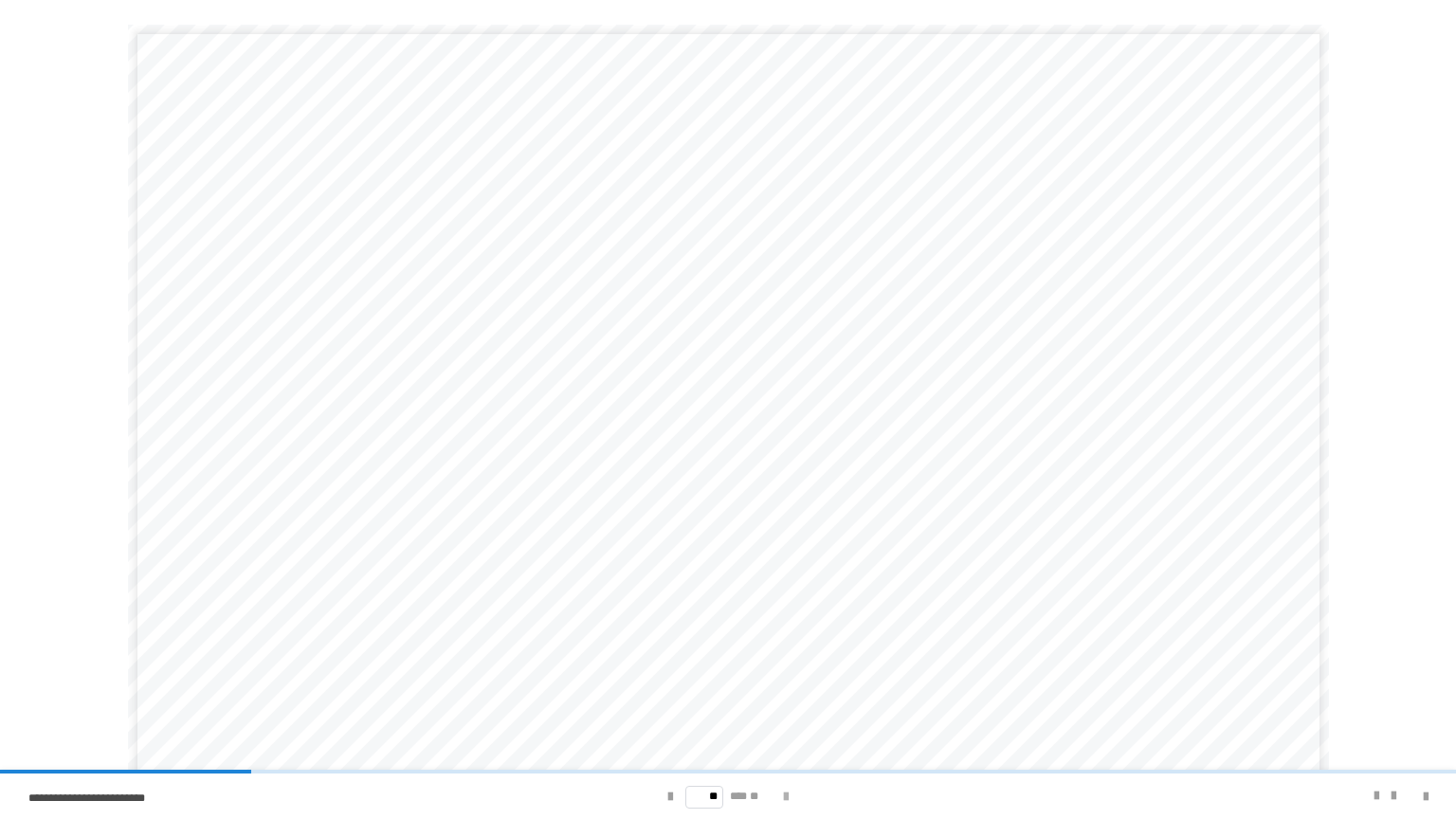 click at bounding box center [786, 796] 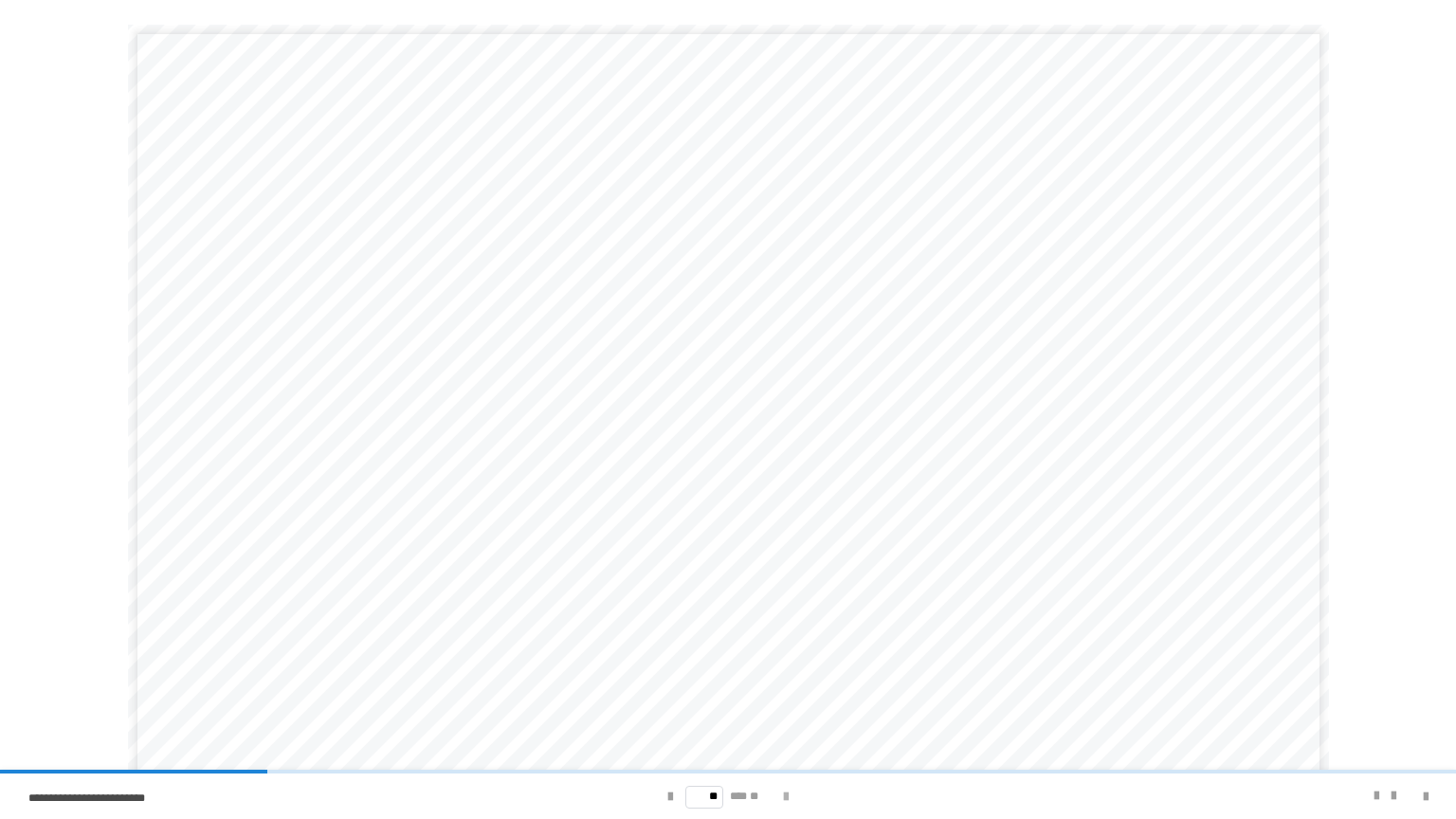 click at bounding box center [786, 796] 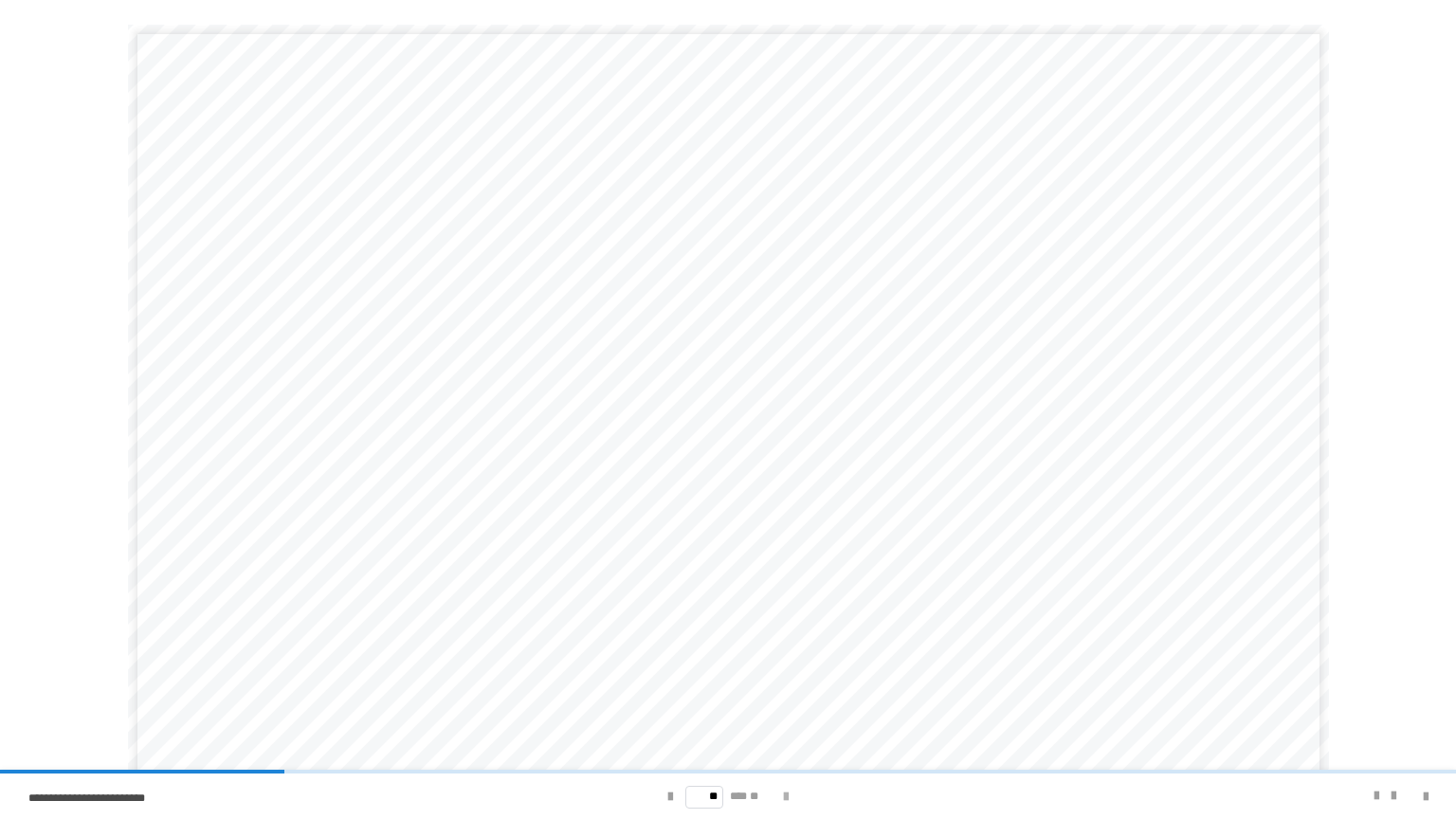 click at bounding box center [786, 796] 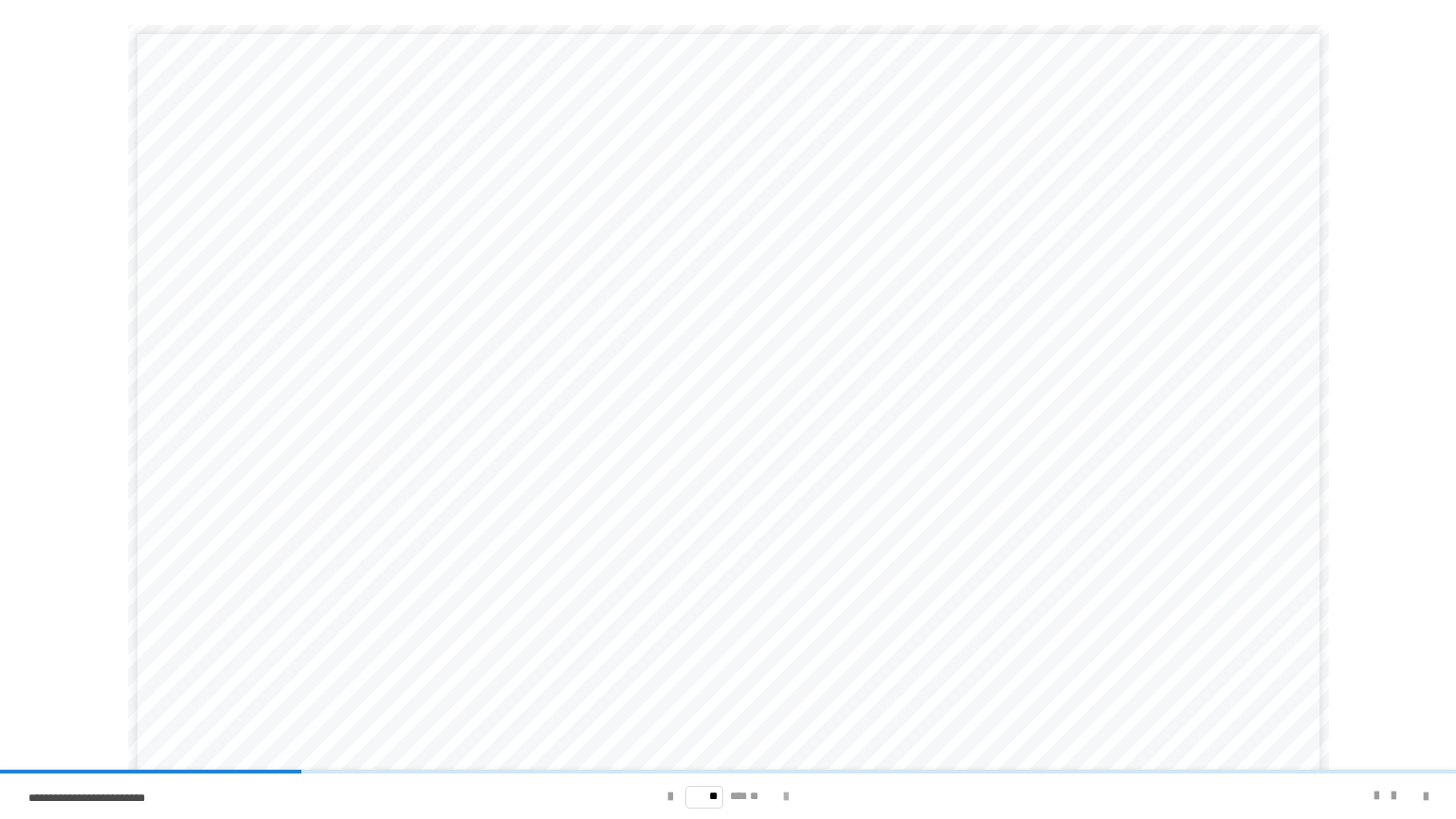 click at bounding box center [786, 796] 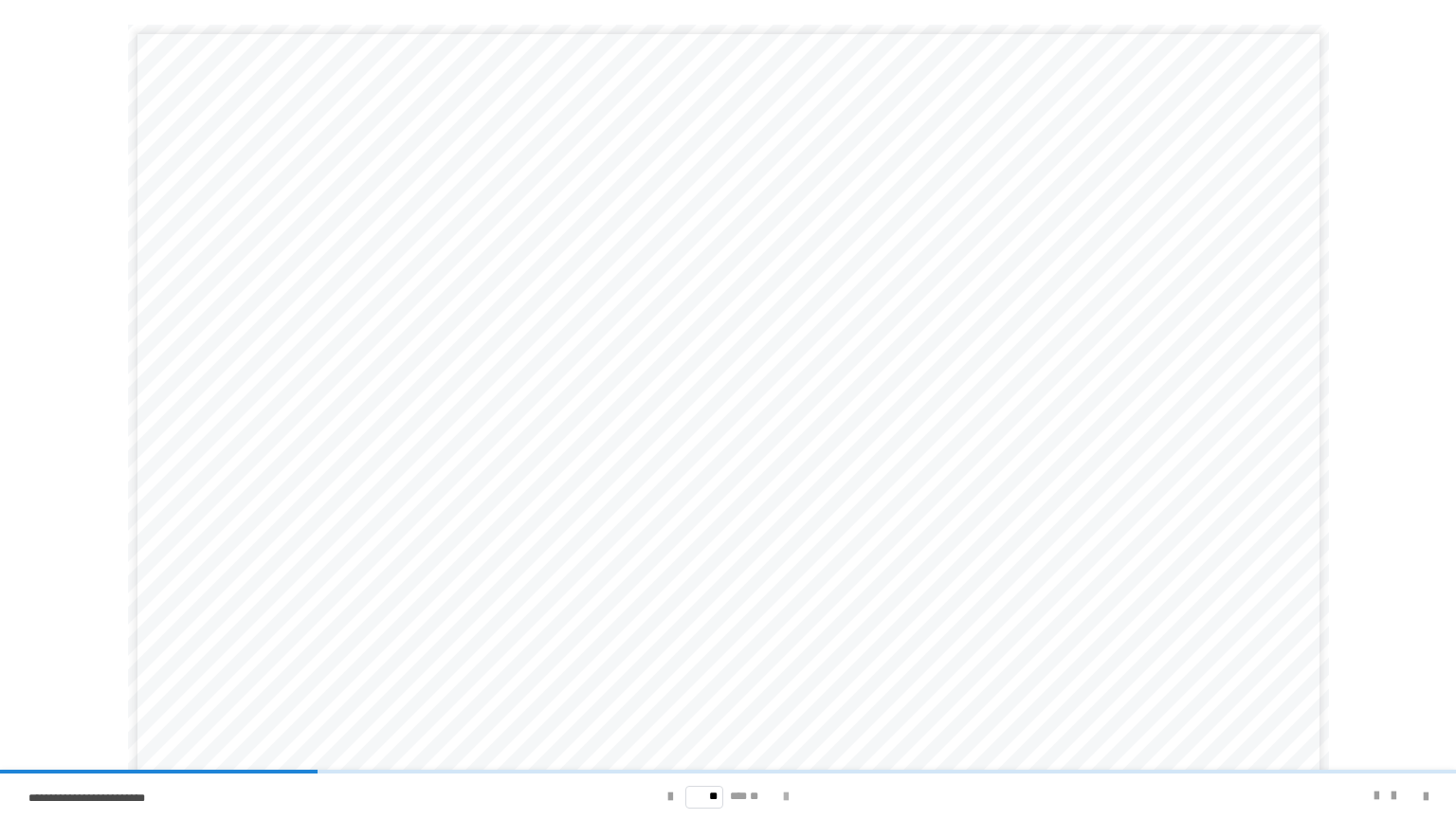 click at bounding box center (786, 796) 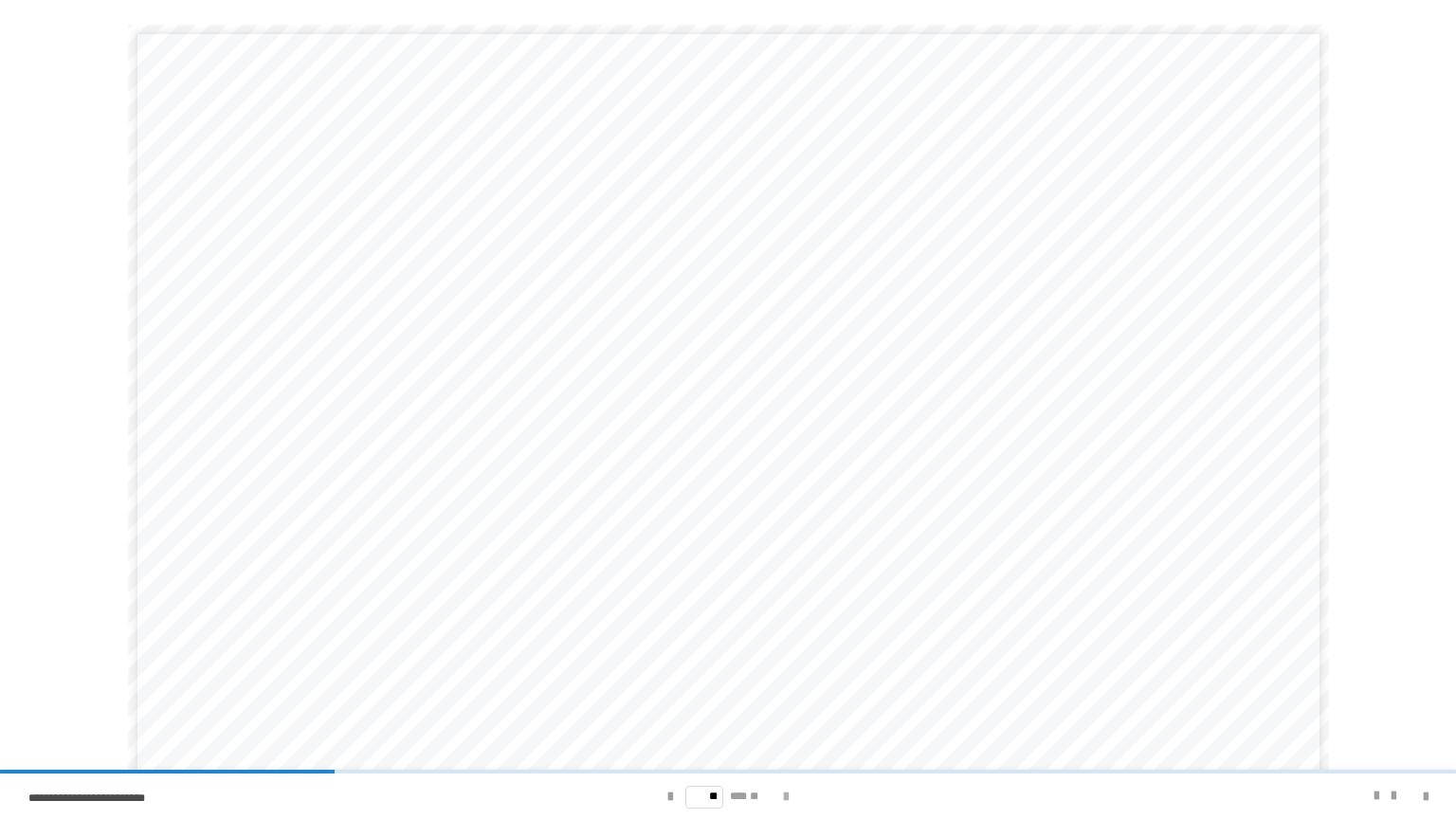 click at bounding box center [786, 796] 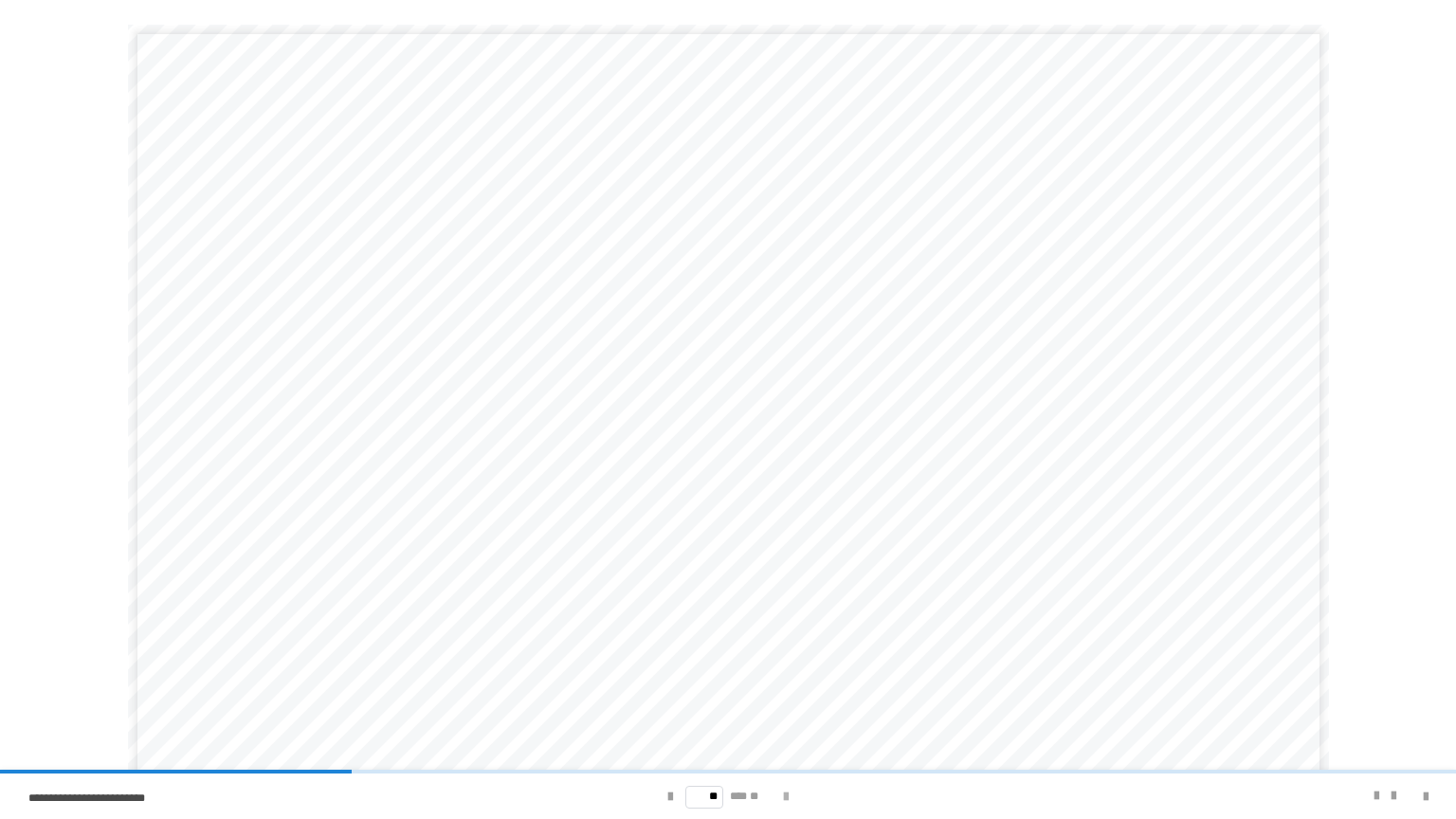 click at bounding box center (786, 796) 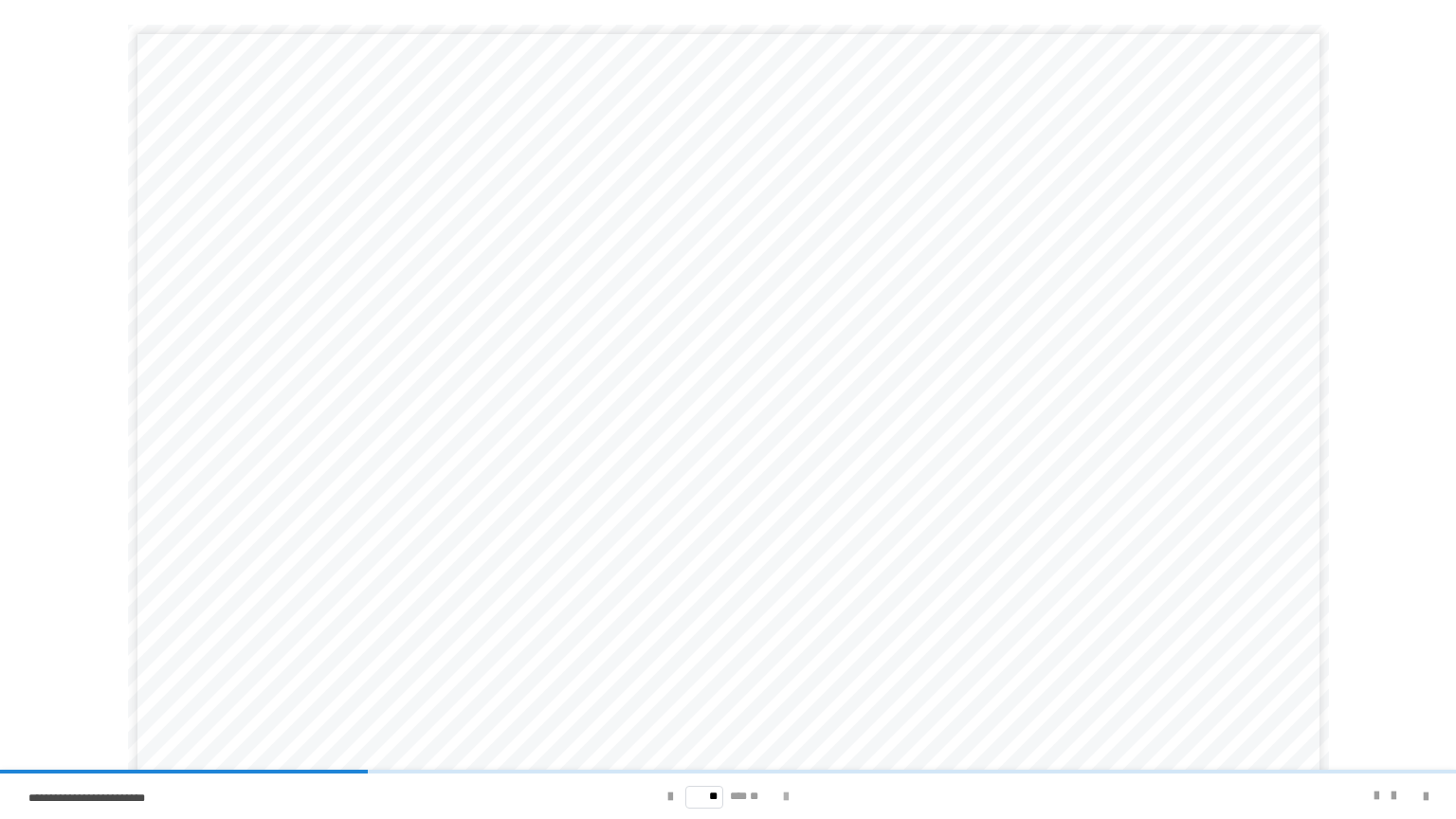 click at bounding box center [786, 796] 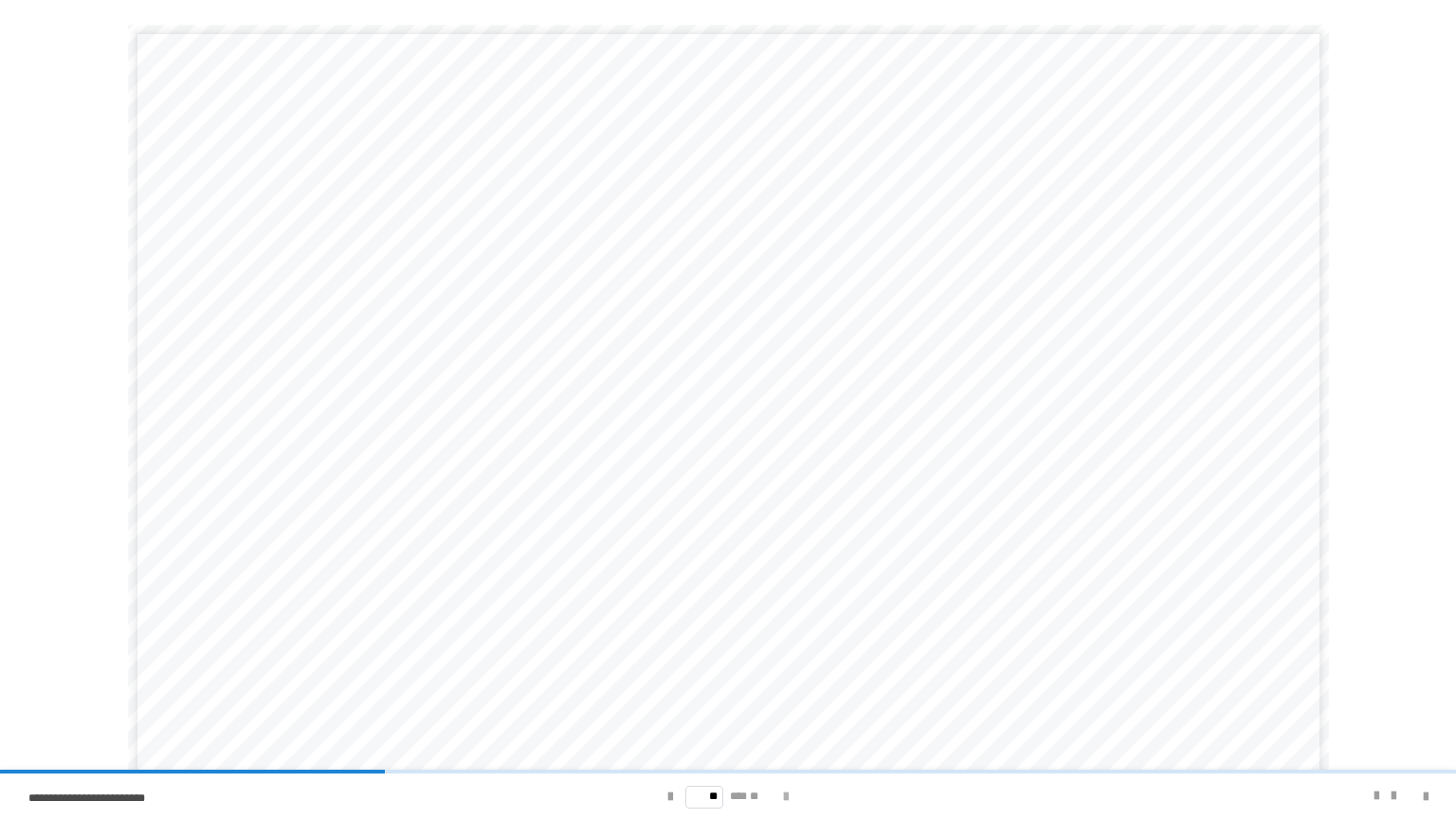 click at bounding box center (786, 796) 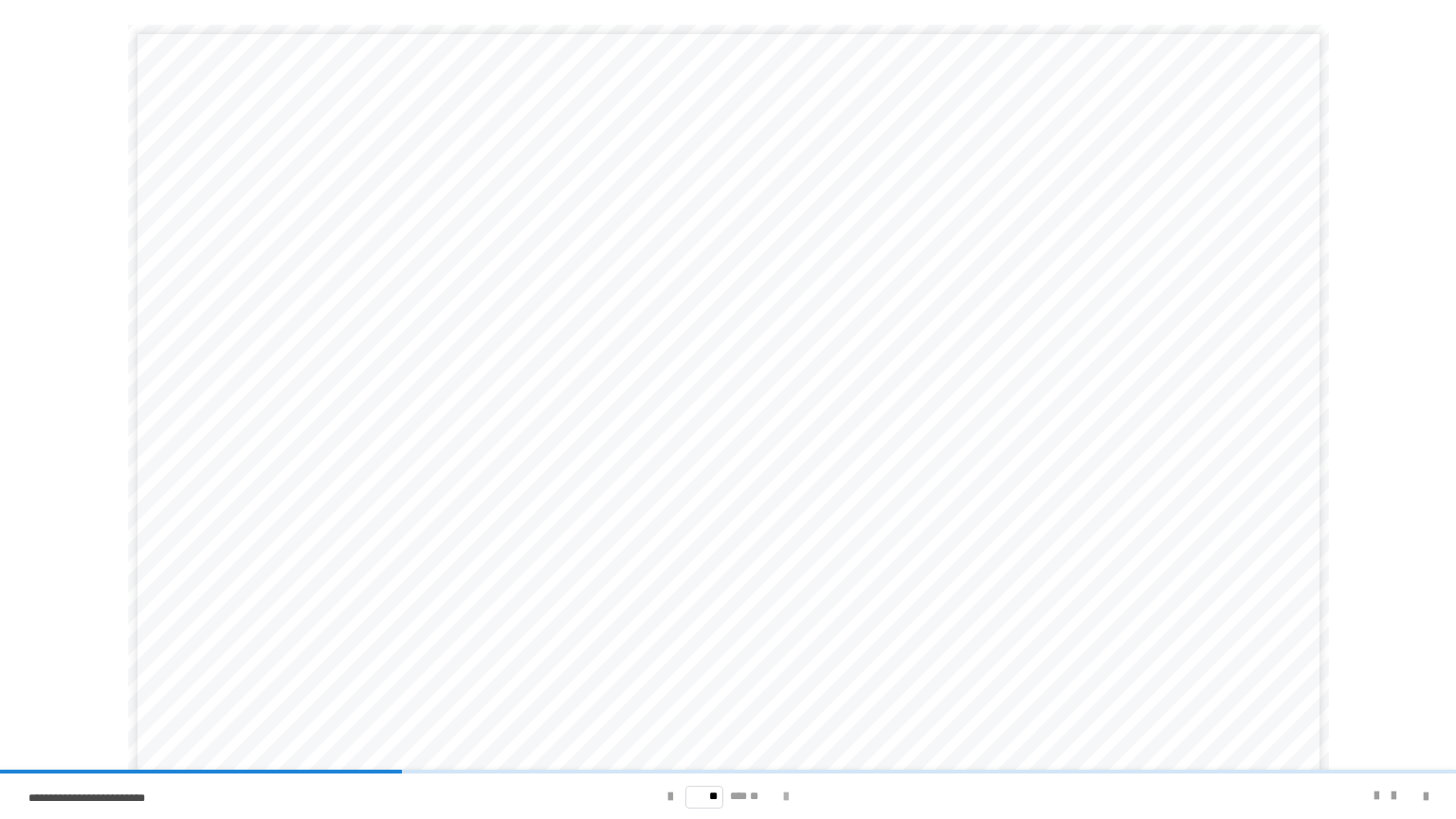 click at bounding box center (786, 796) 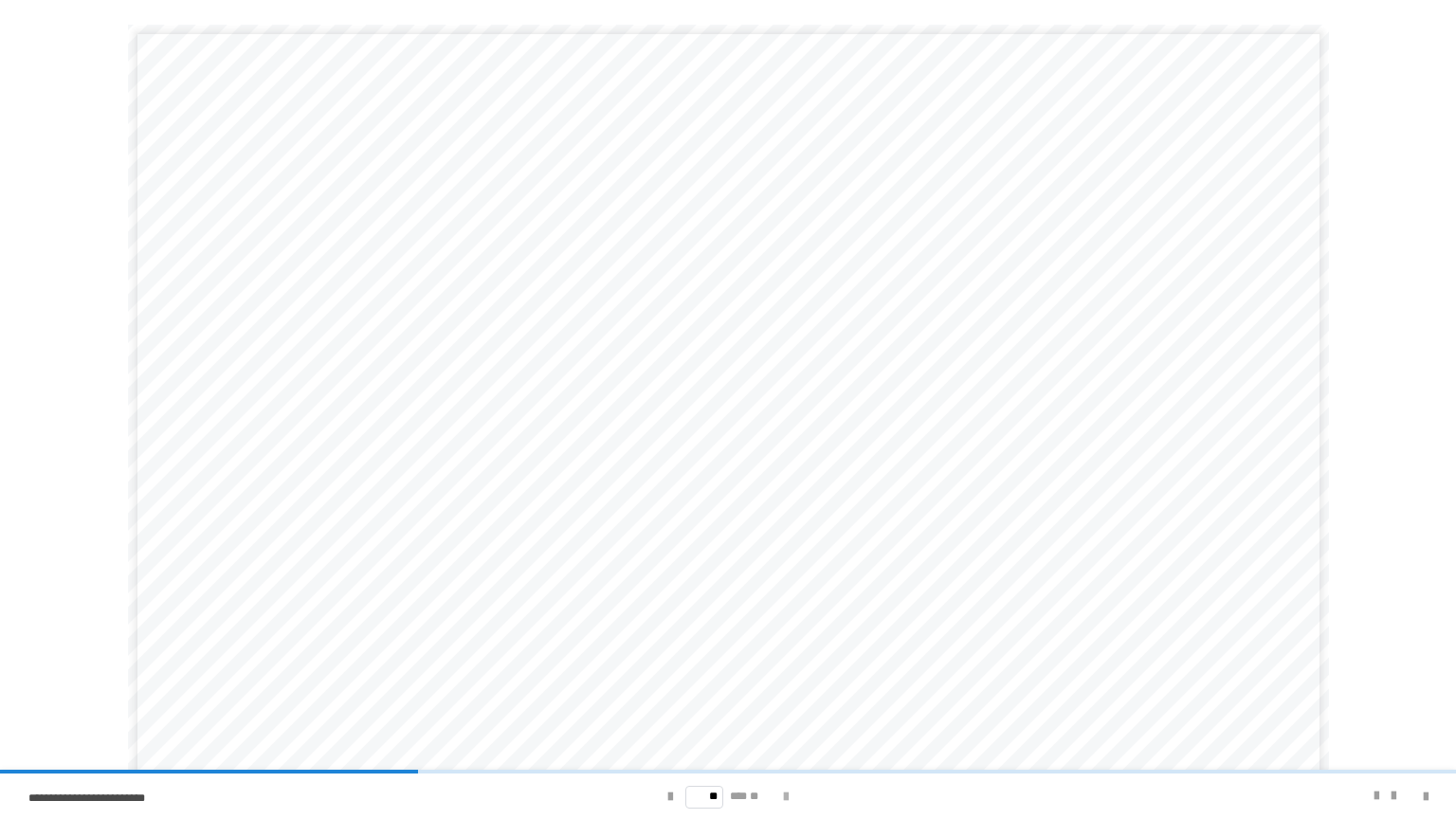 click at bounding box center (786, 796) 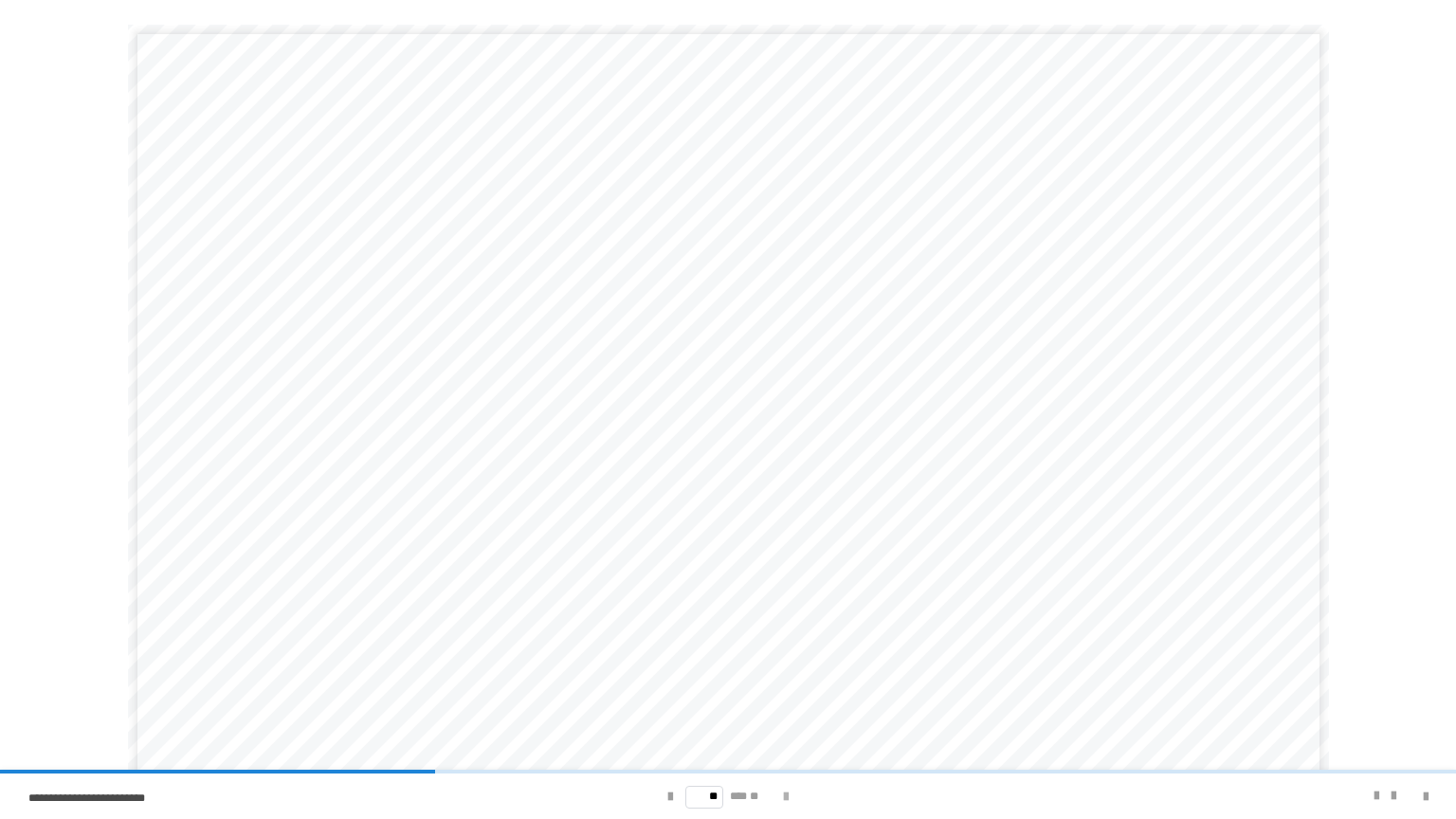 click at bounding box center [786, 796] 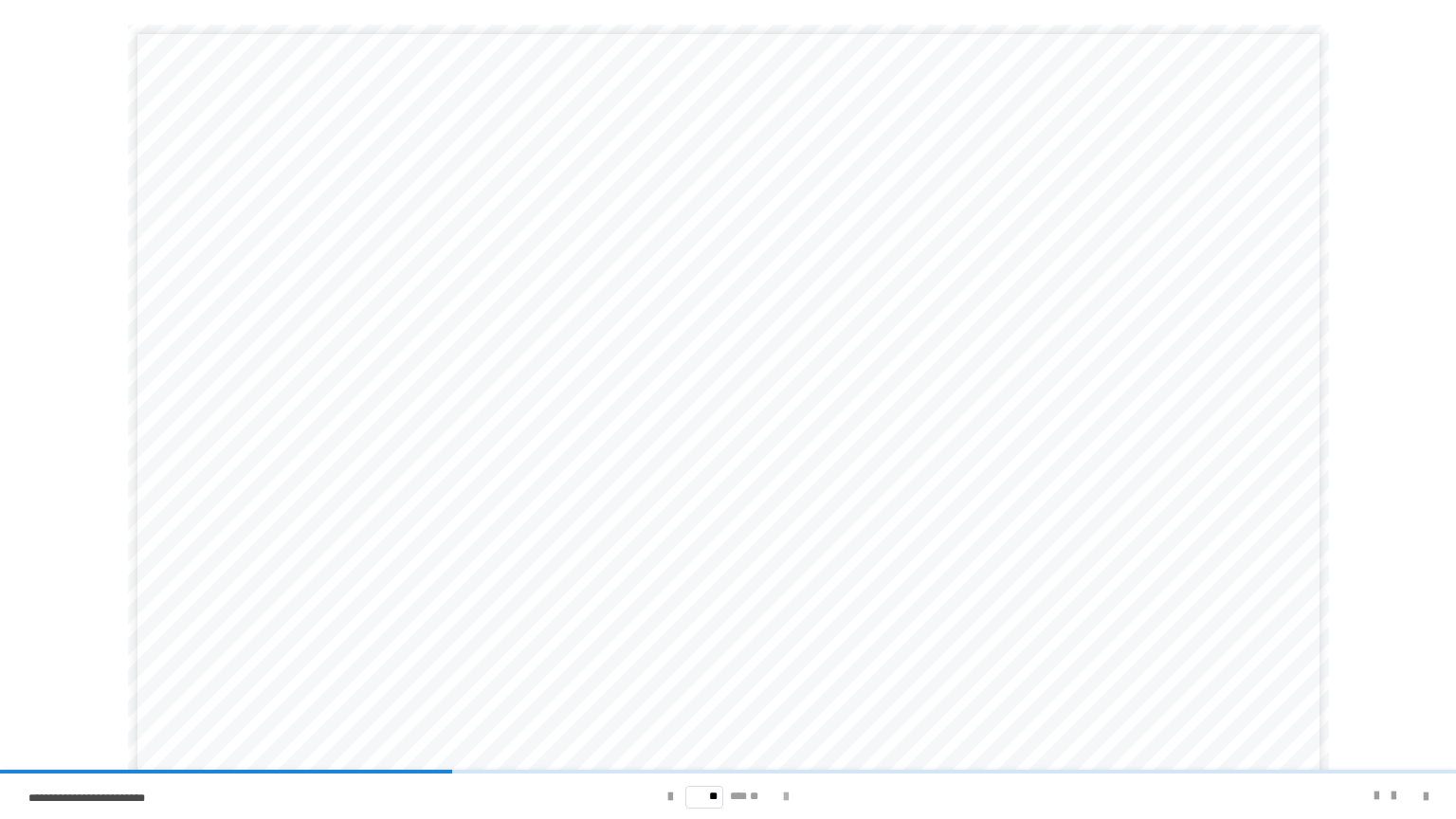 click at bounding box center [786, 796] 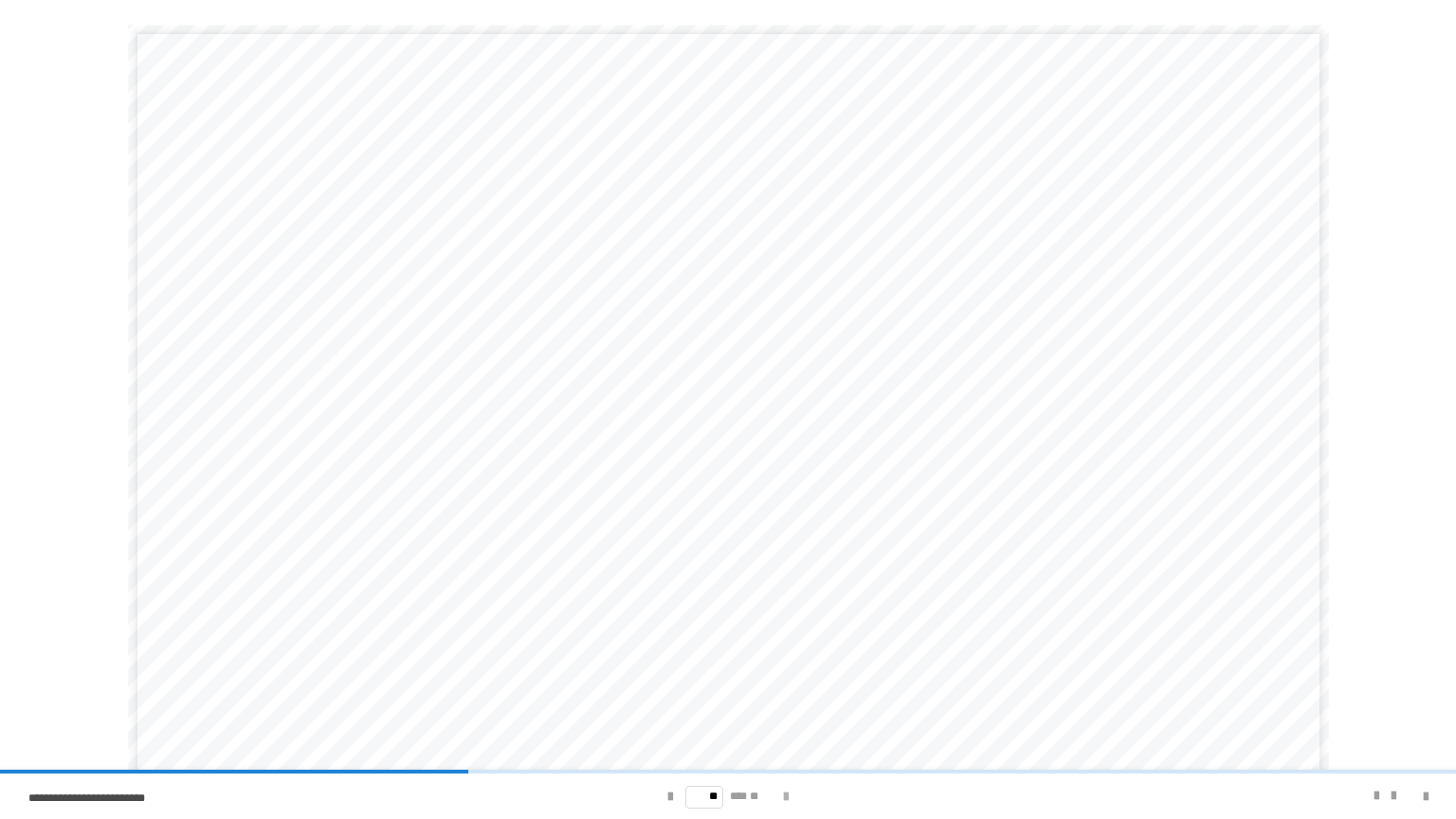 click at bounding box center [786, 796] 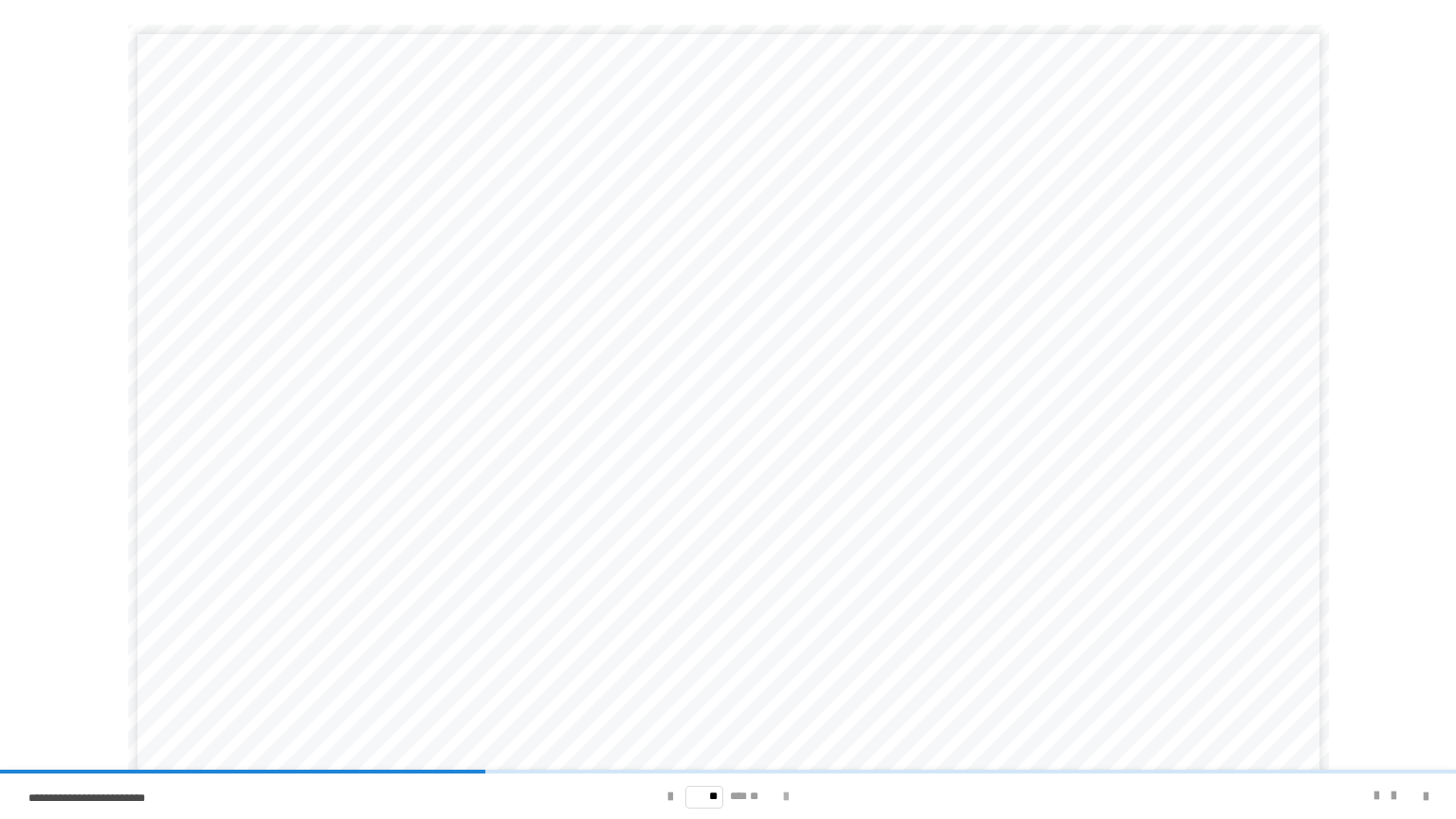 click at bounding box center (786, 796) 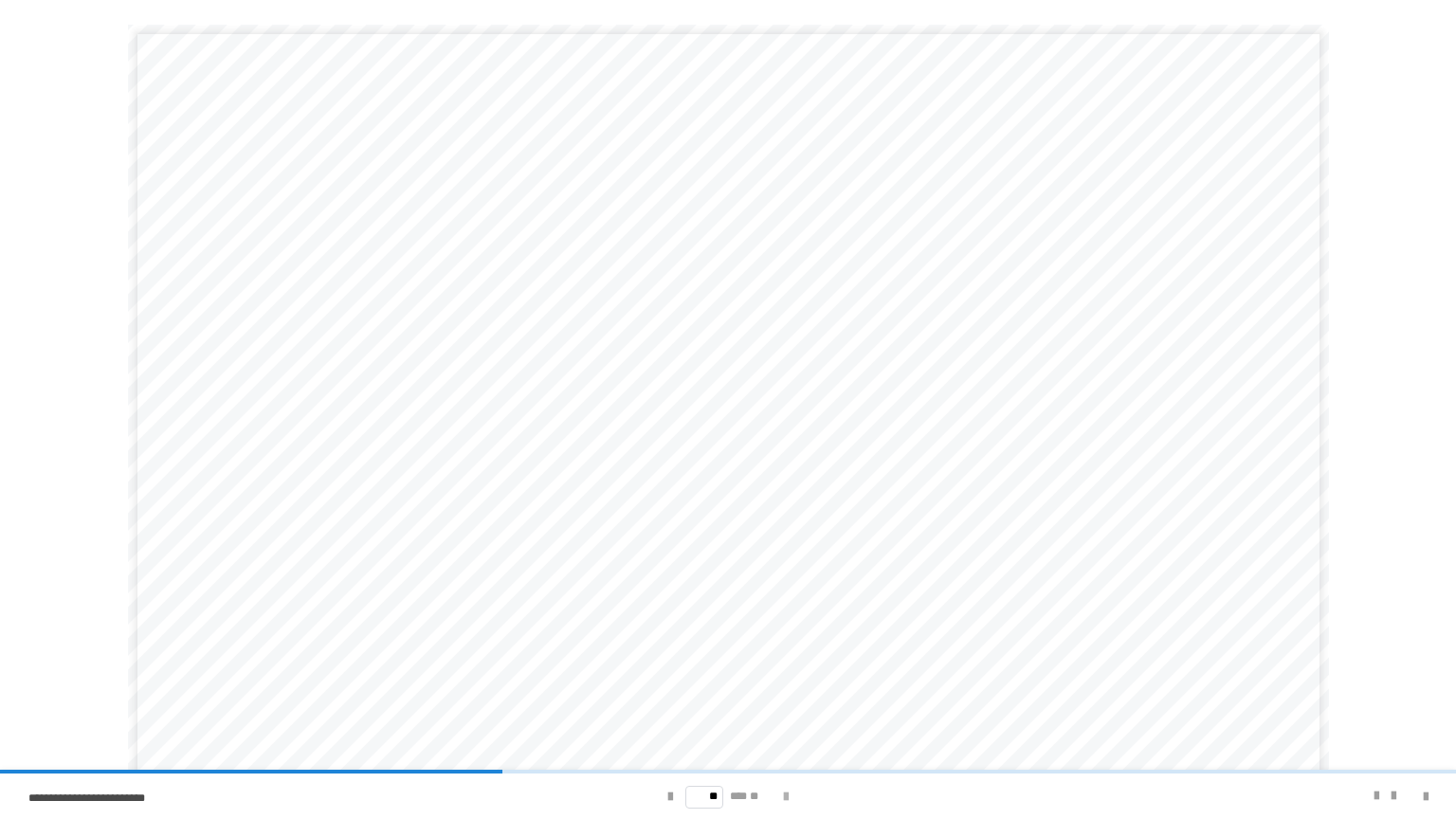 click at bounding box center (786, 796) 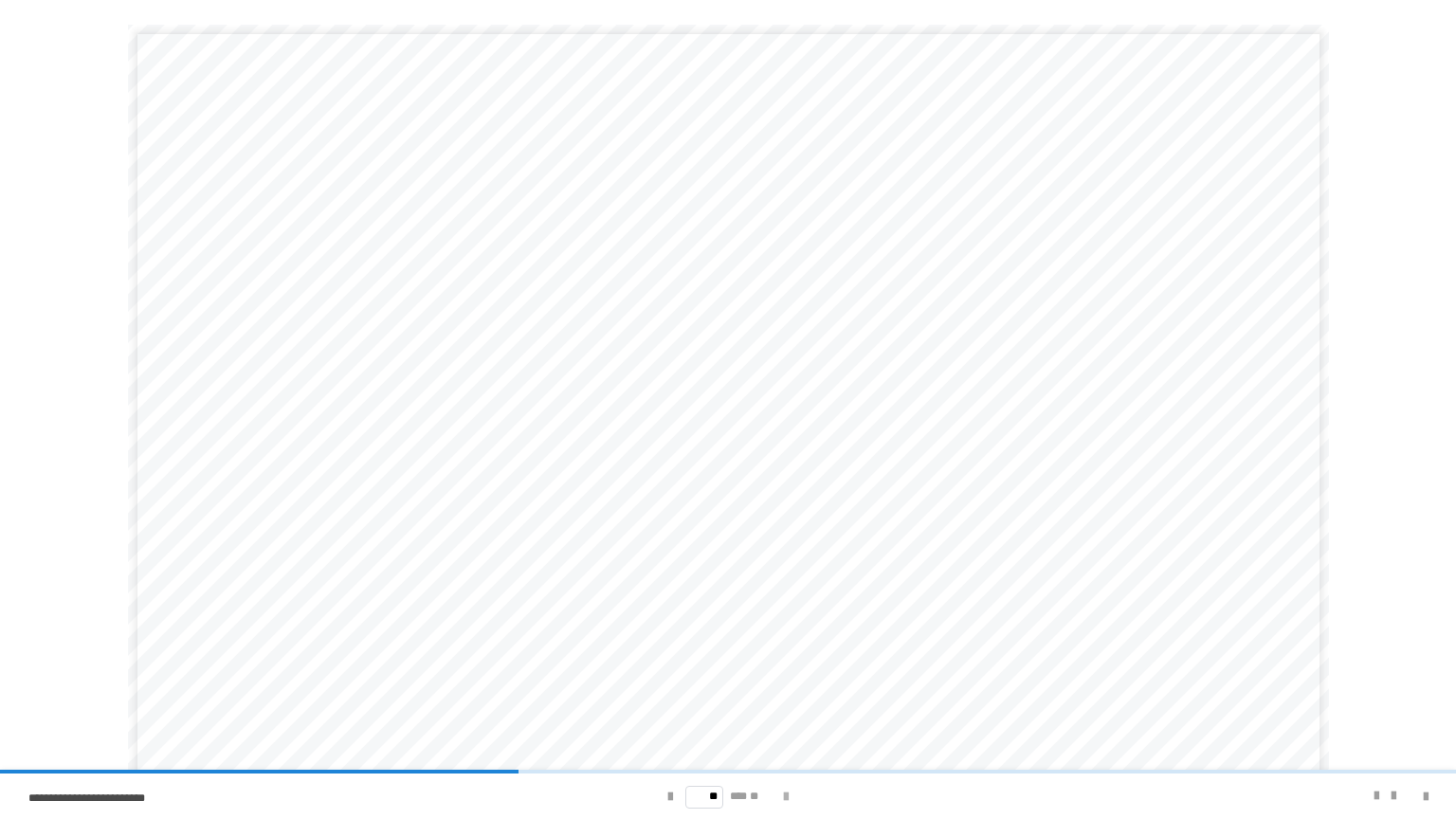 click at bounding box center [786, 796] 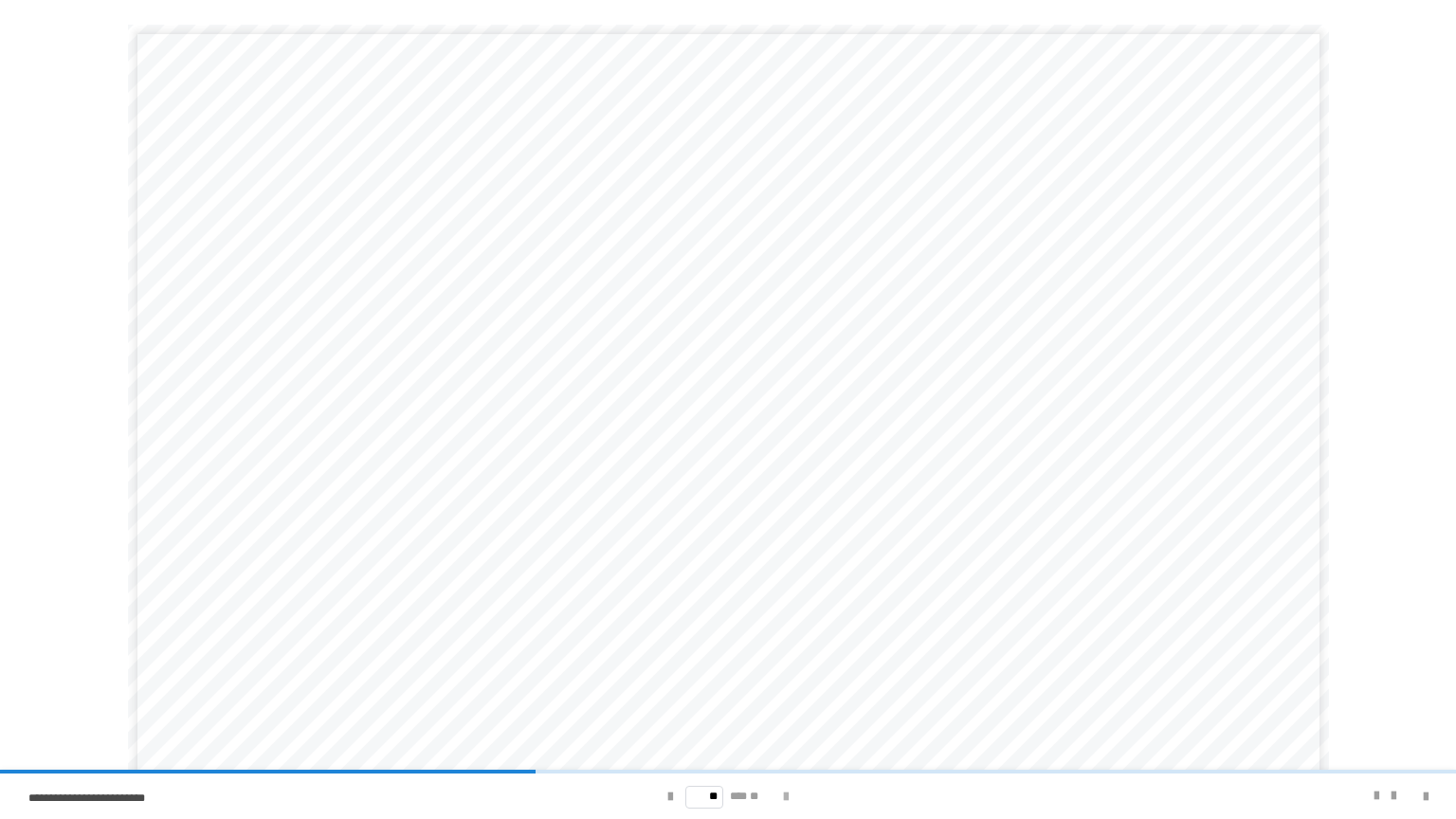 click at bounding box center (786, 796) 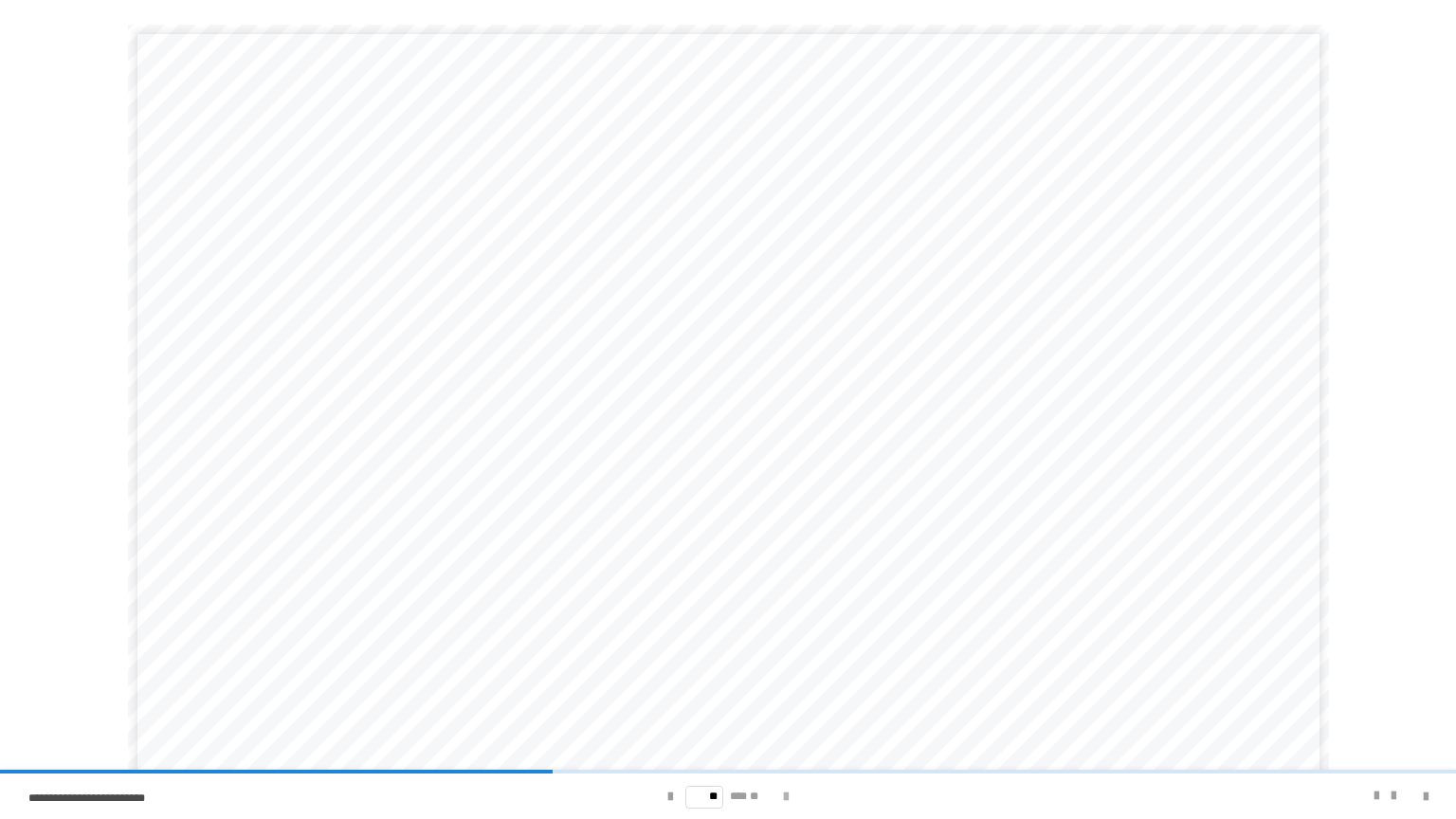 click at bounding box center (786, 796) 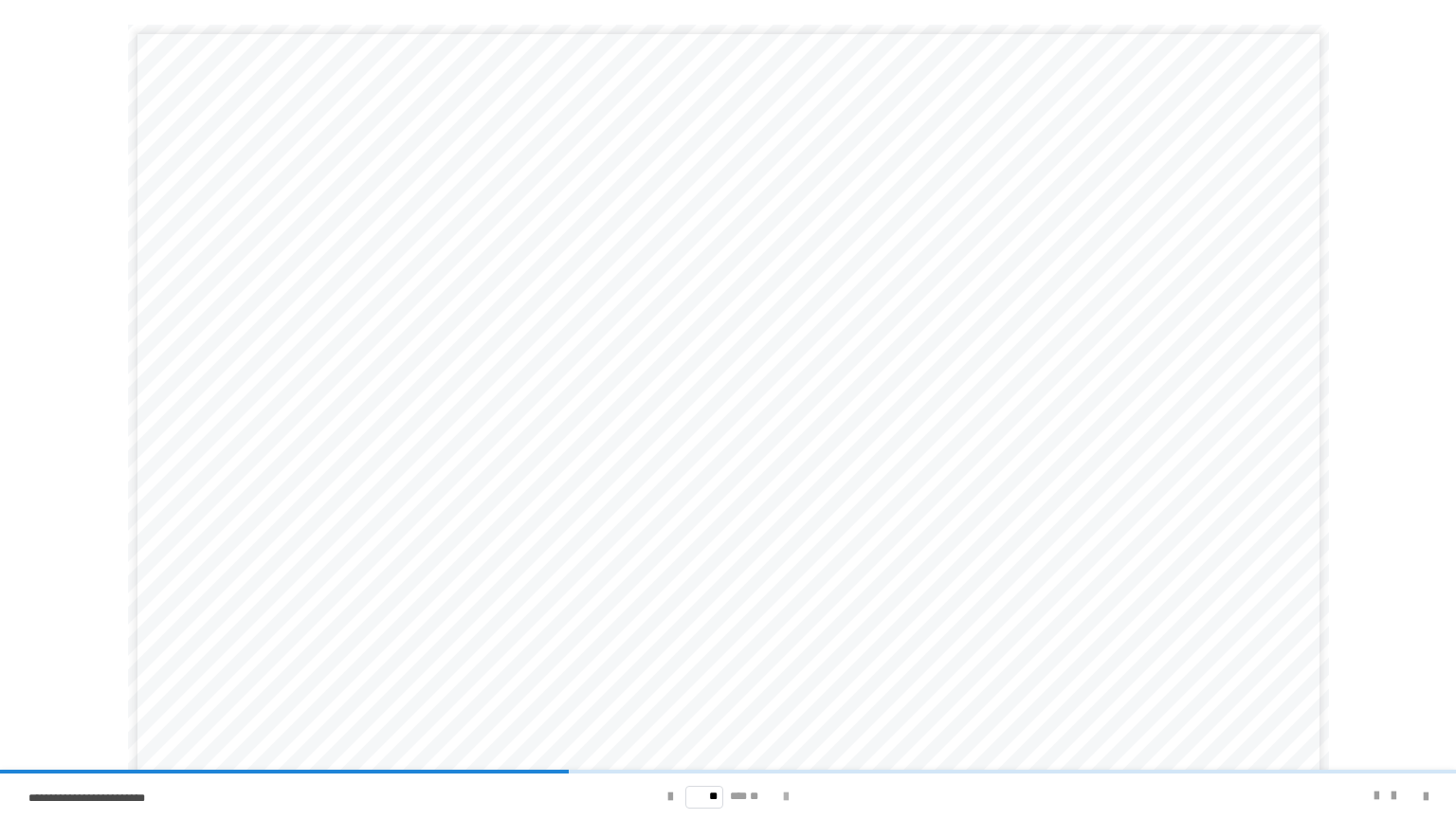 click at bounding box center (786, 796) 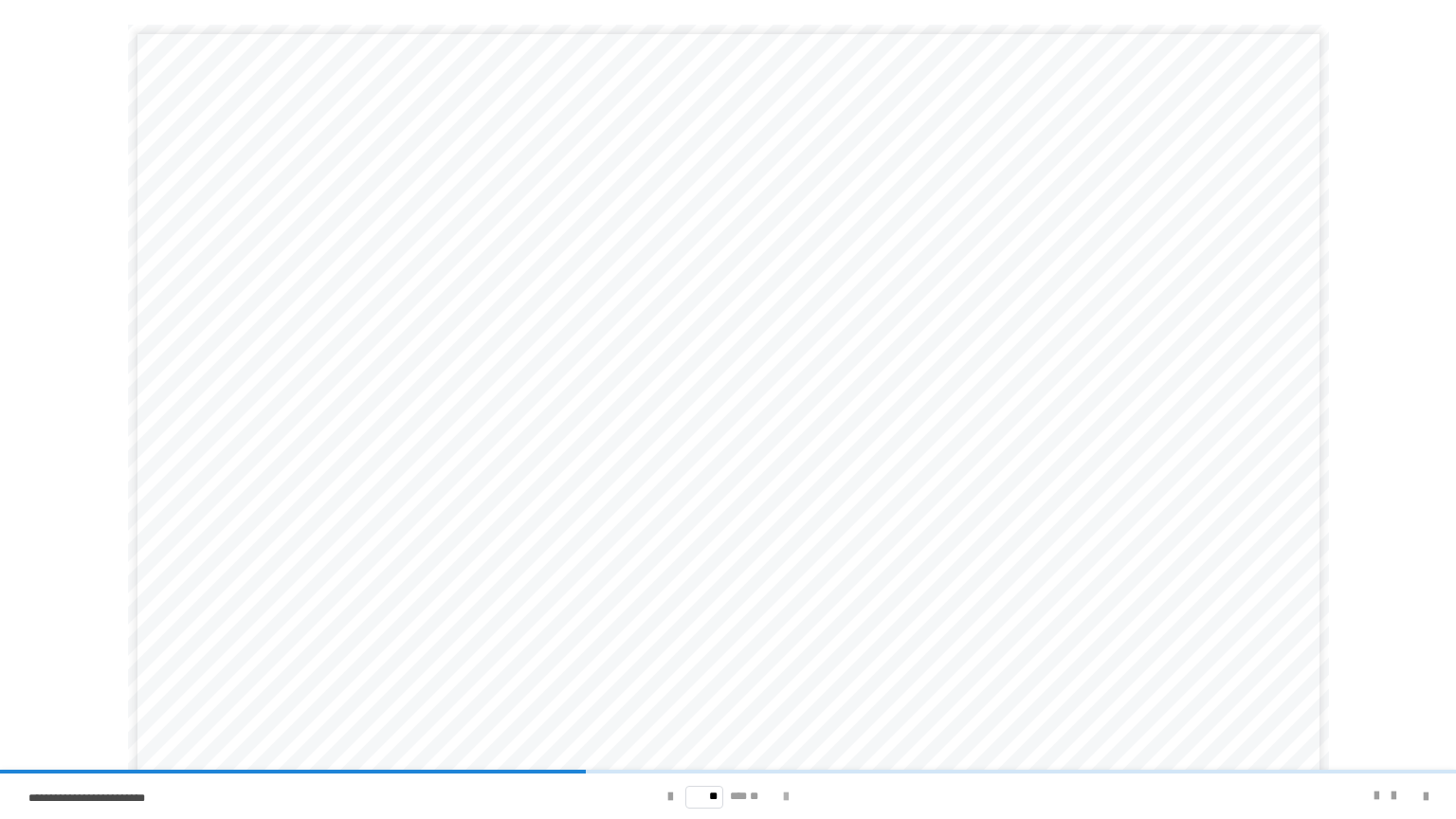 click at bounding box center (786, 796) 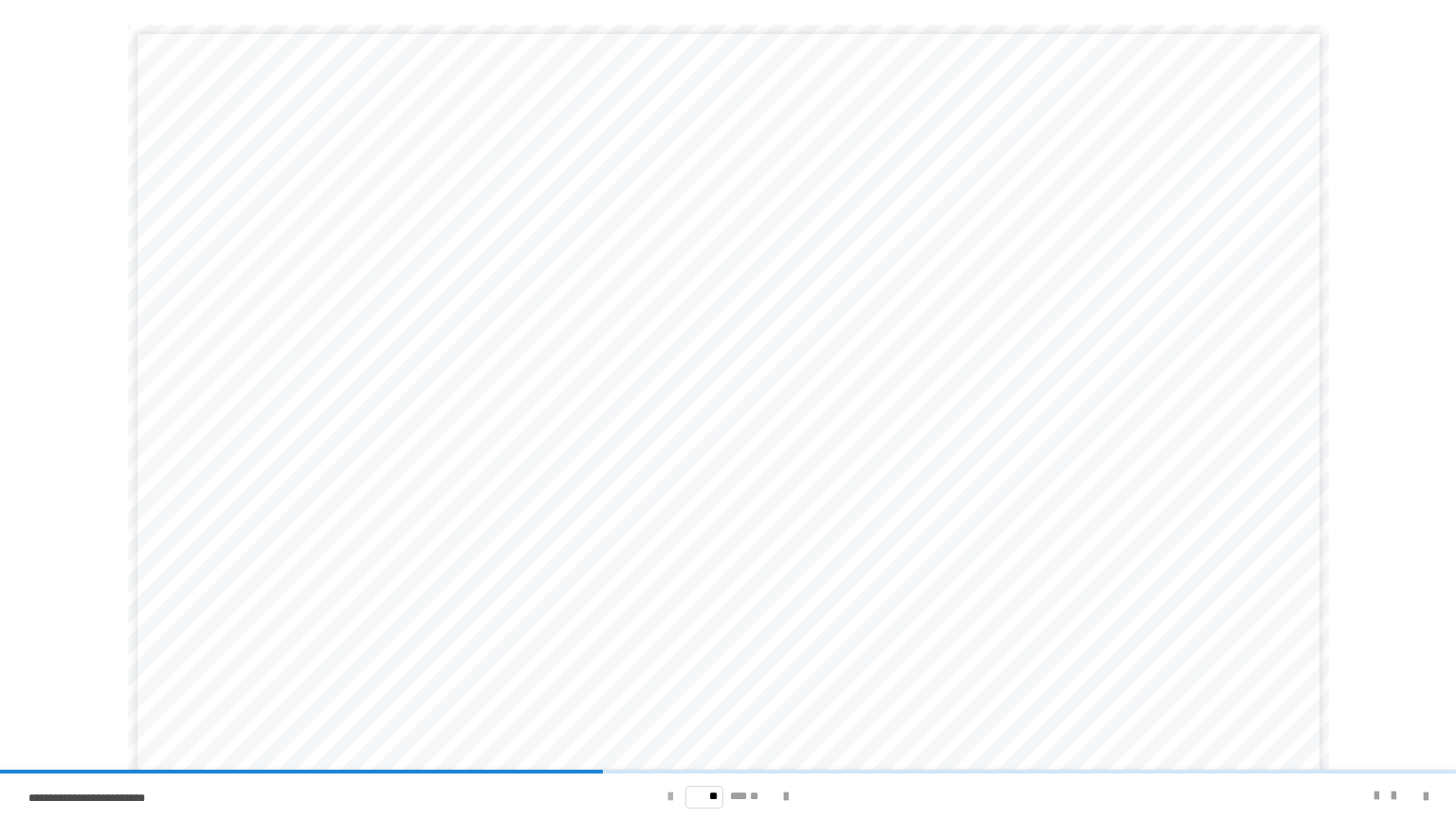 click at bounding box center [670, 797] 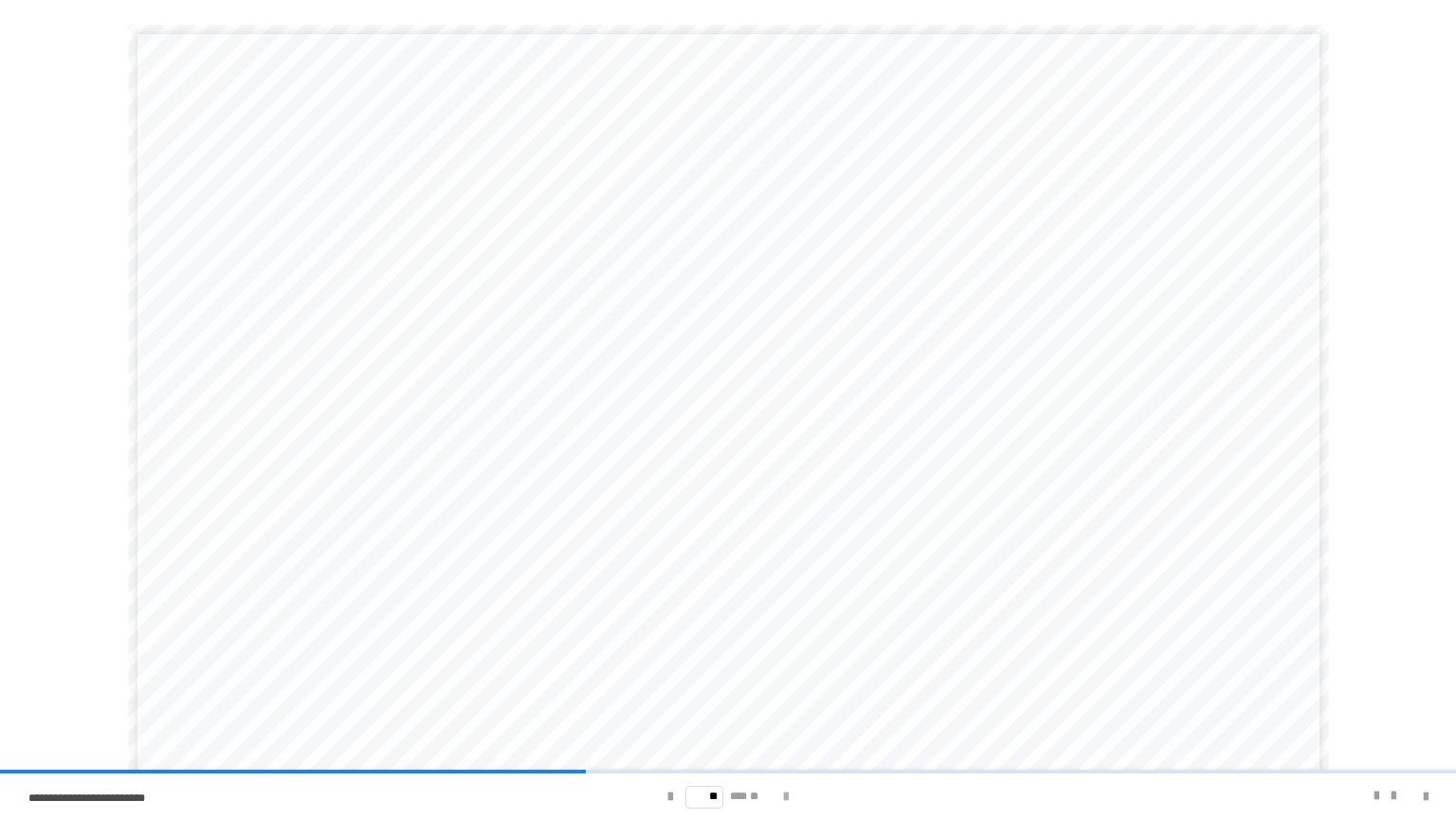 click at bounding box center [786, 796] 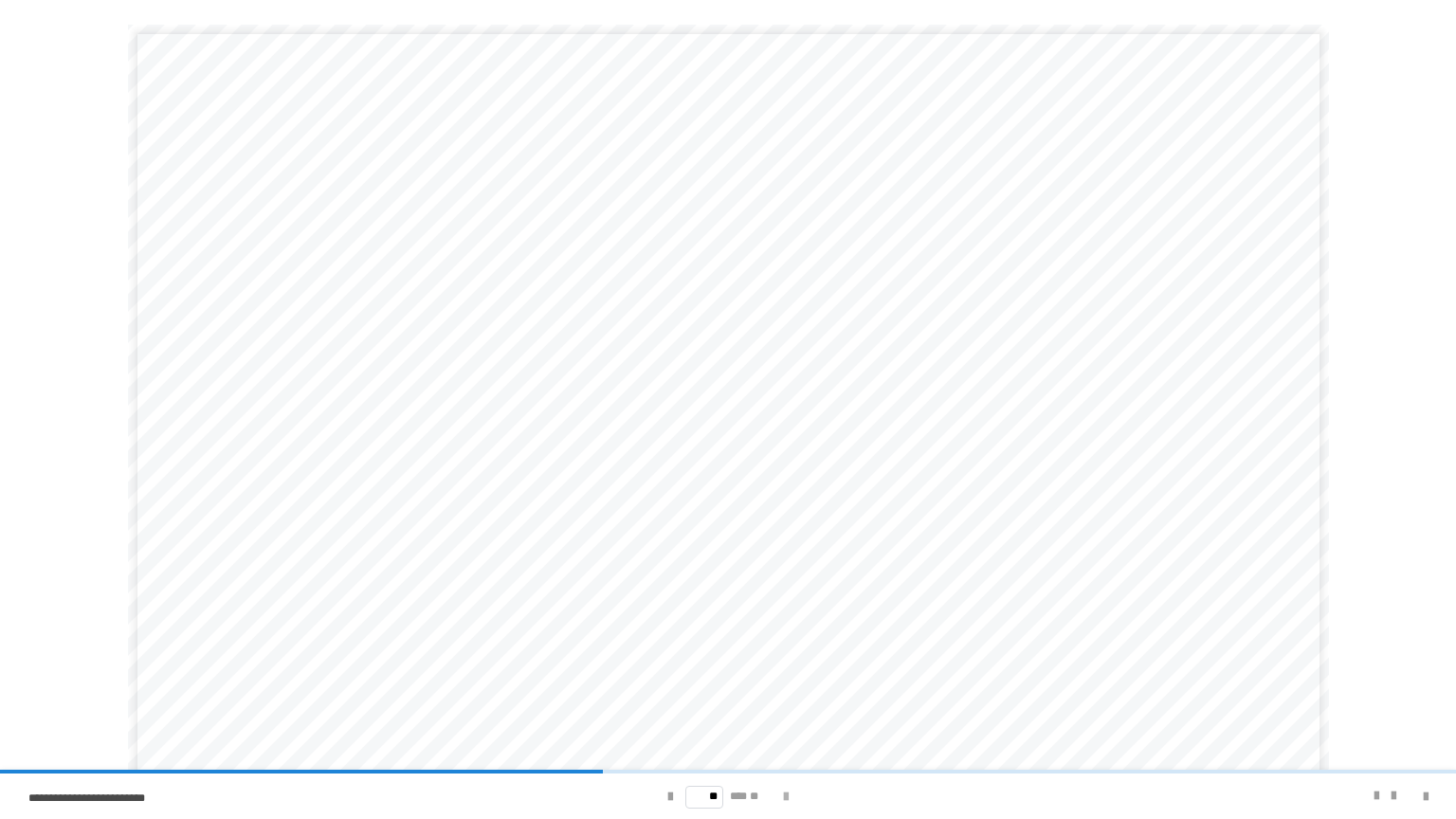 click at bounding box center (786, 796) 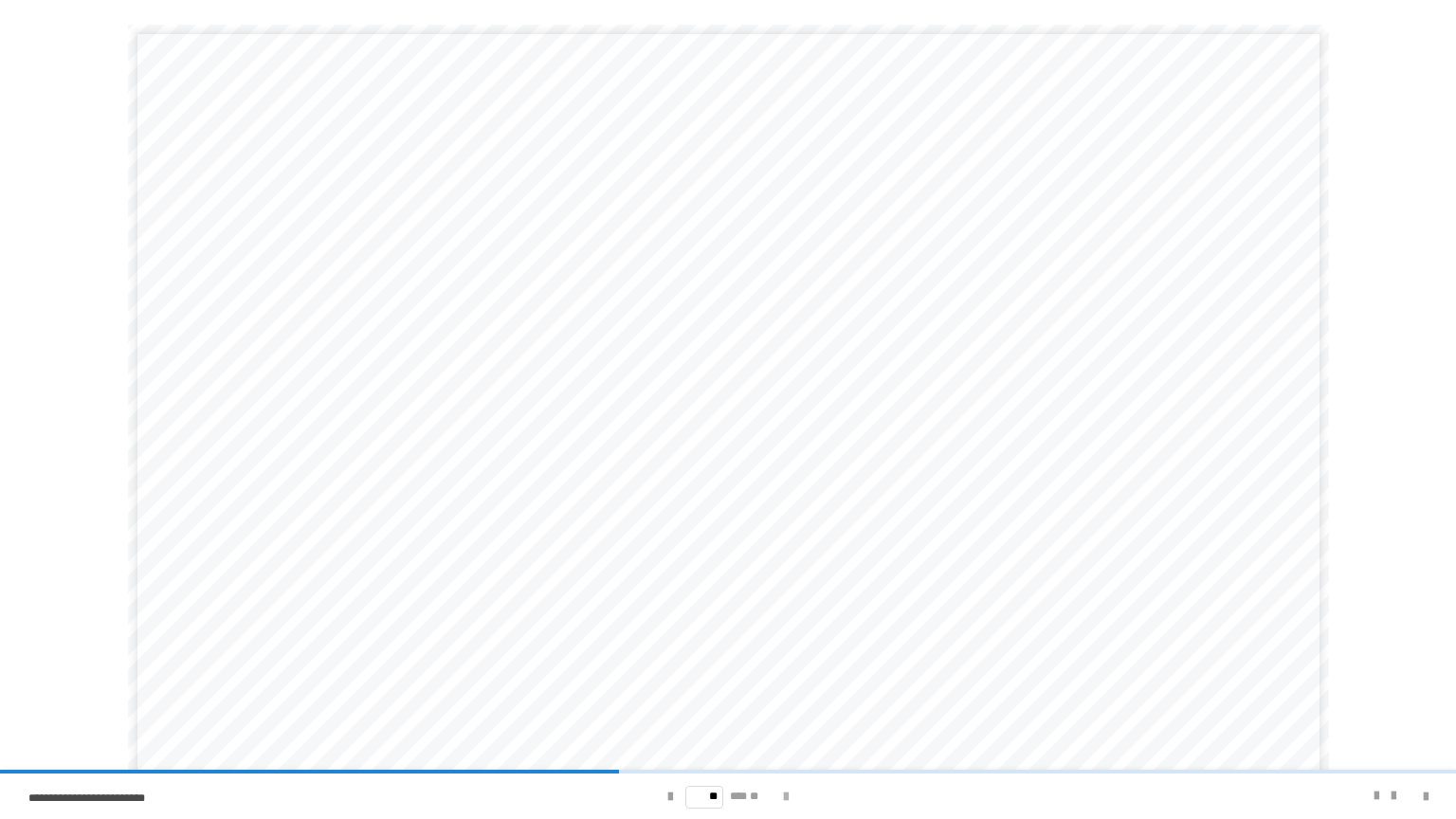 click at bounding box center [786, 796] 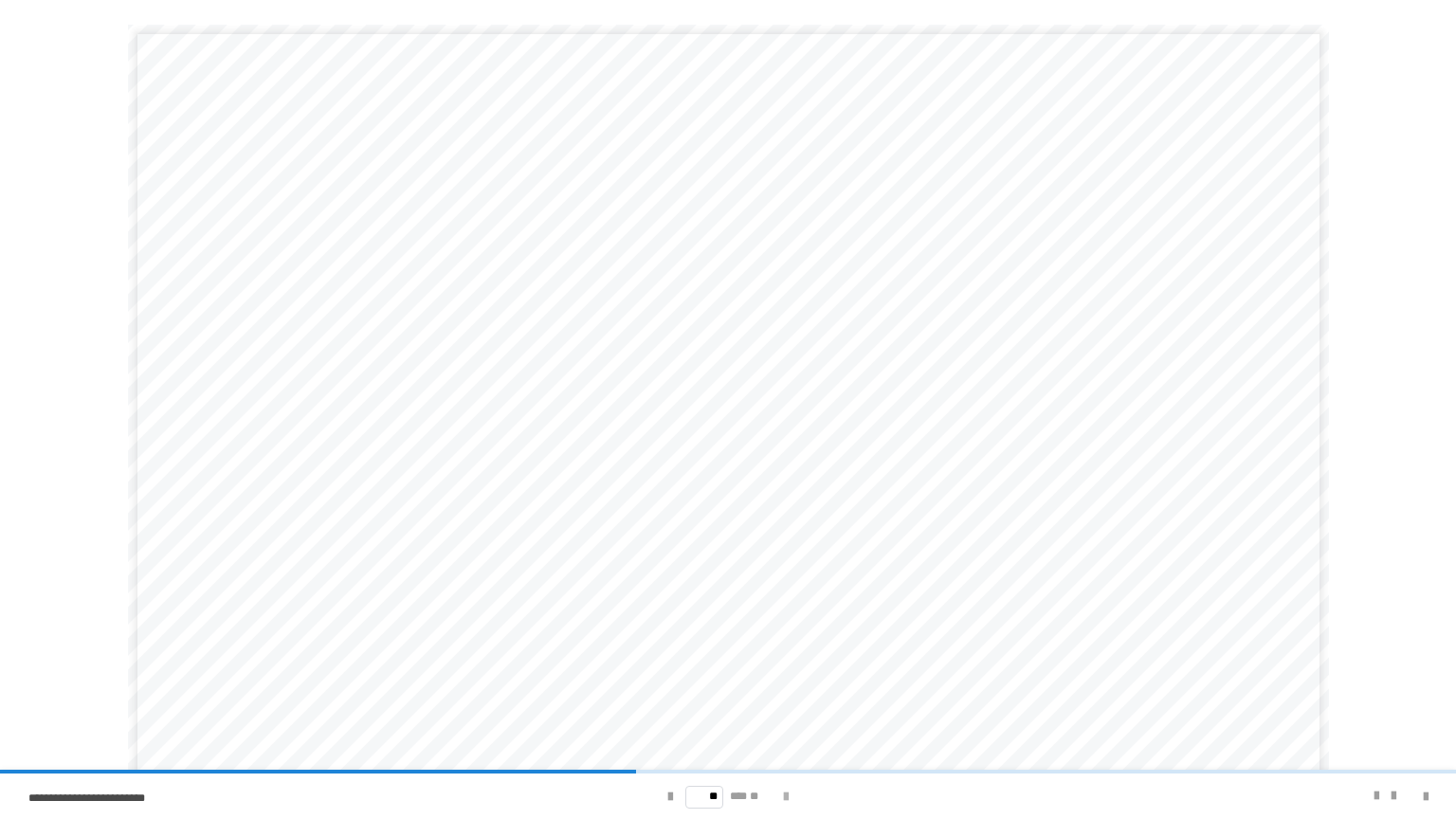 click at bounding box center [786, 796] 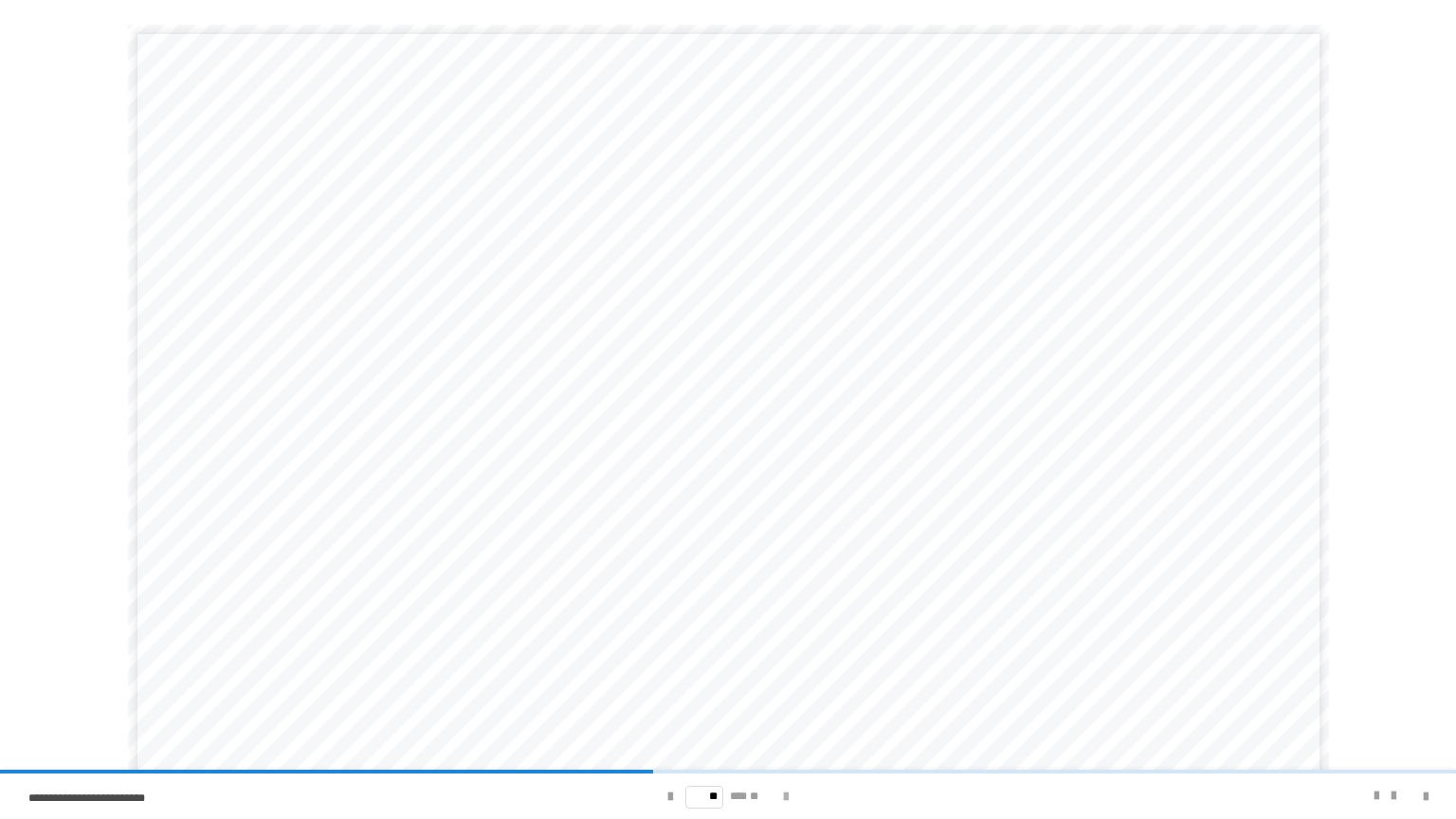 click at bounding box center (786, 796) 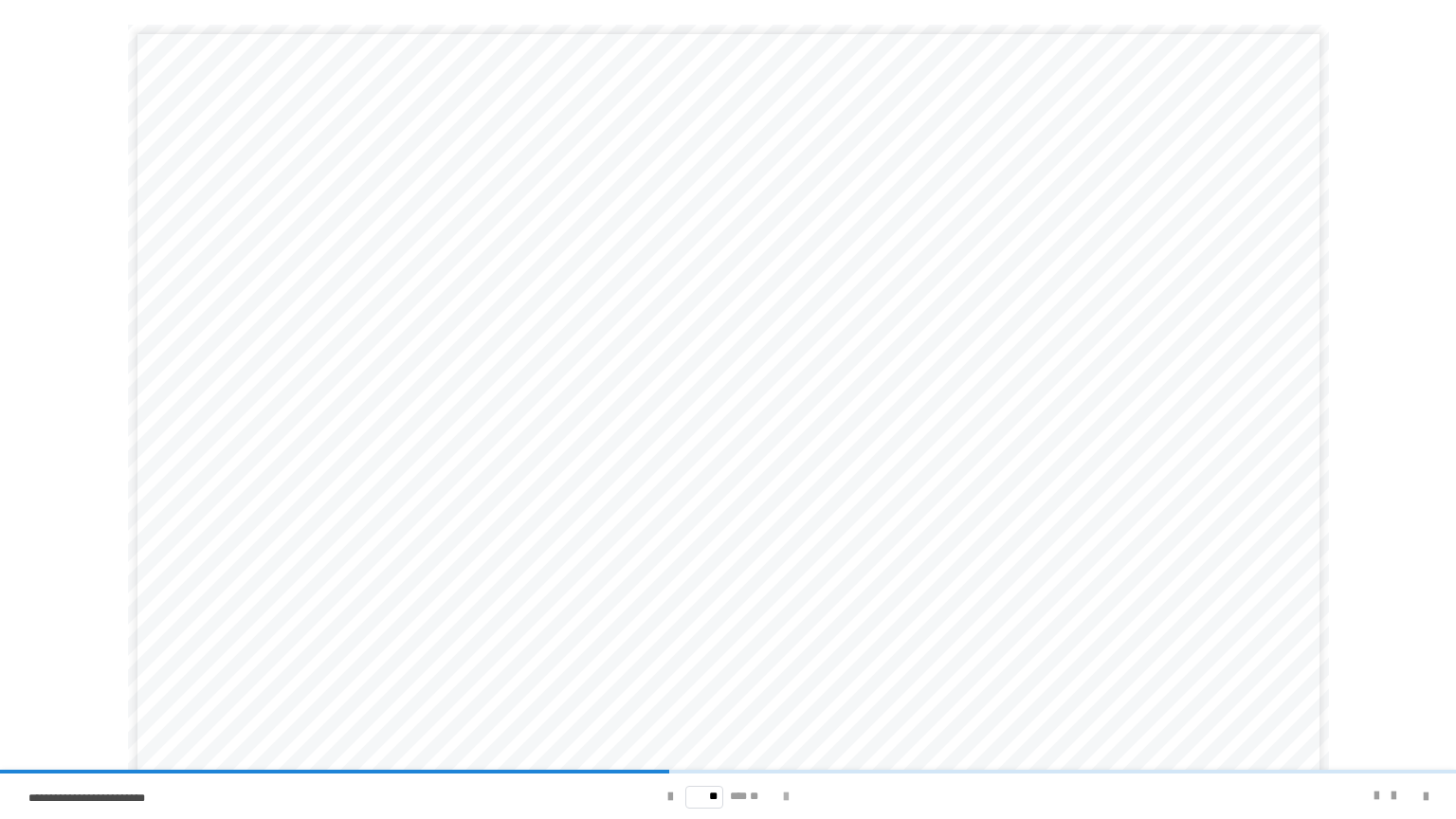 click at bounding box center (786, 796) 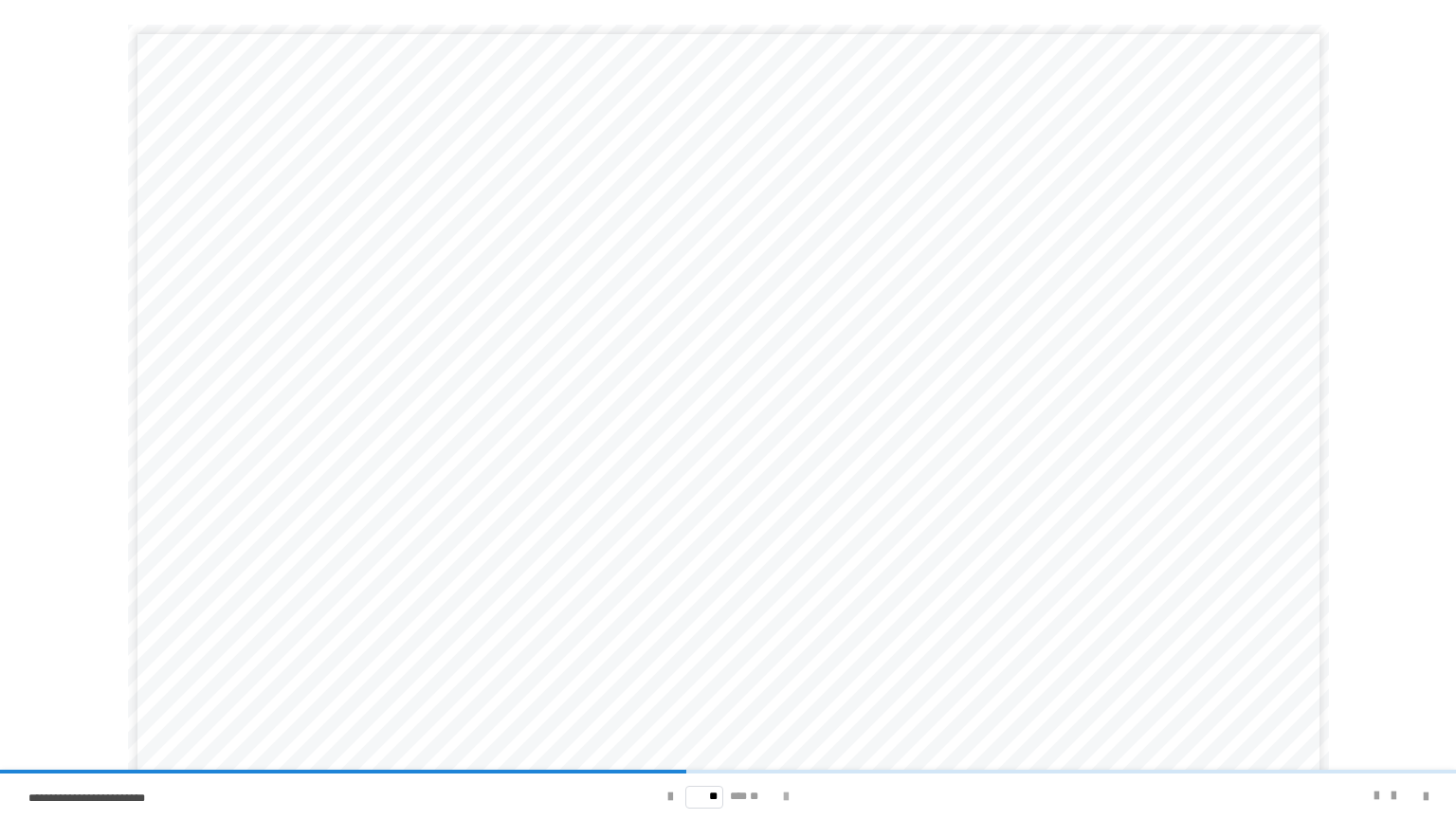 click at bounding box center [786, 796] 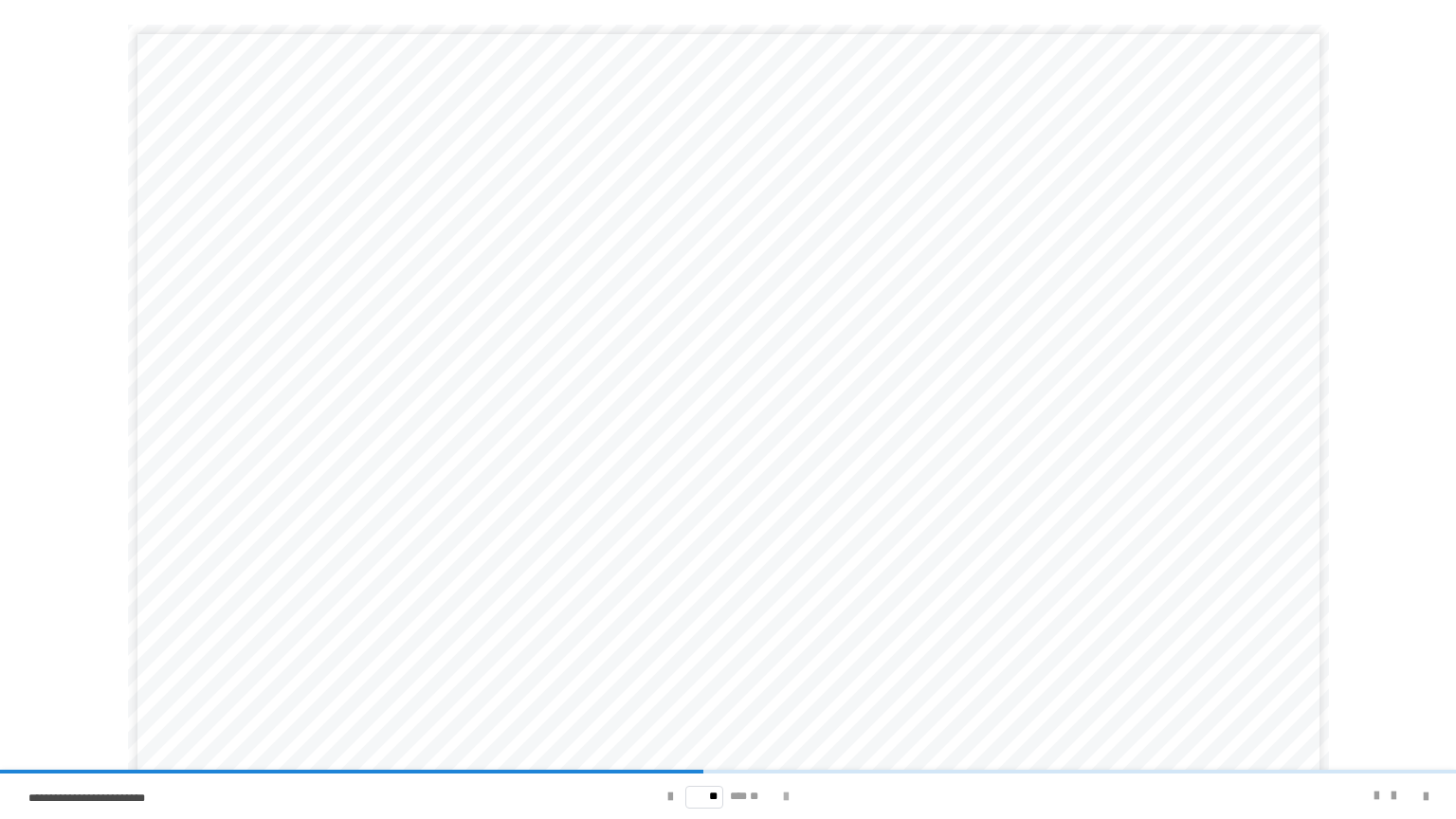 click at bounding box center [786, 796] 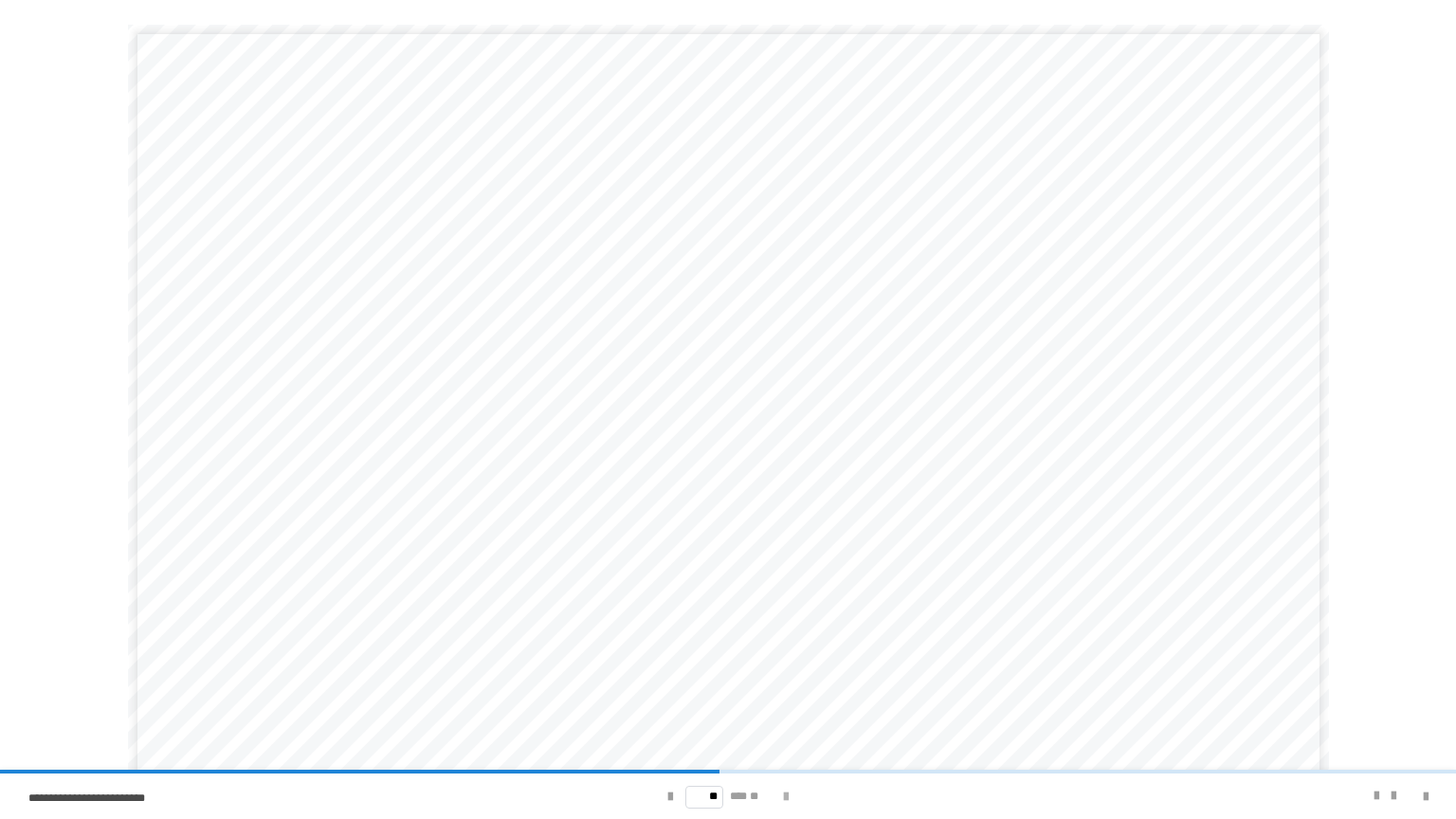 click at bounding box center [786, 796] 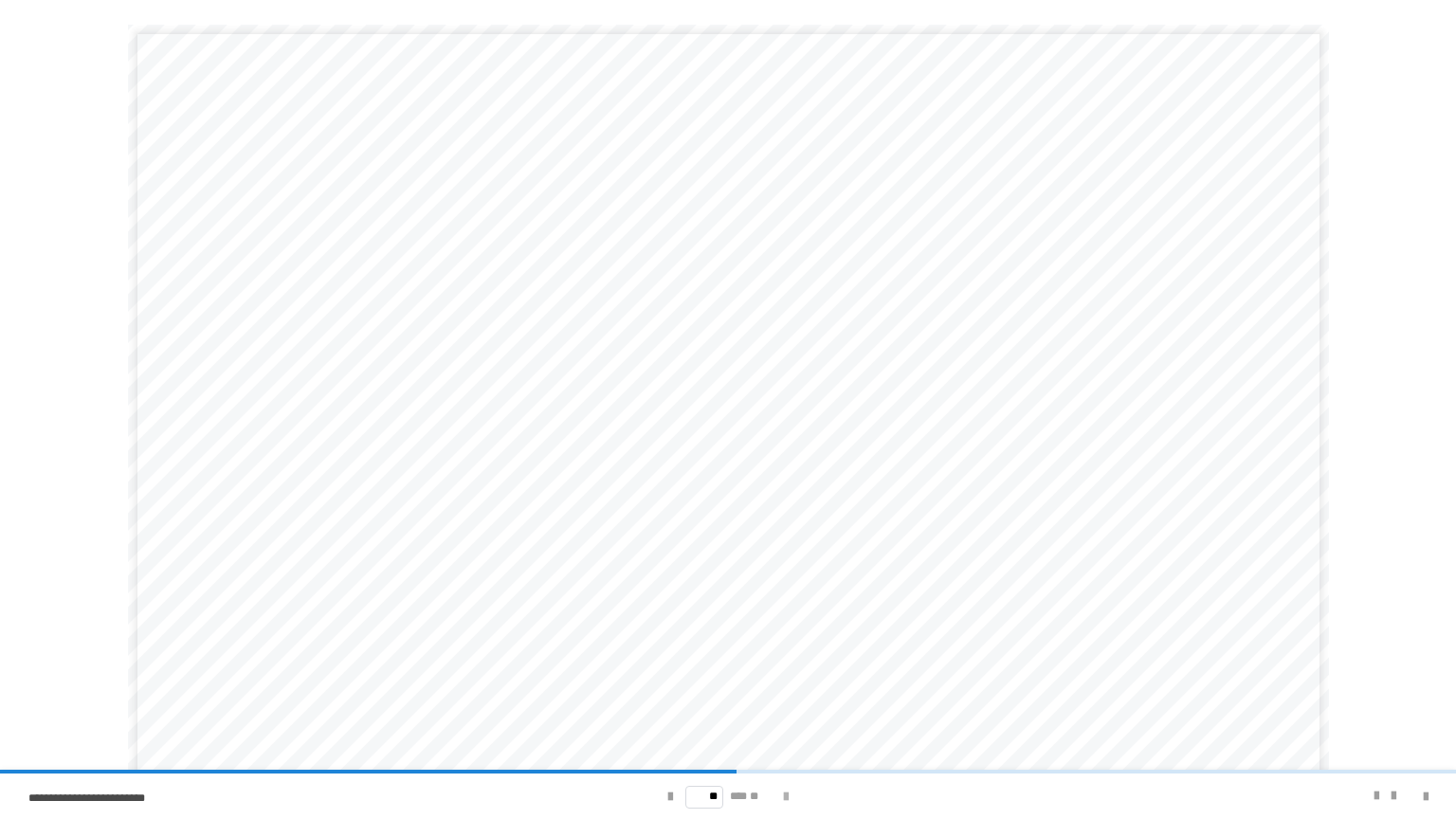 click at bounding box center [786, 796] 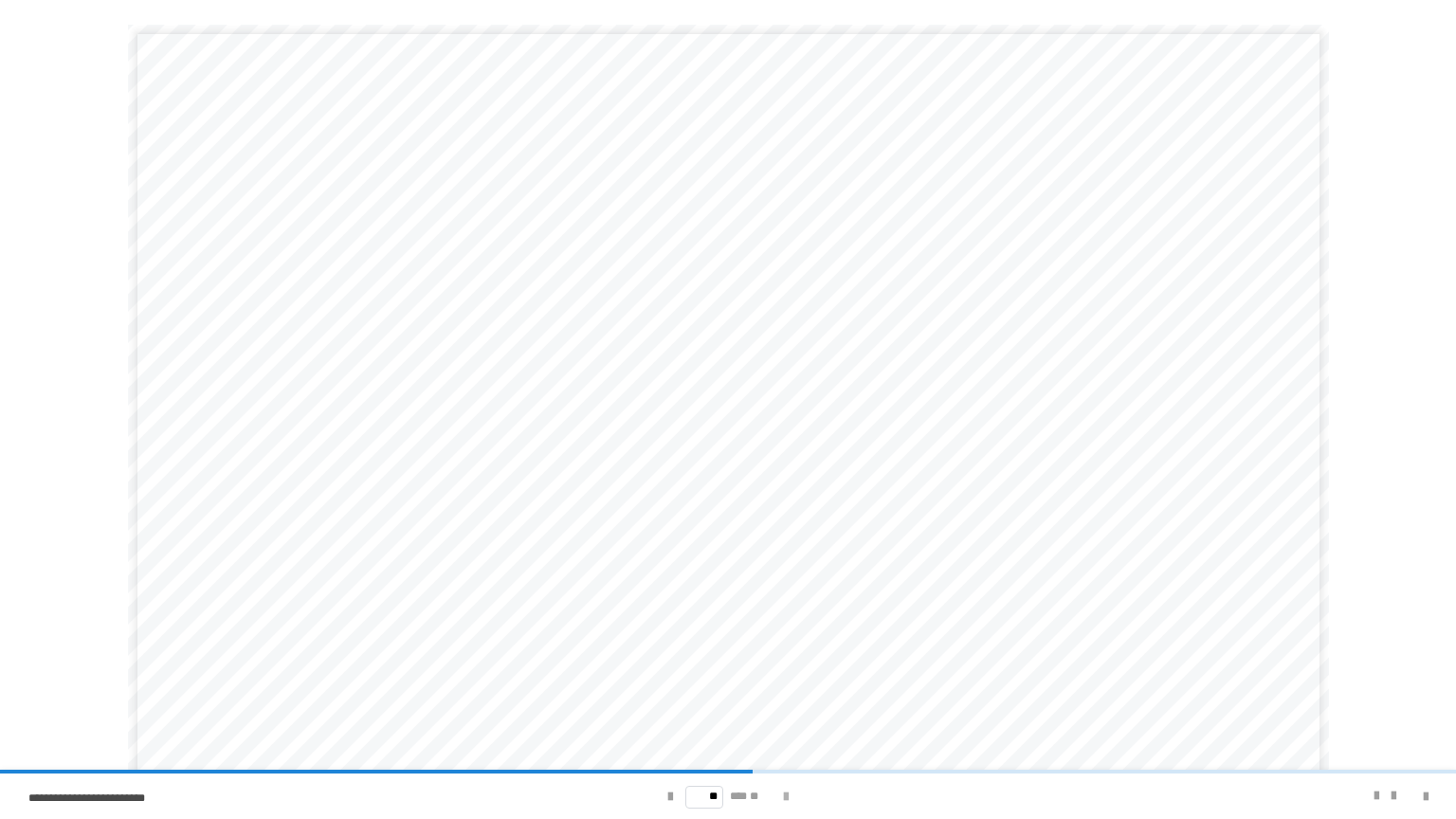click at bounding box center [786, 796] 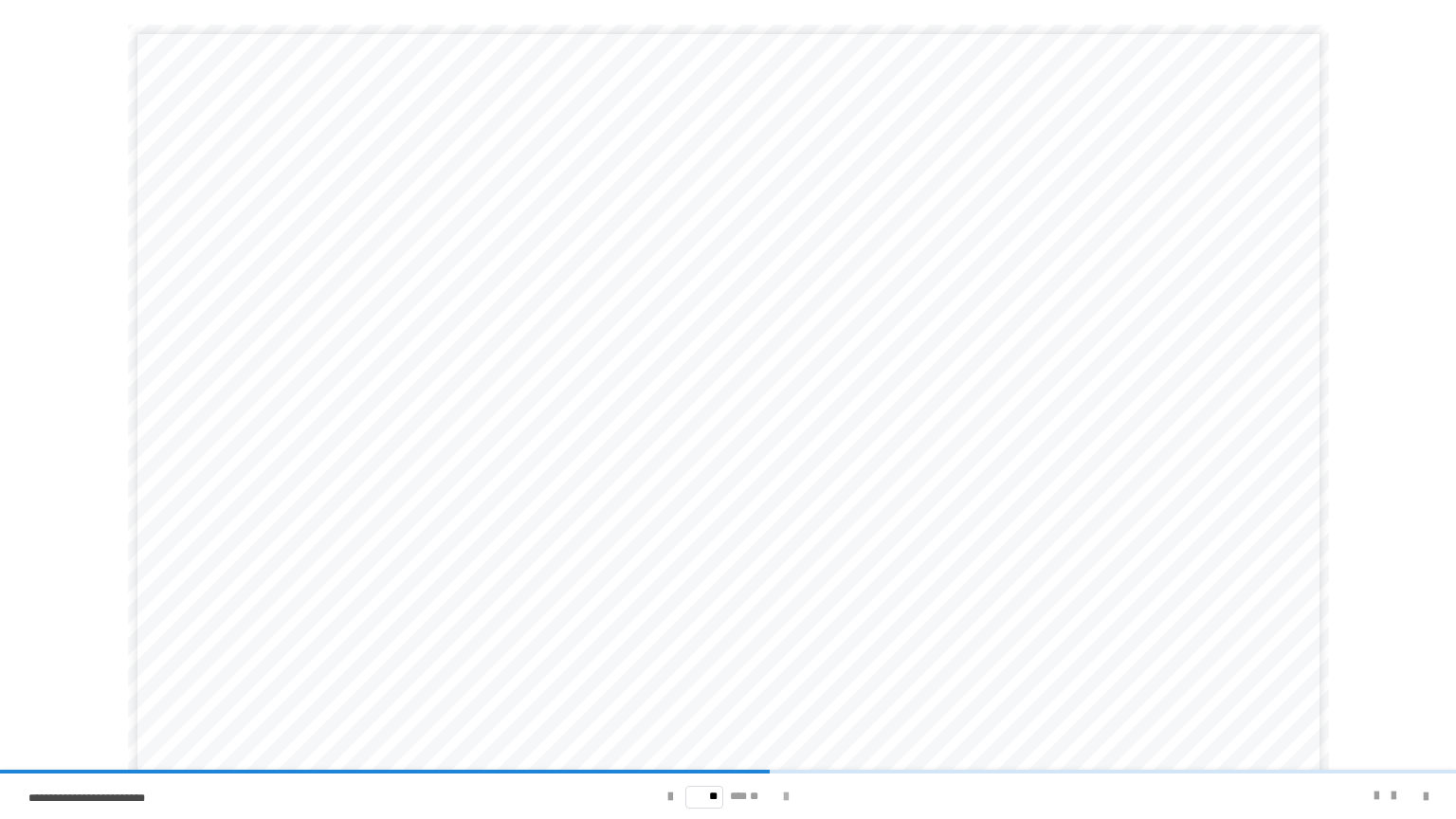 click at bounding box center (786, 796) 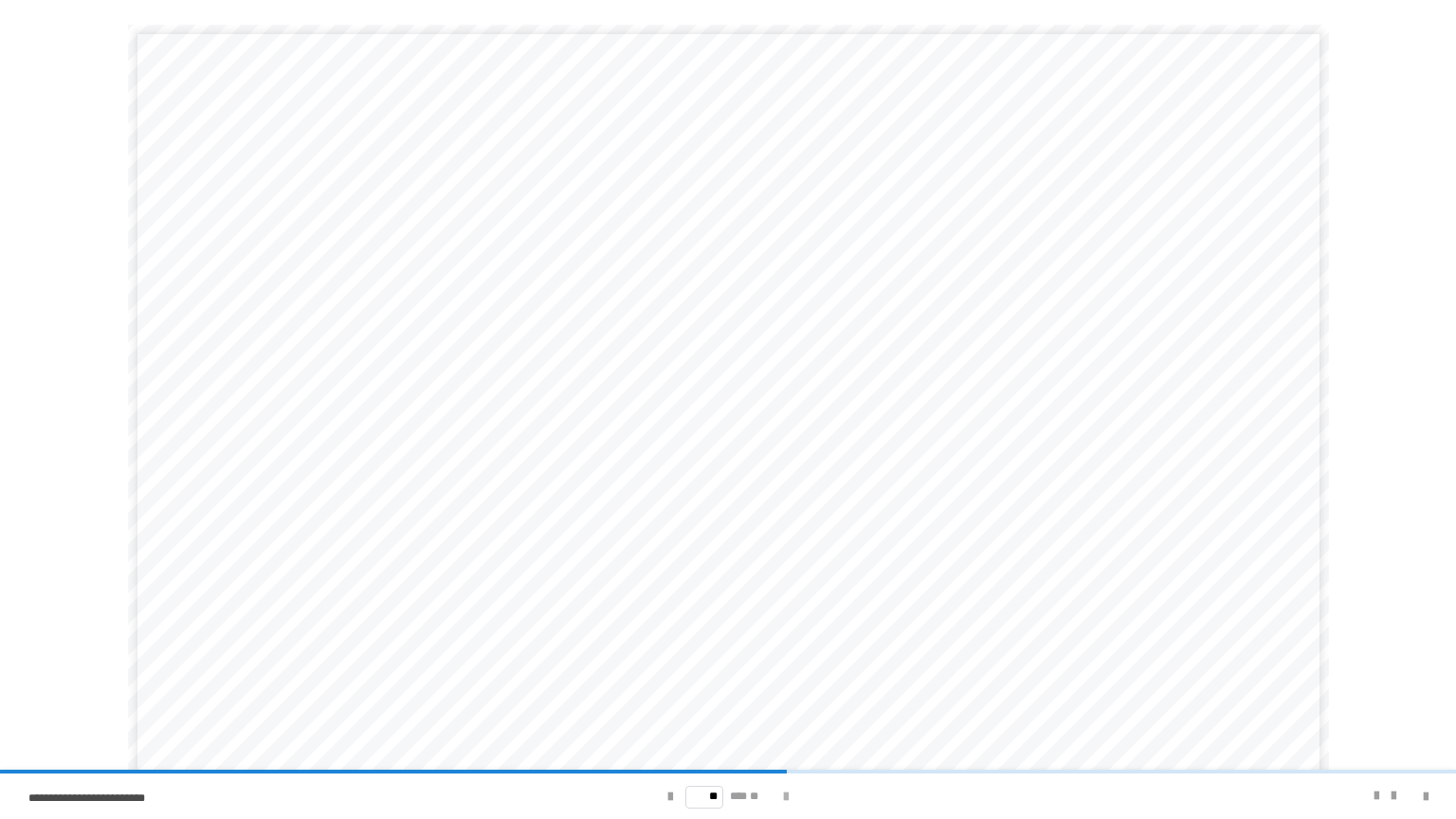 click at bounding box center (786, 796) 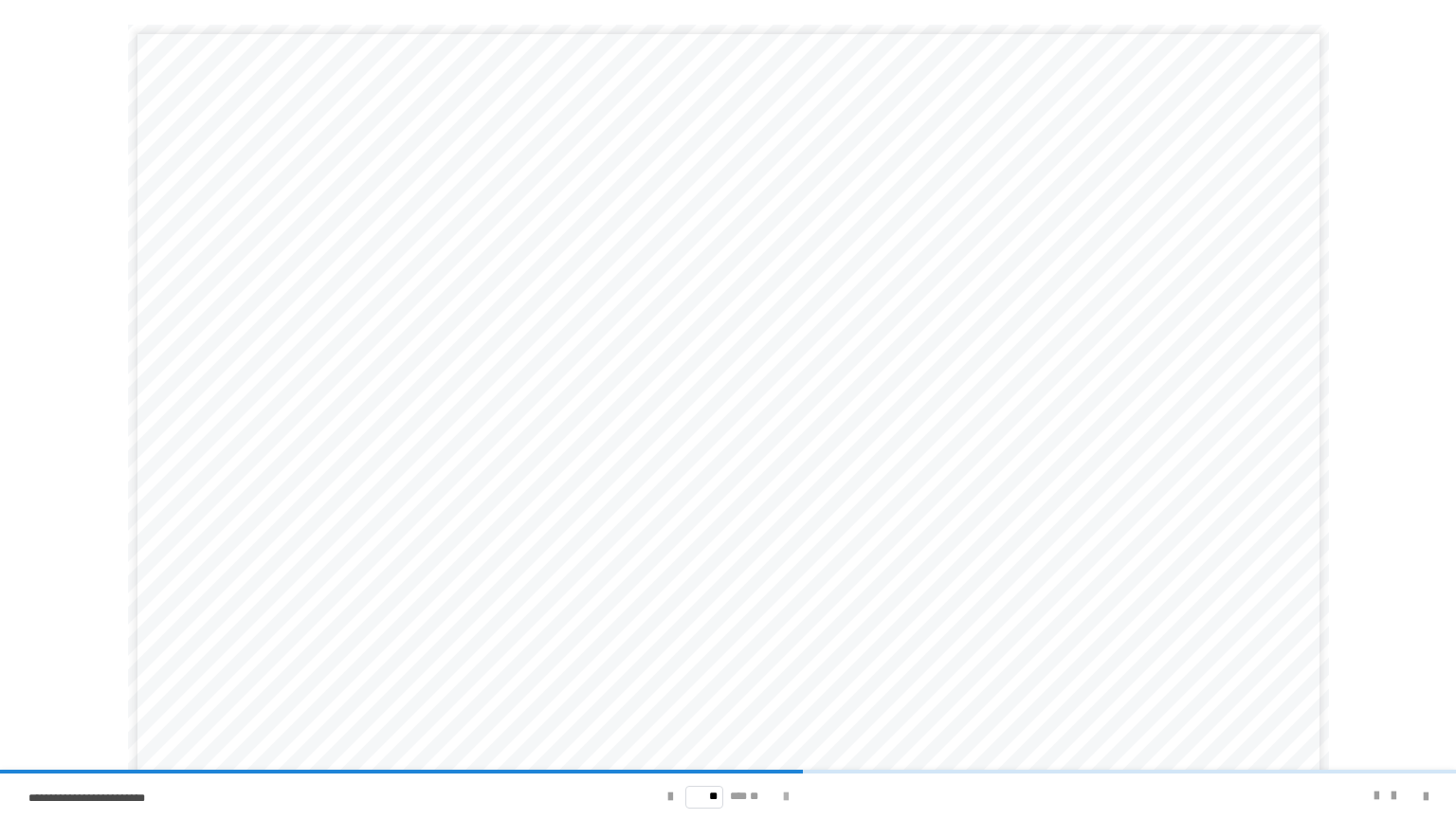 click at bounding box center [786, 796] 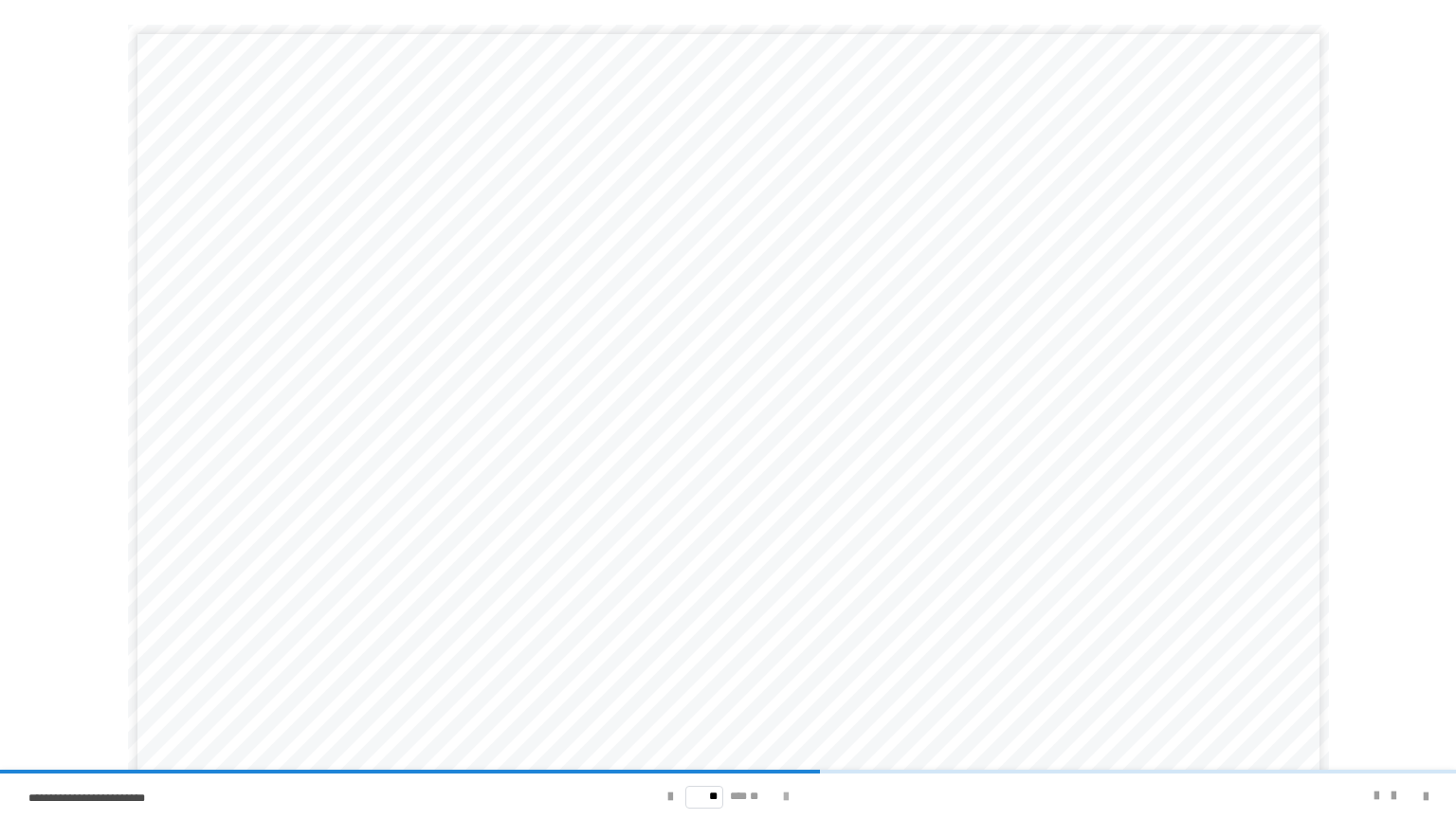 click at bounding box center (786, 796) 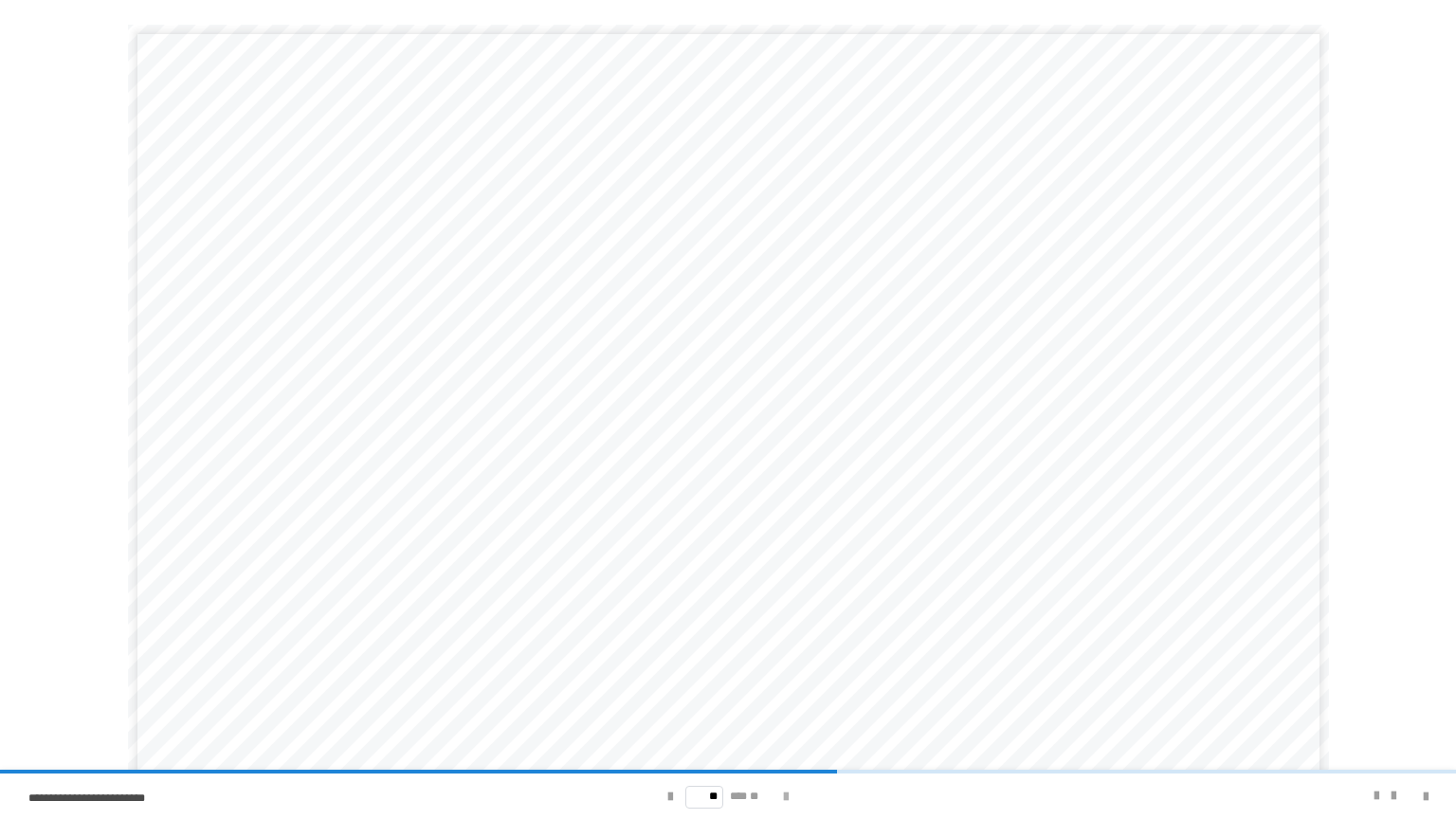 click at bounding box center (786, 796) 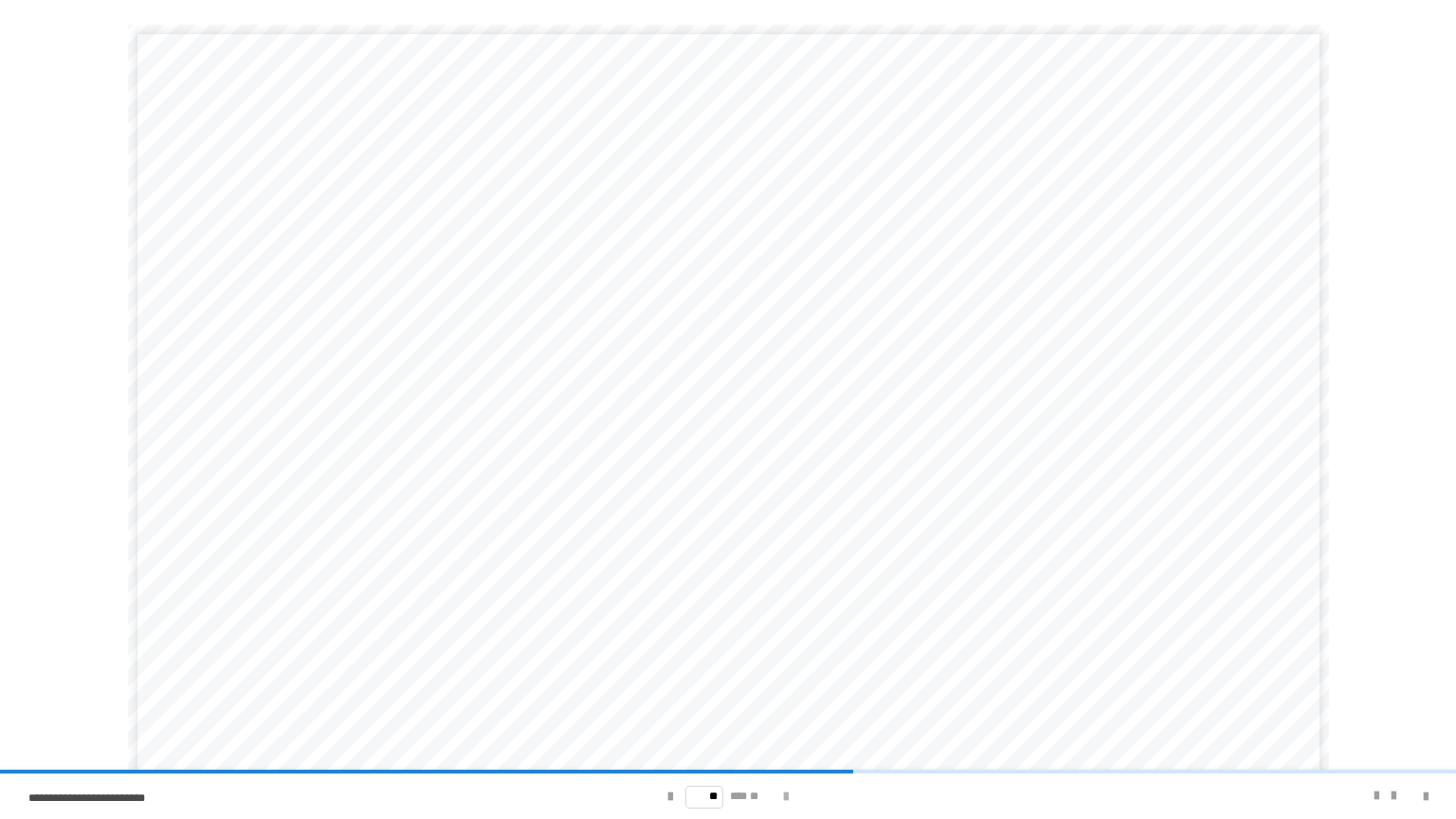 click at bounding box center (786, 796) 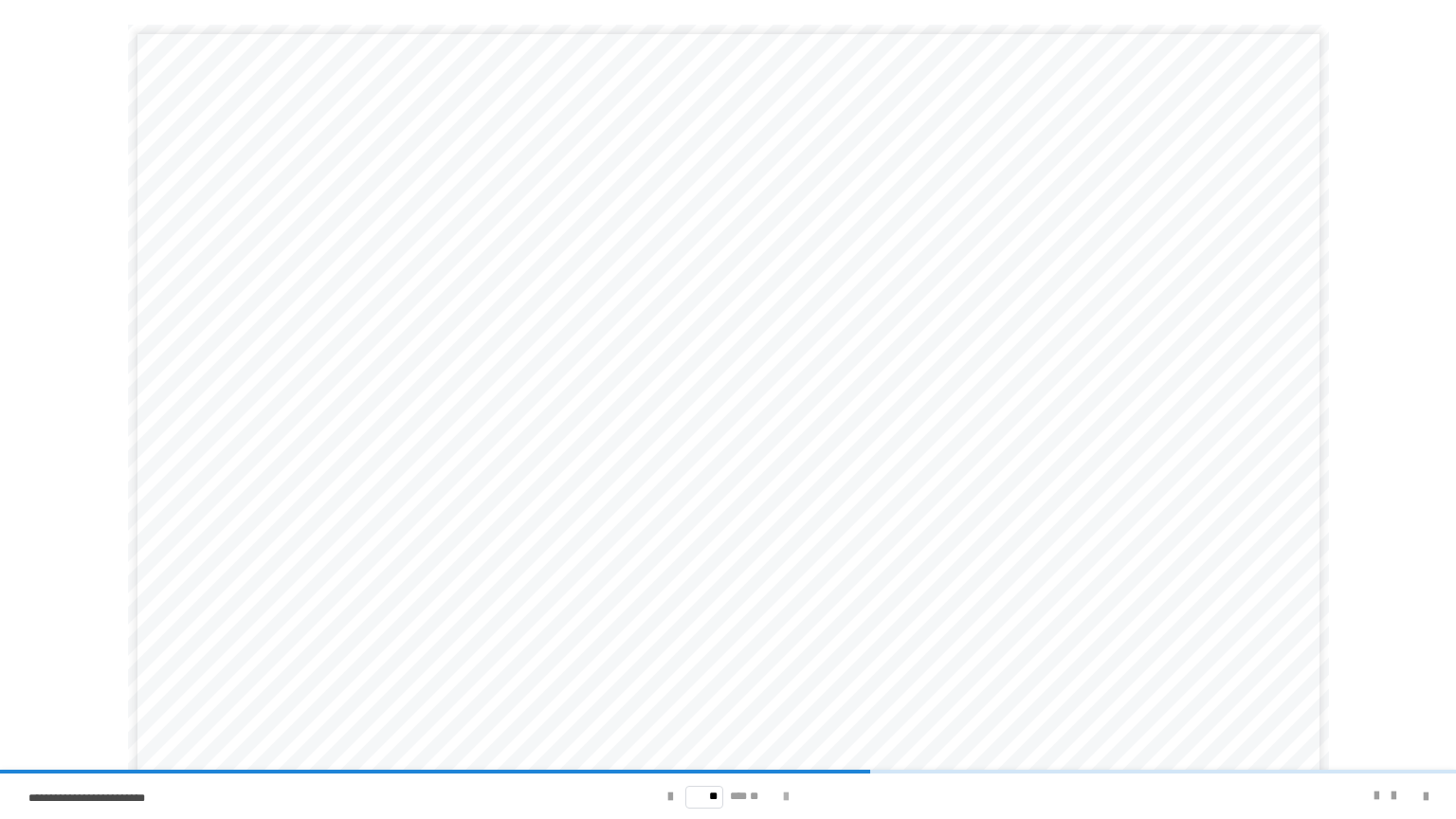click at bounding box center (786, 796) 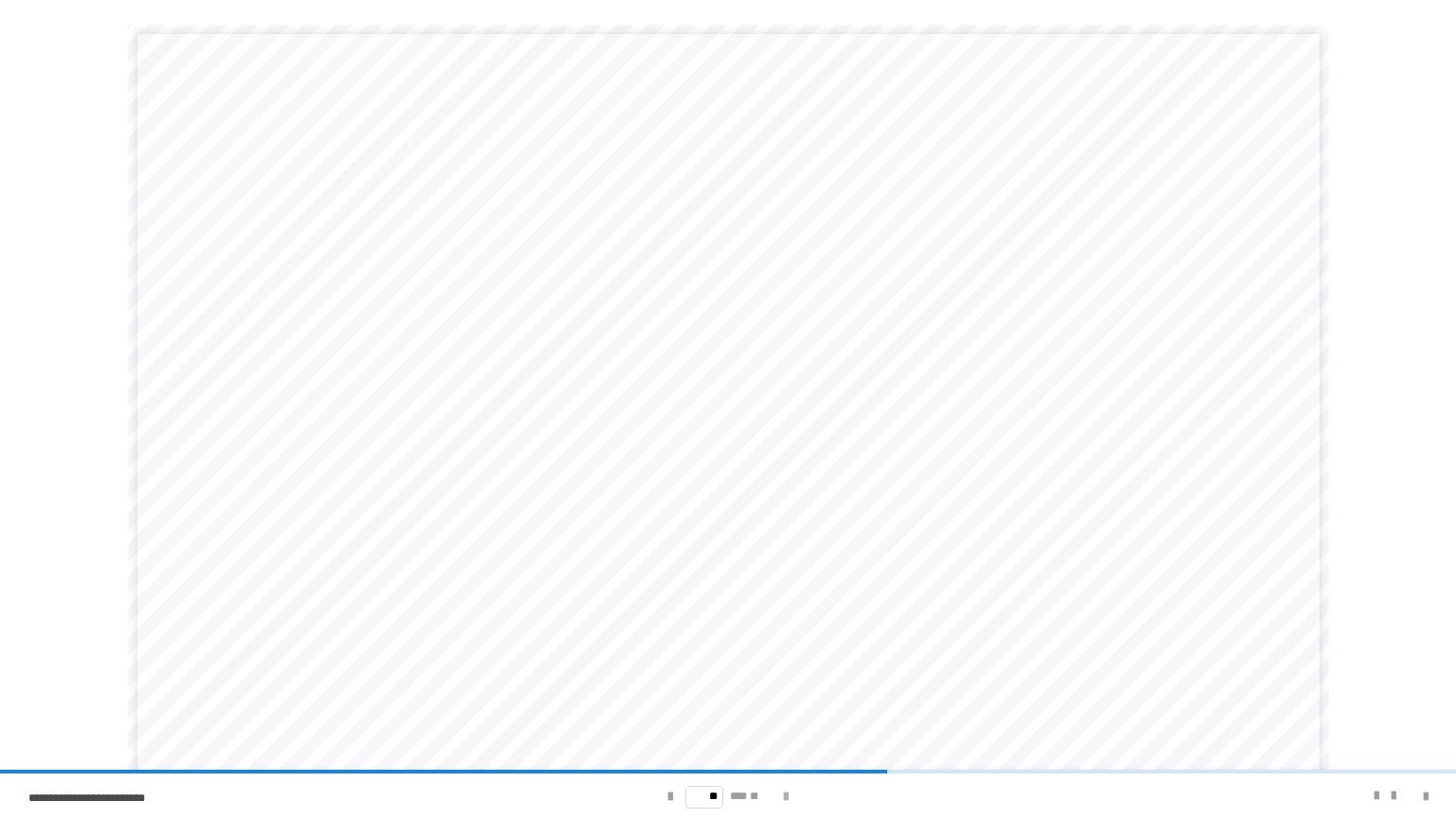 click at bounding box center (786, 796) 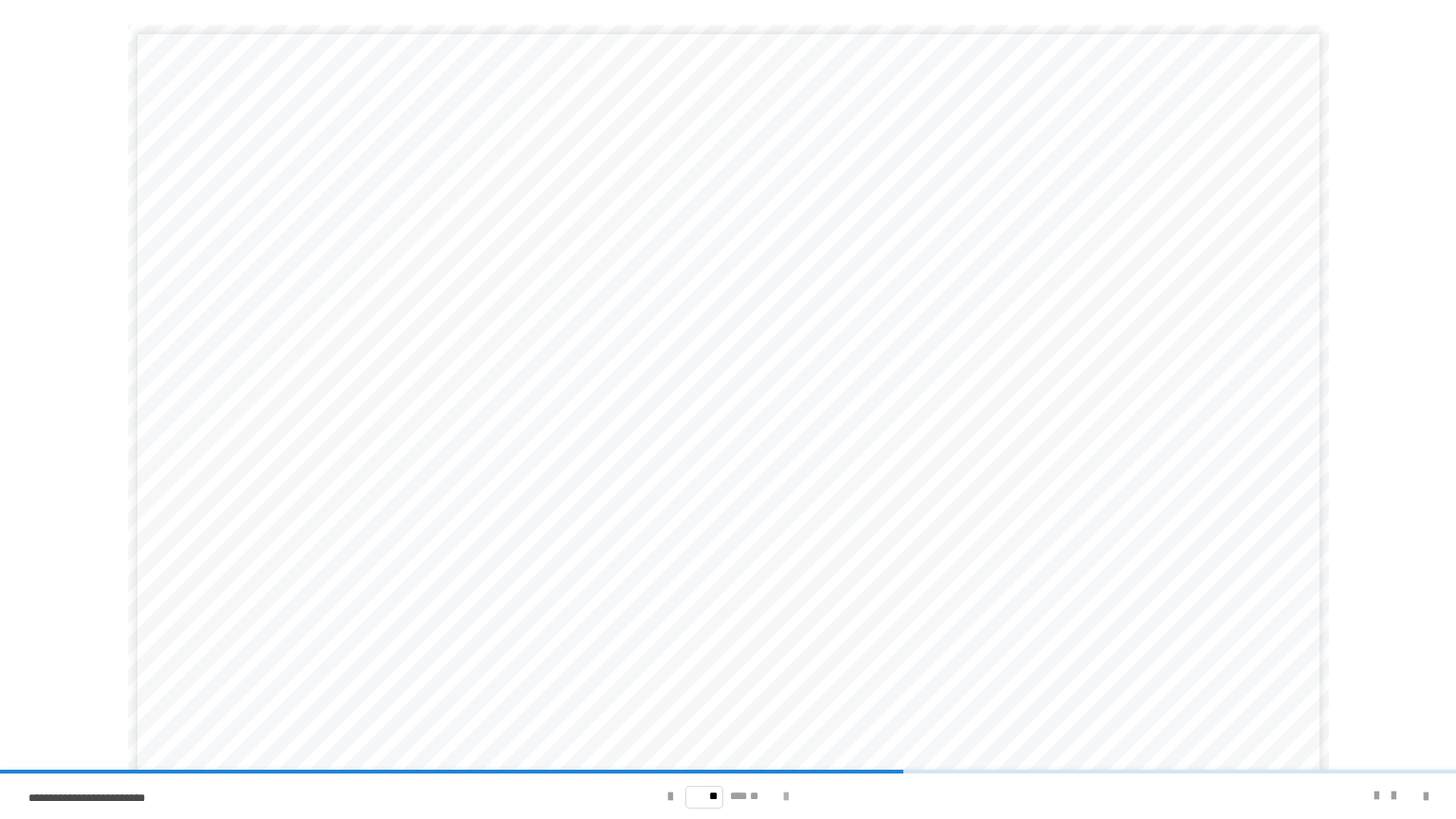 click at bounding box center (786, 796) 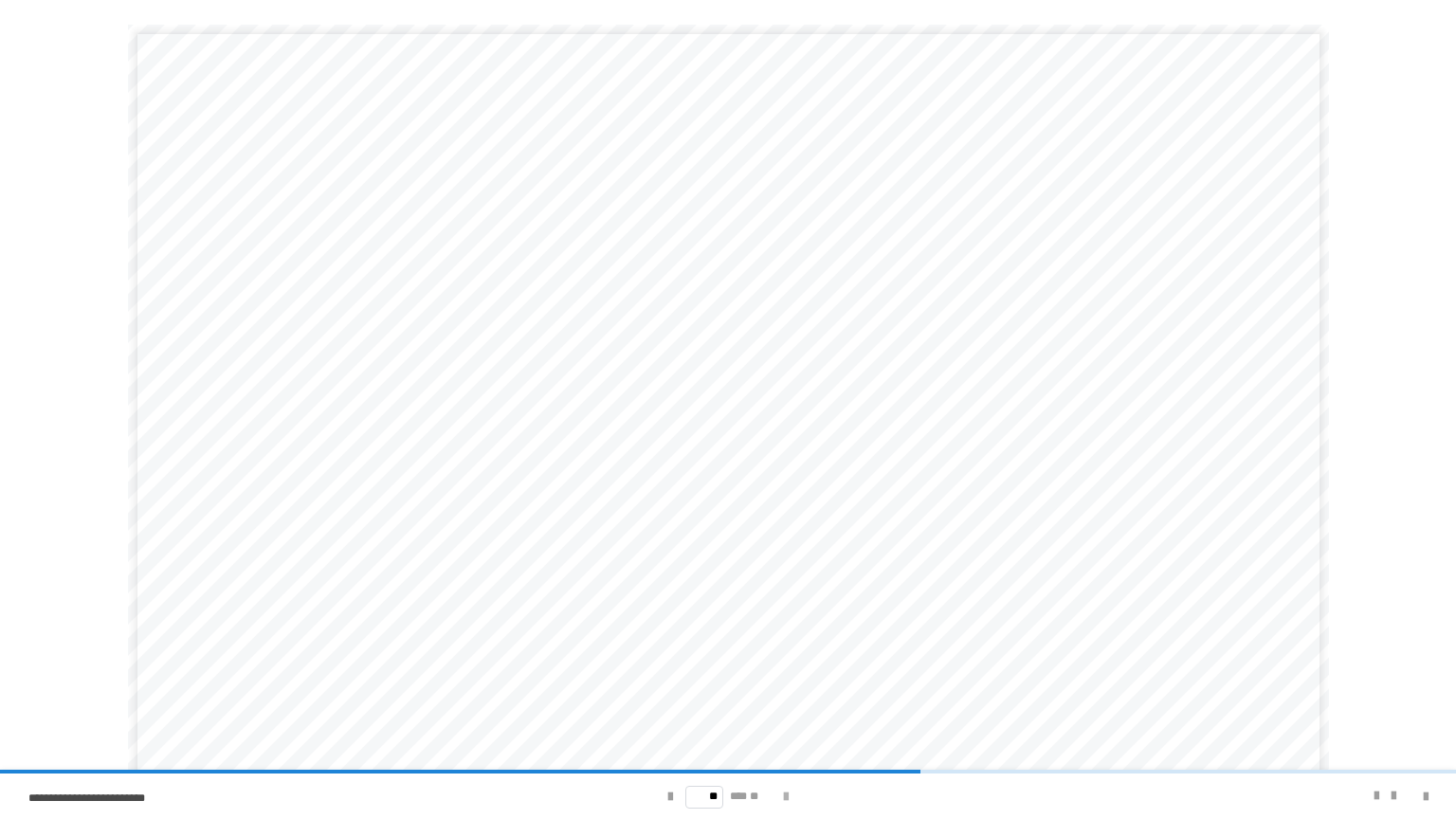 click at bounding box center [786, 796] 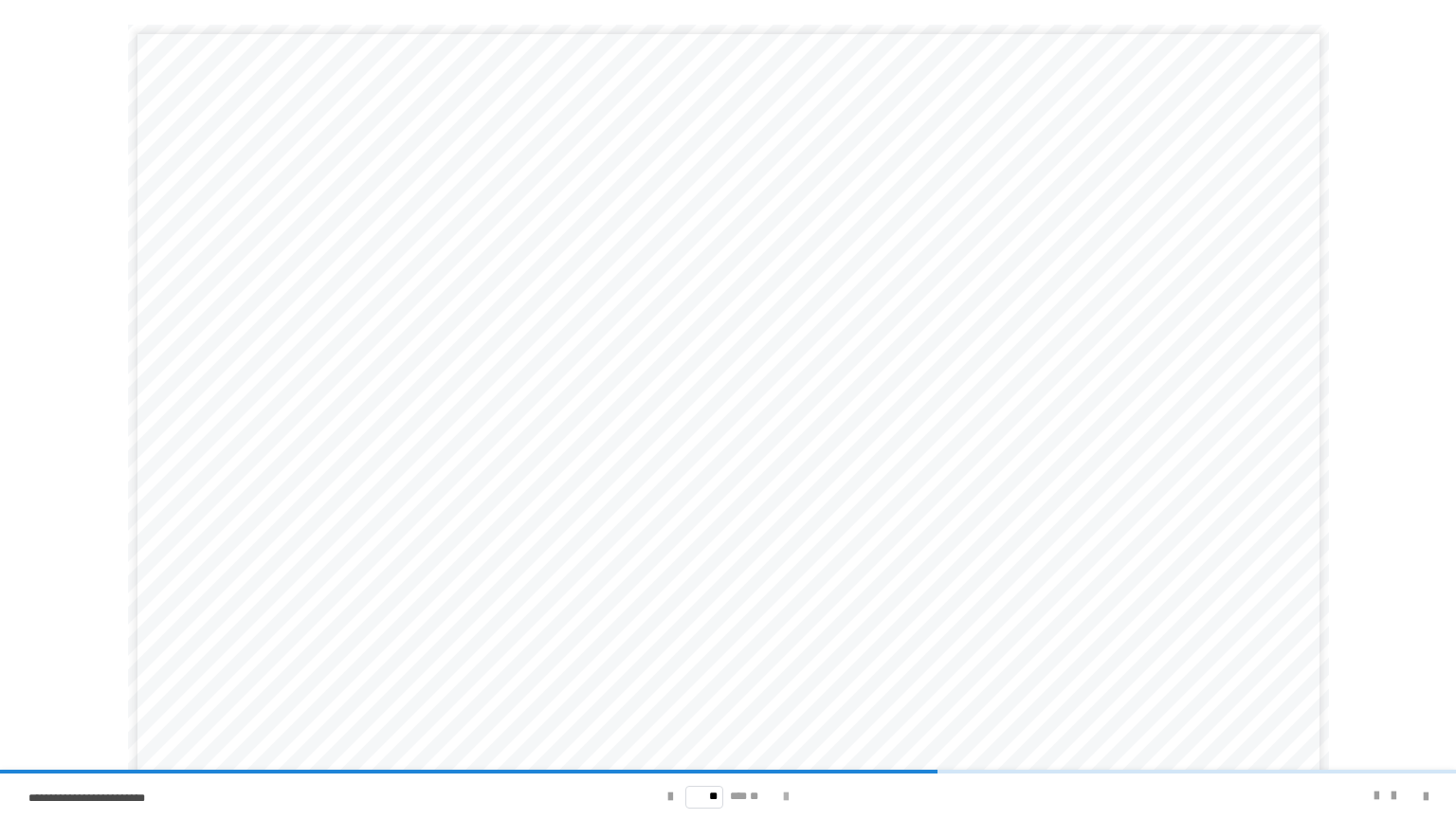 click at bounding box center [786, 796] 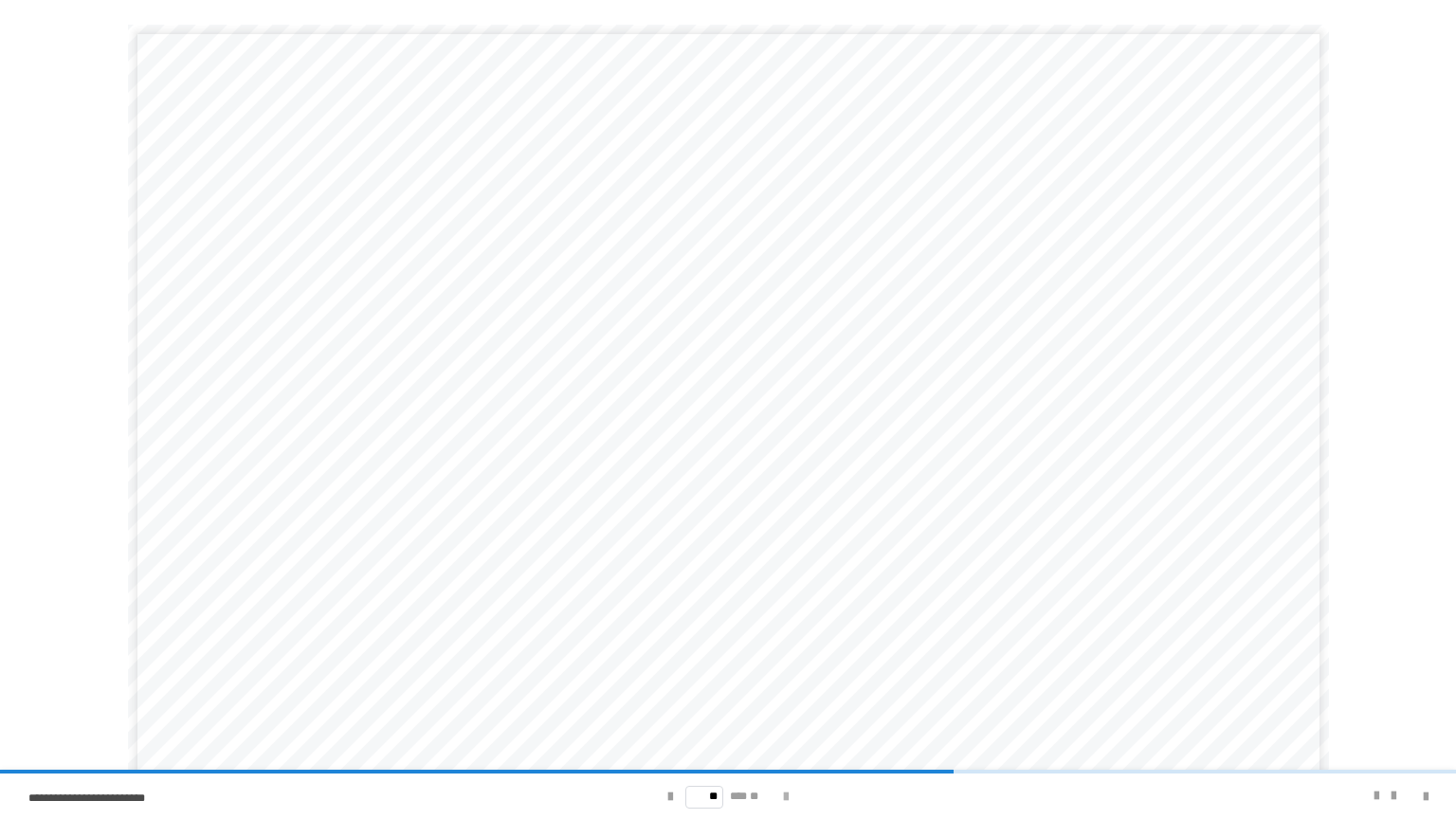 click at bounding box center [786, 796] 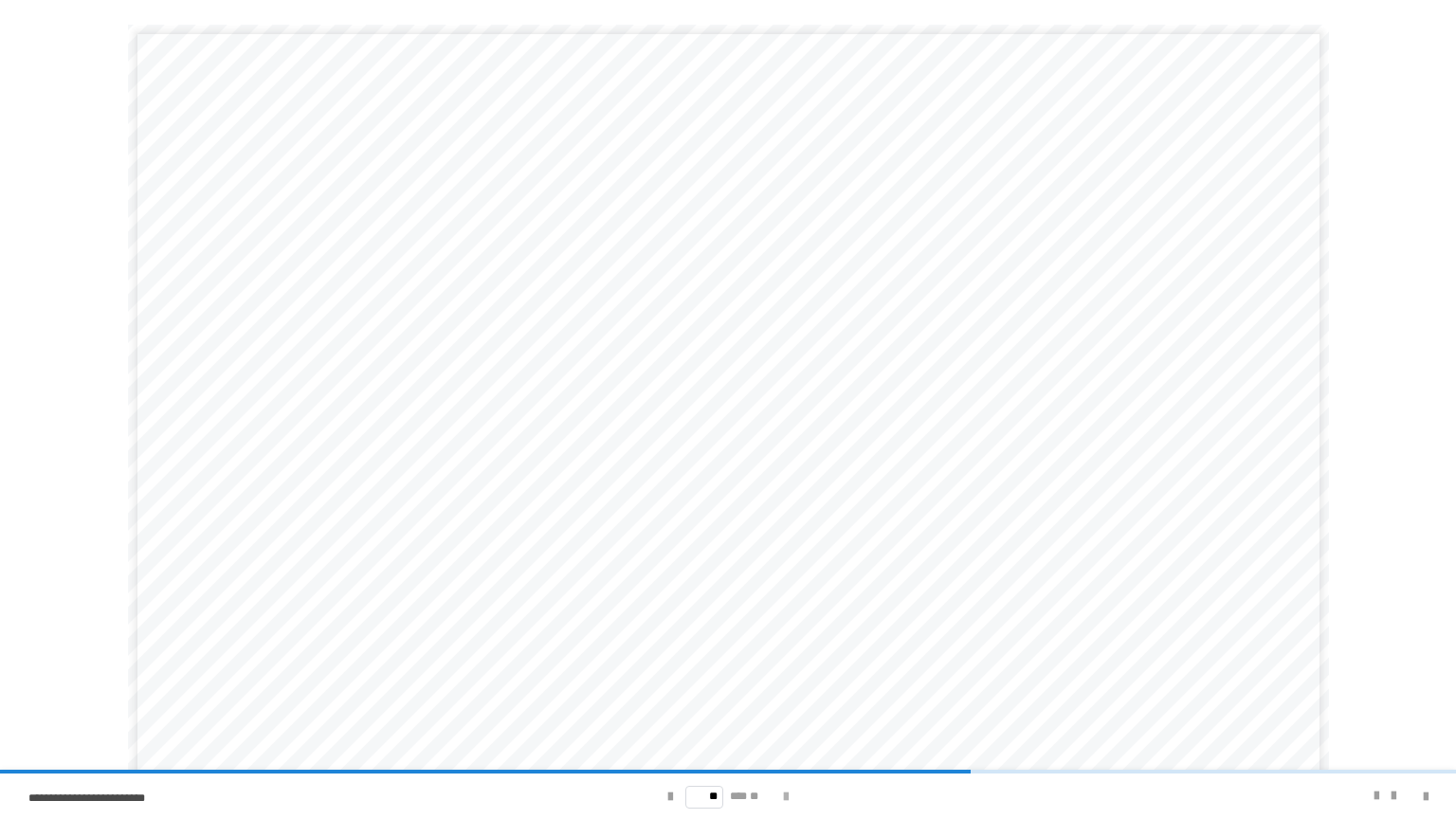 click at bounding box center [786, 796] 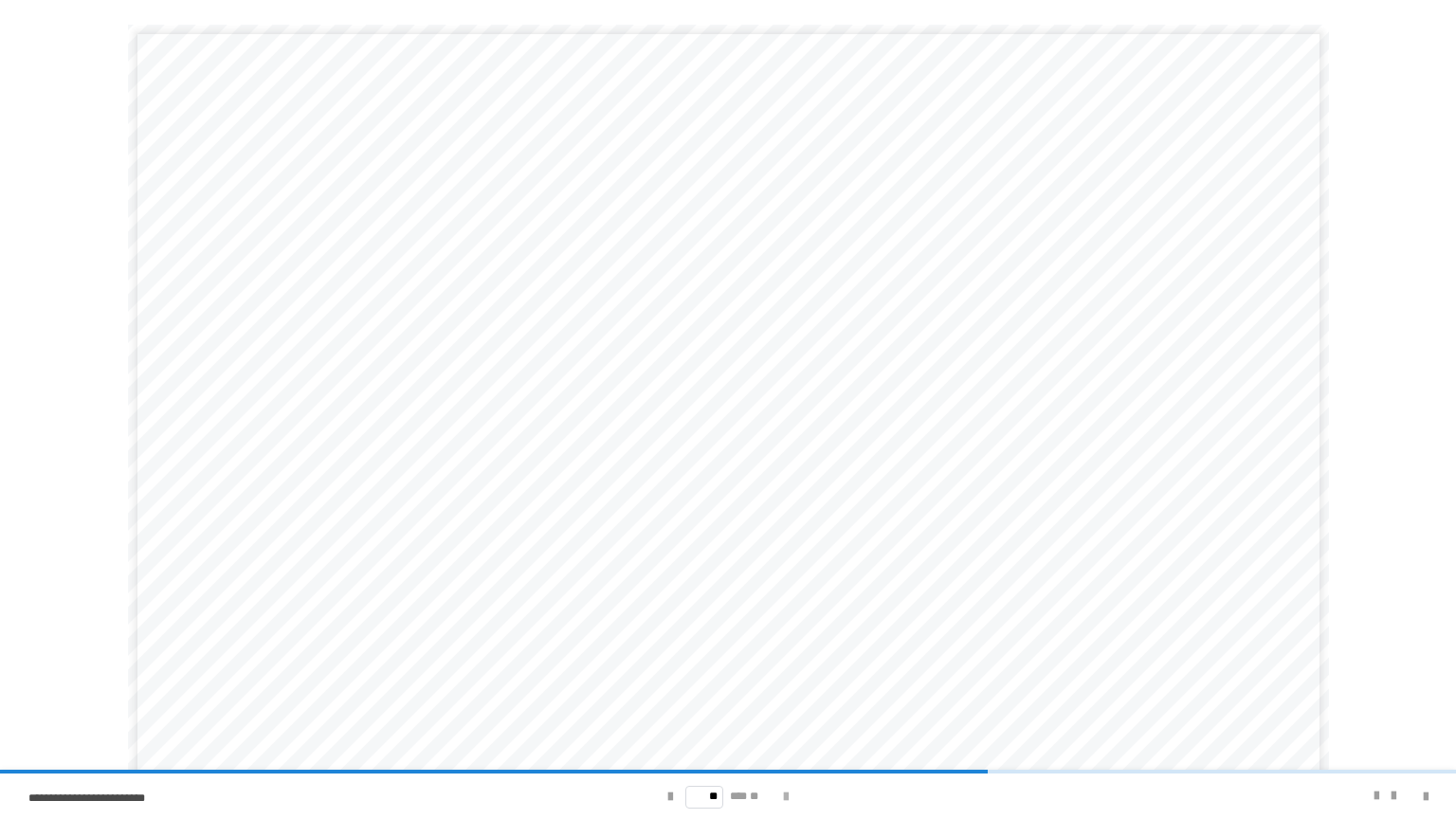click at bounding box center [786, 796] 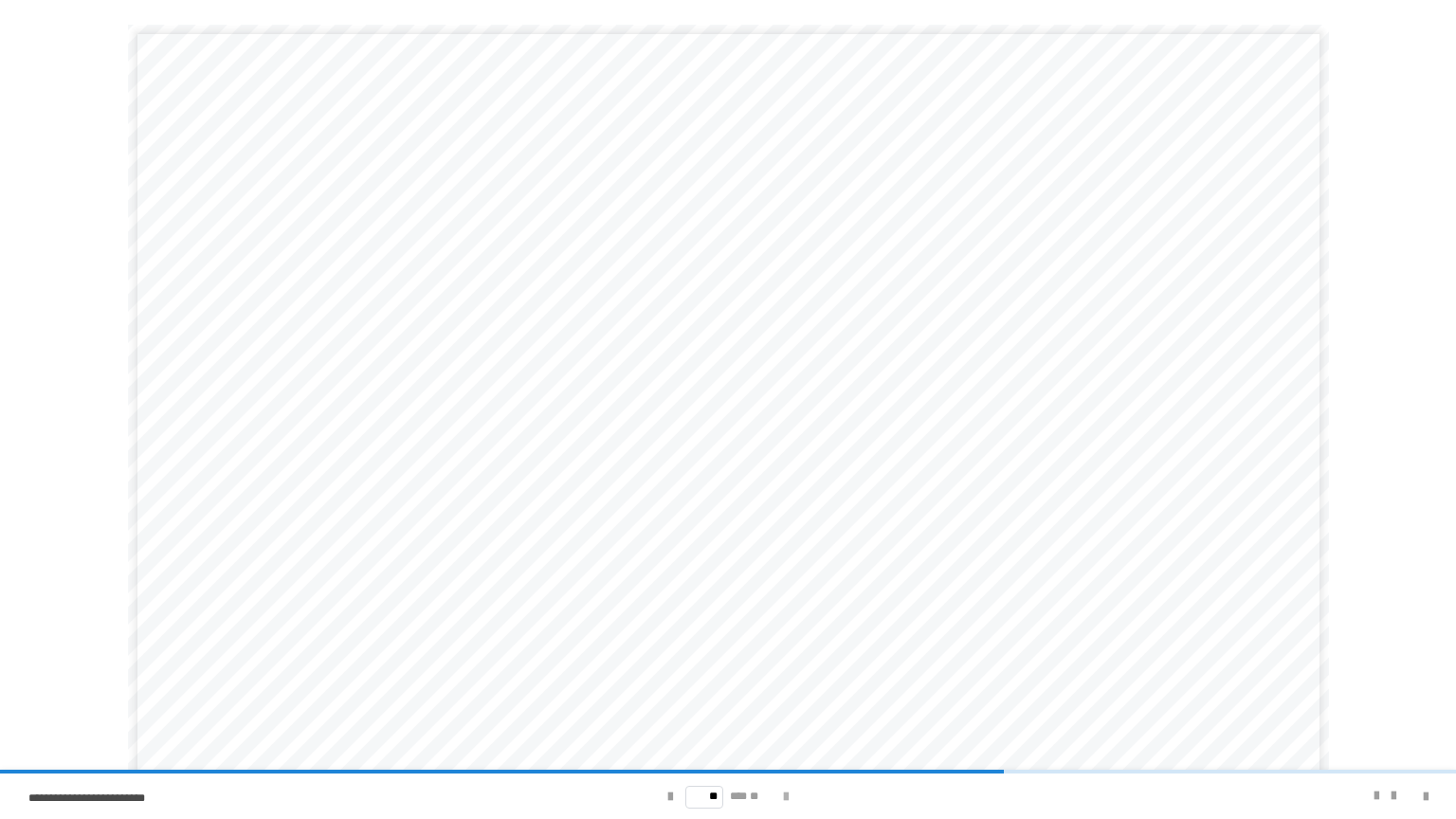 click at bounding box center [786, 796] 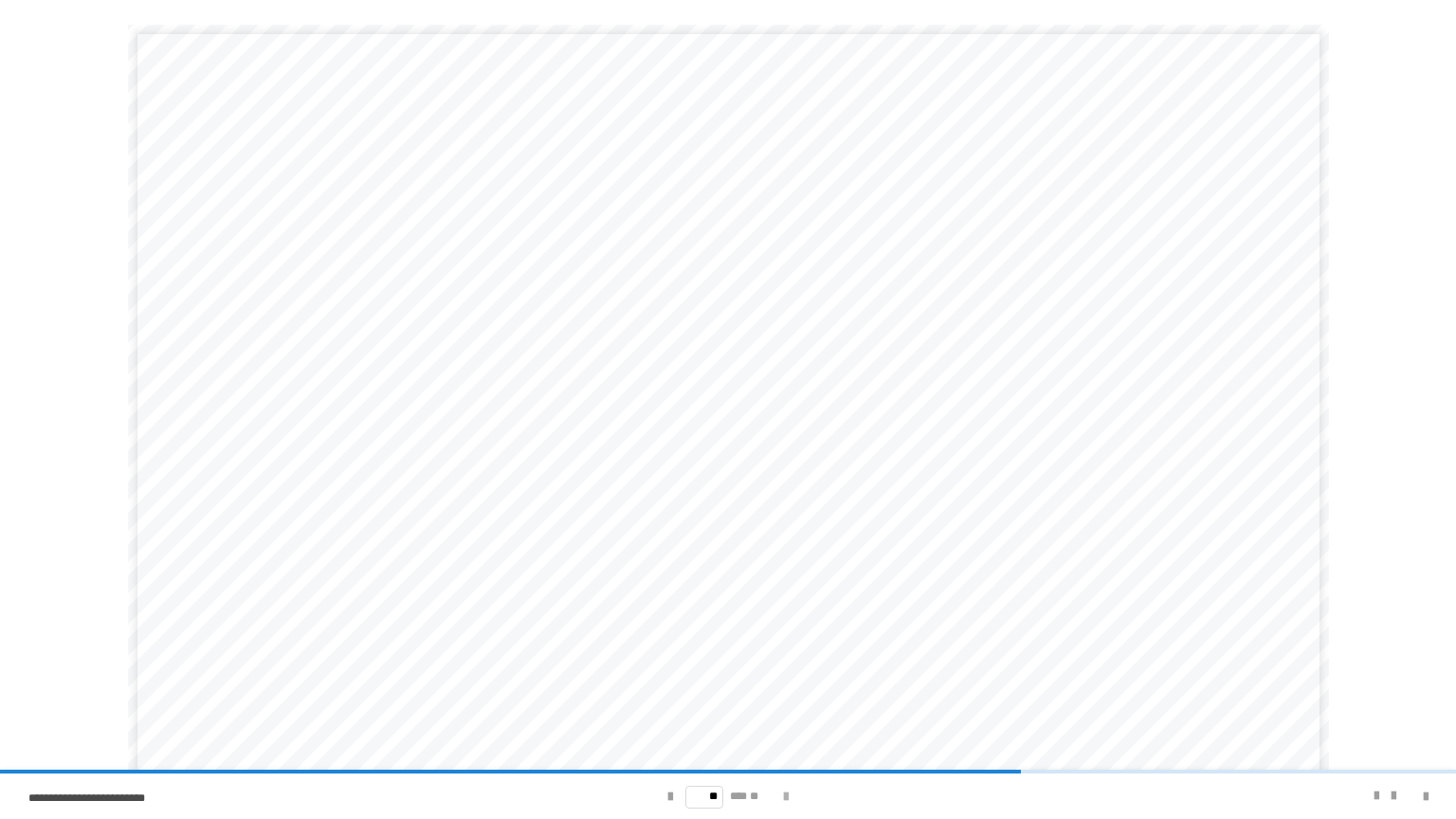 click at bounding box center [786, 796] 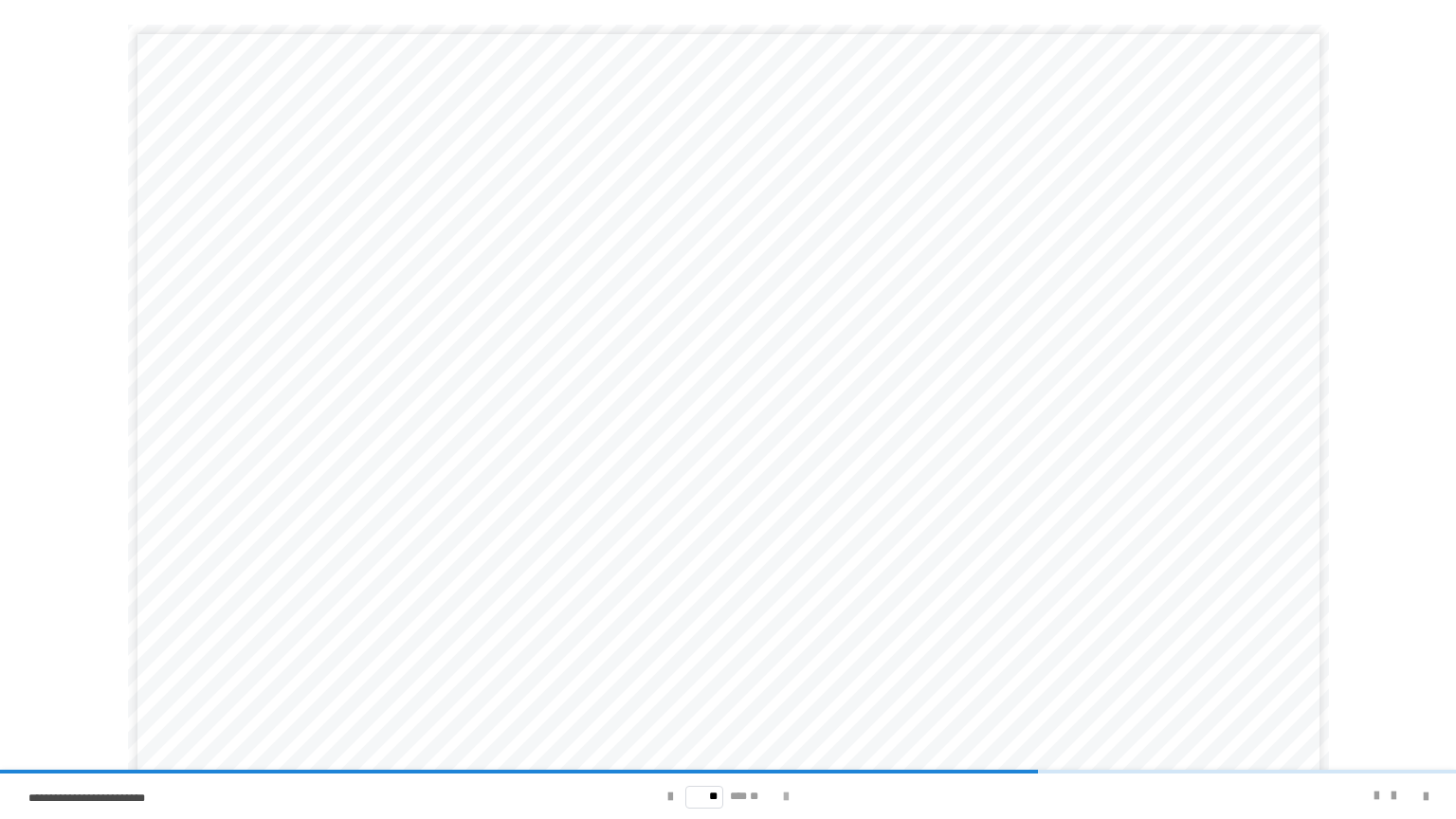click at bounding box center (786, 796) 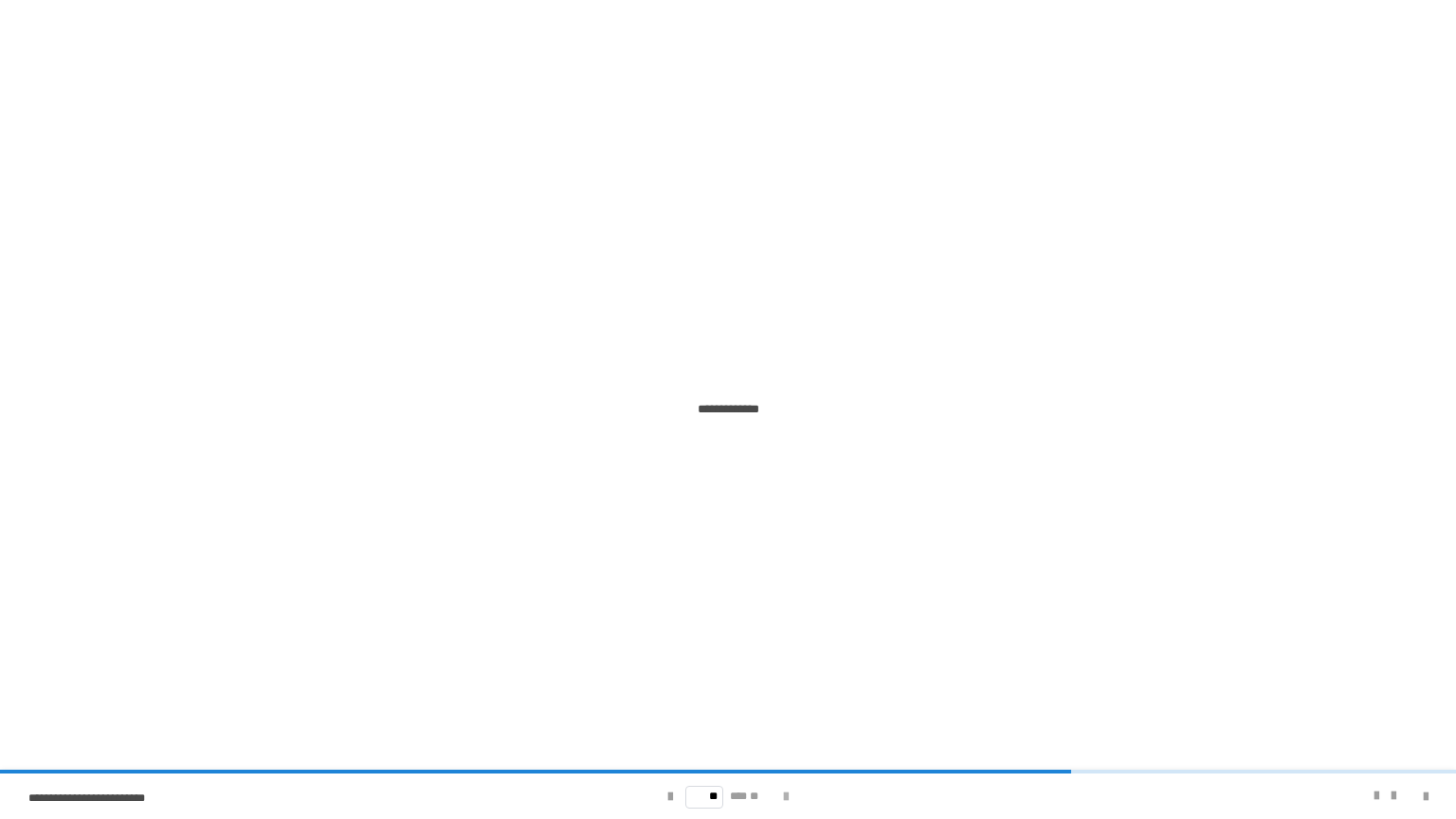 click at bounding box center (786, 796) 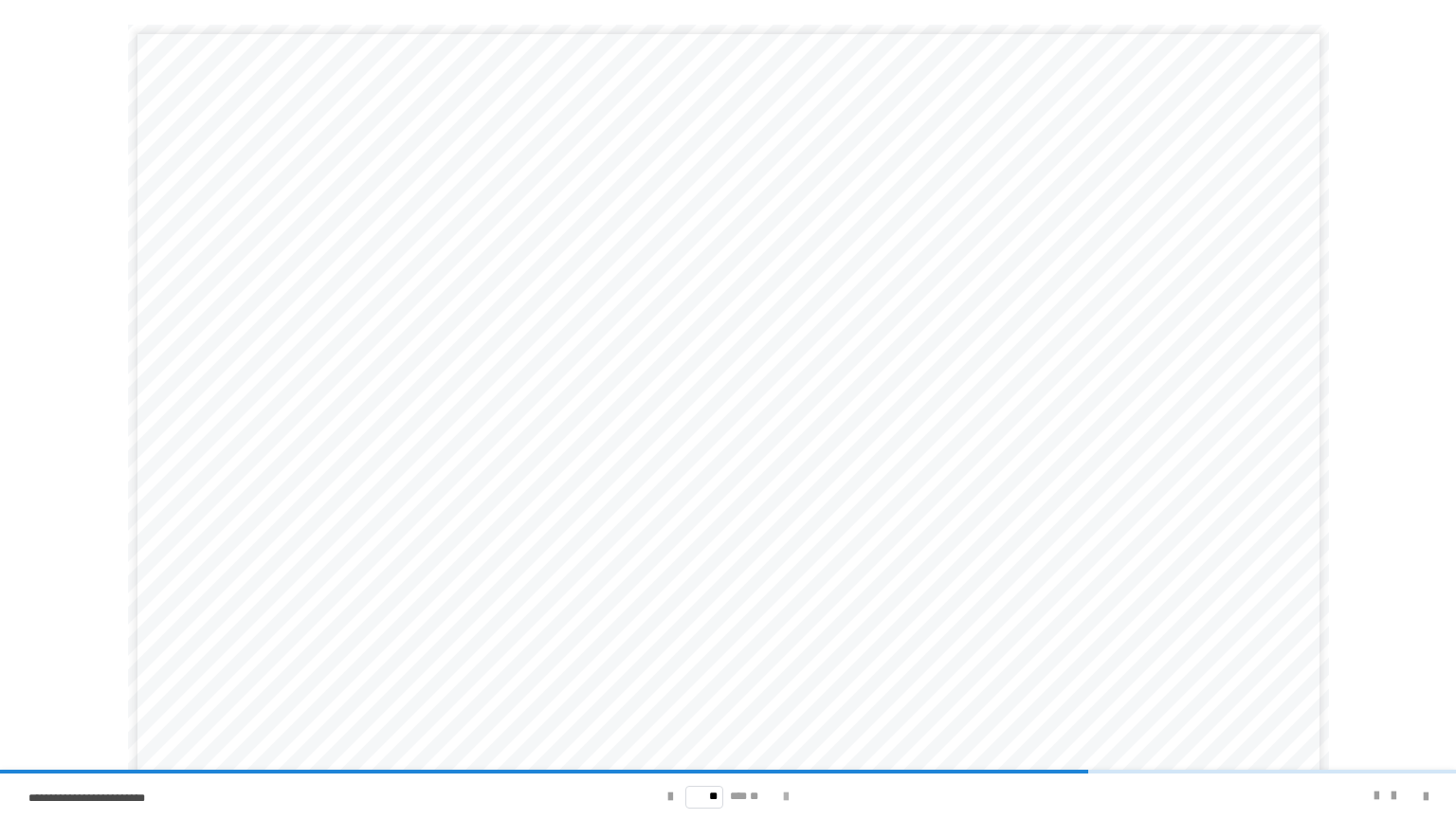 click at bounding box center [786, 796] 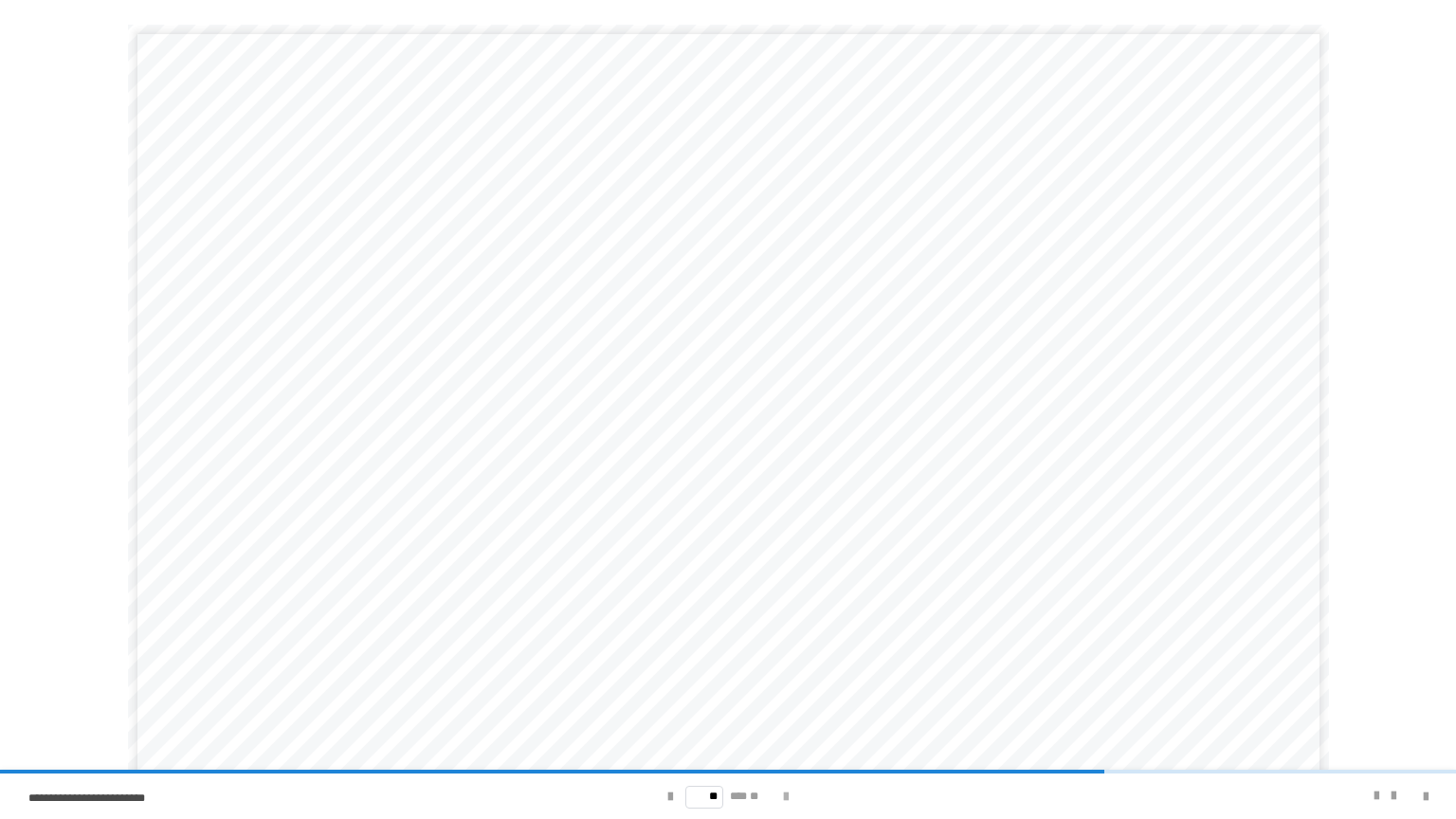 click at bounding box center [786, 796] 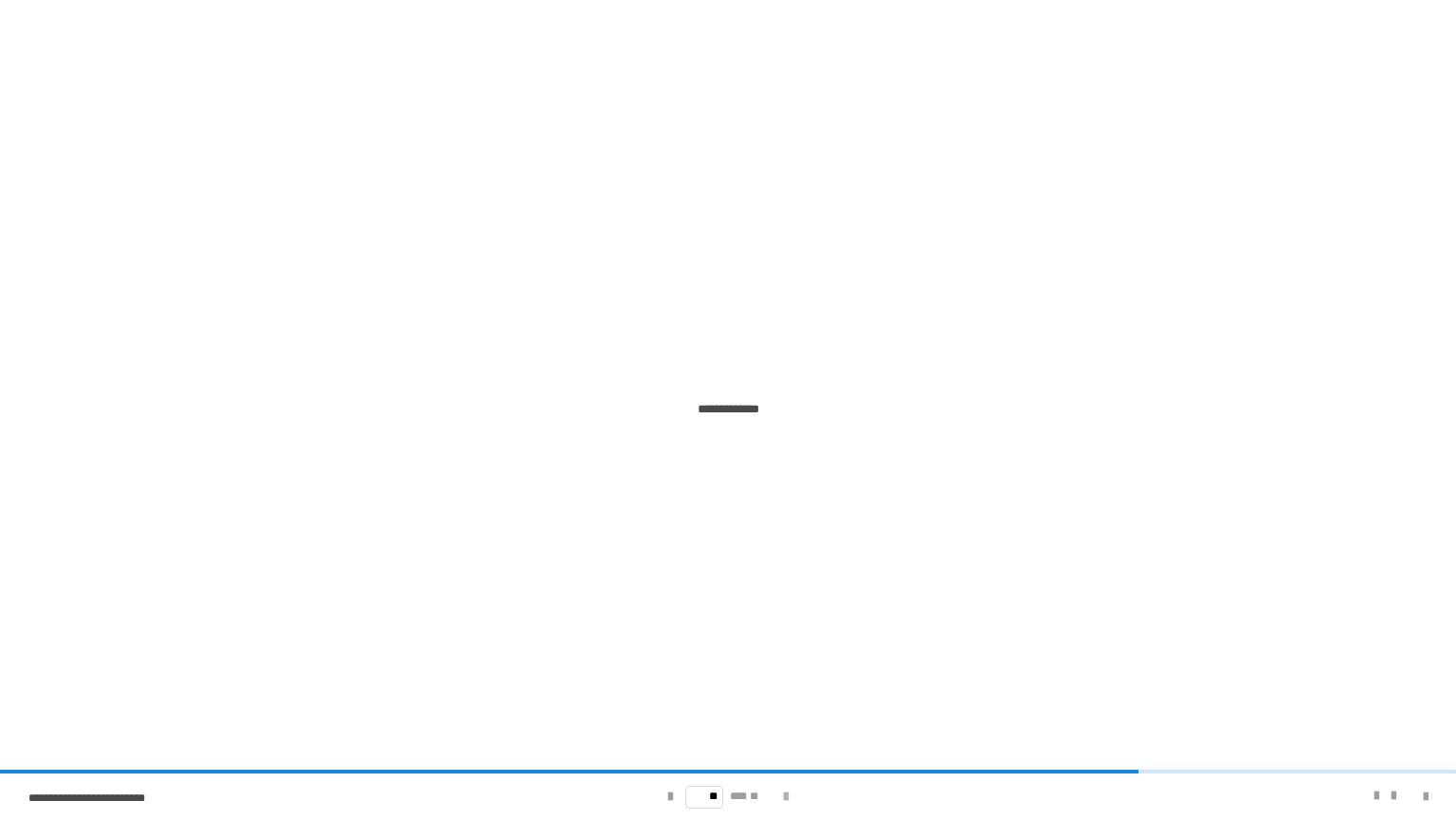 click at bounding box center [786, 796] 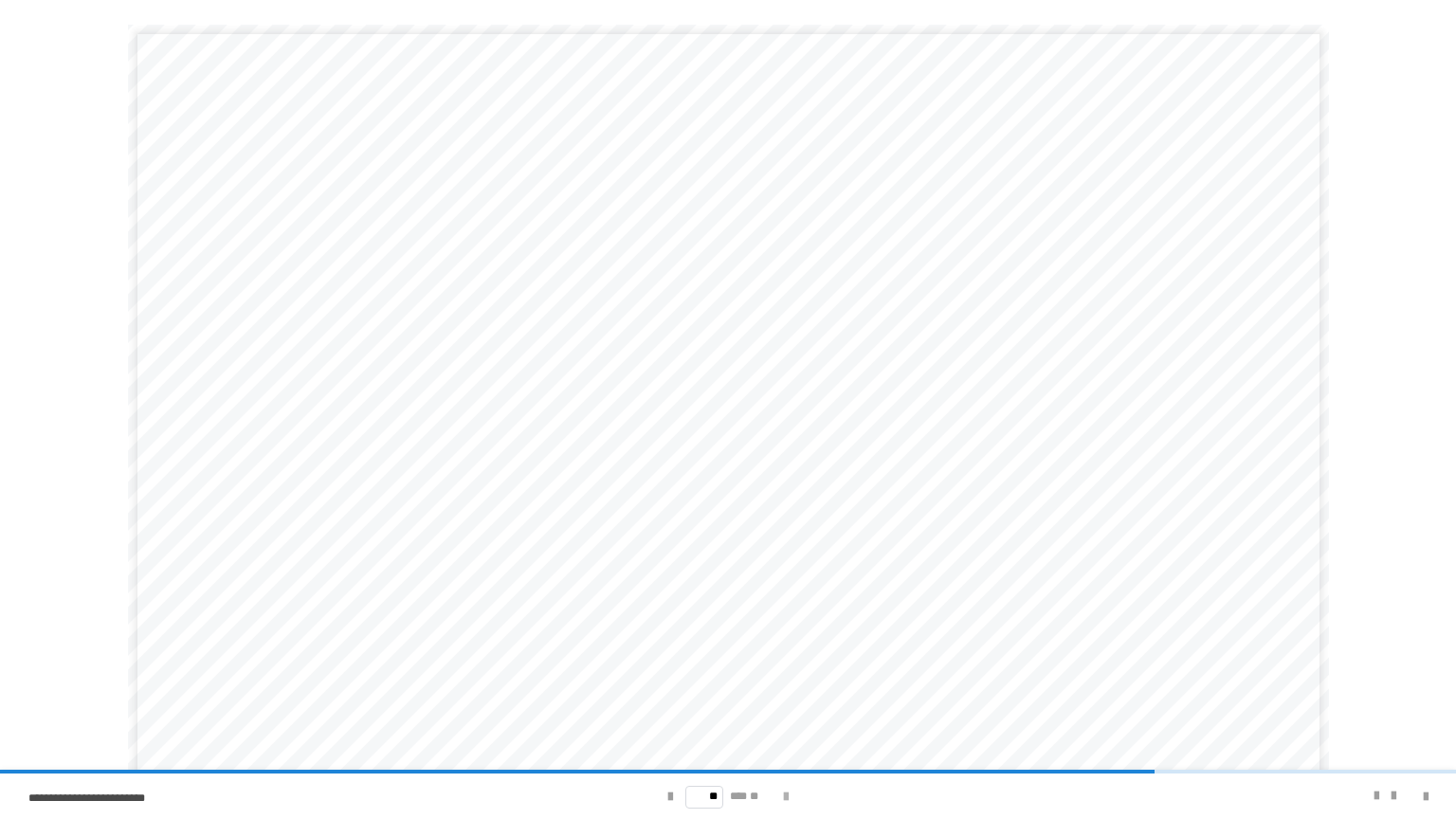 click at bounding box center (786, 796) 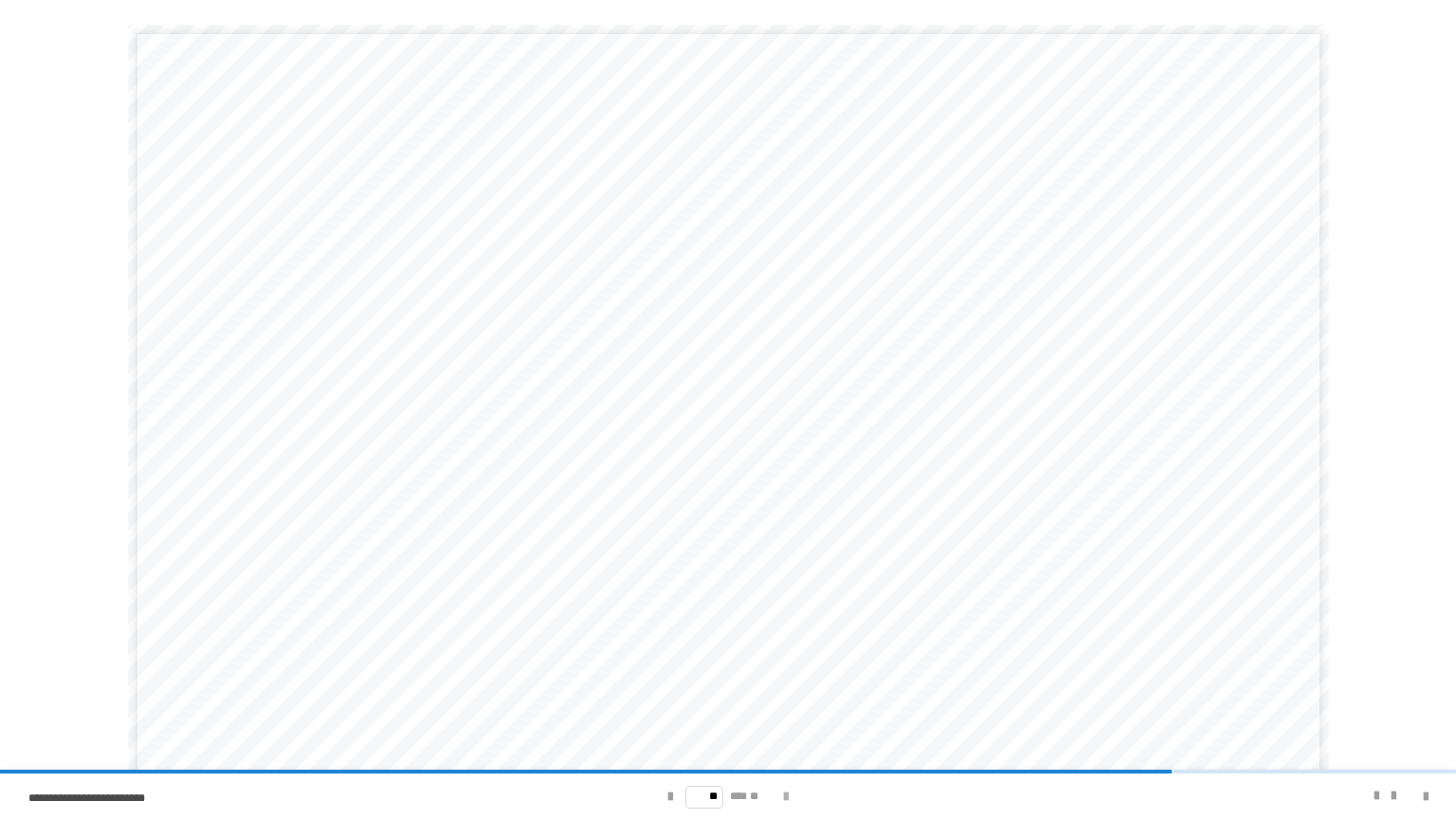 click at bounding box center [786, 796] 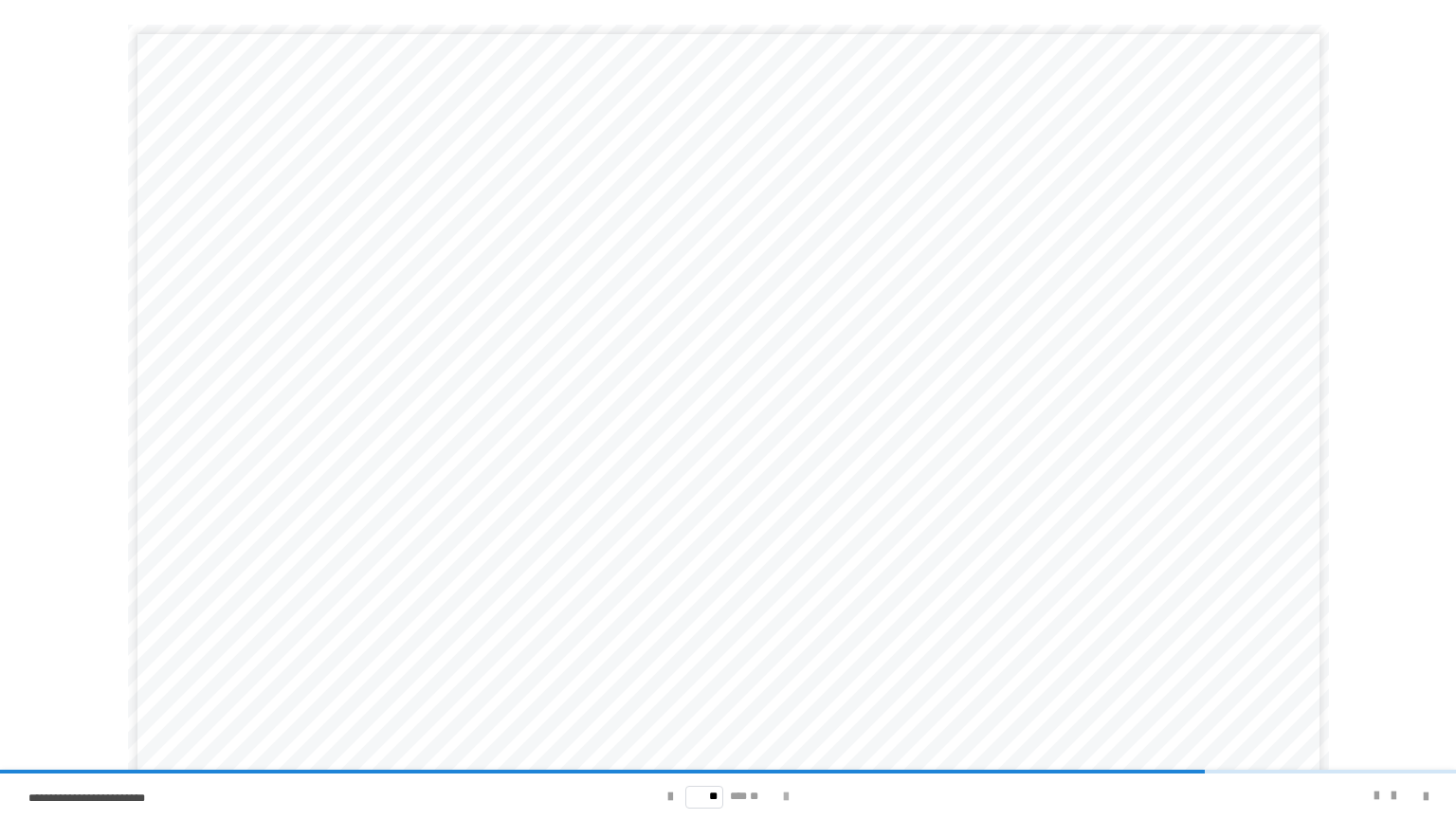 click at bounding box center [786, 796] 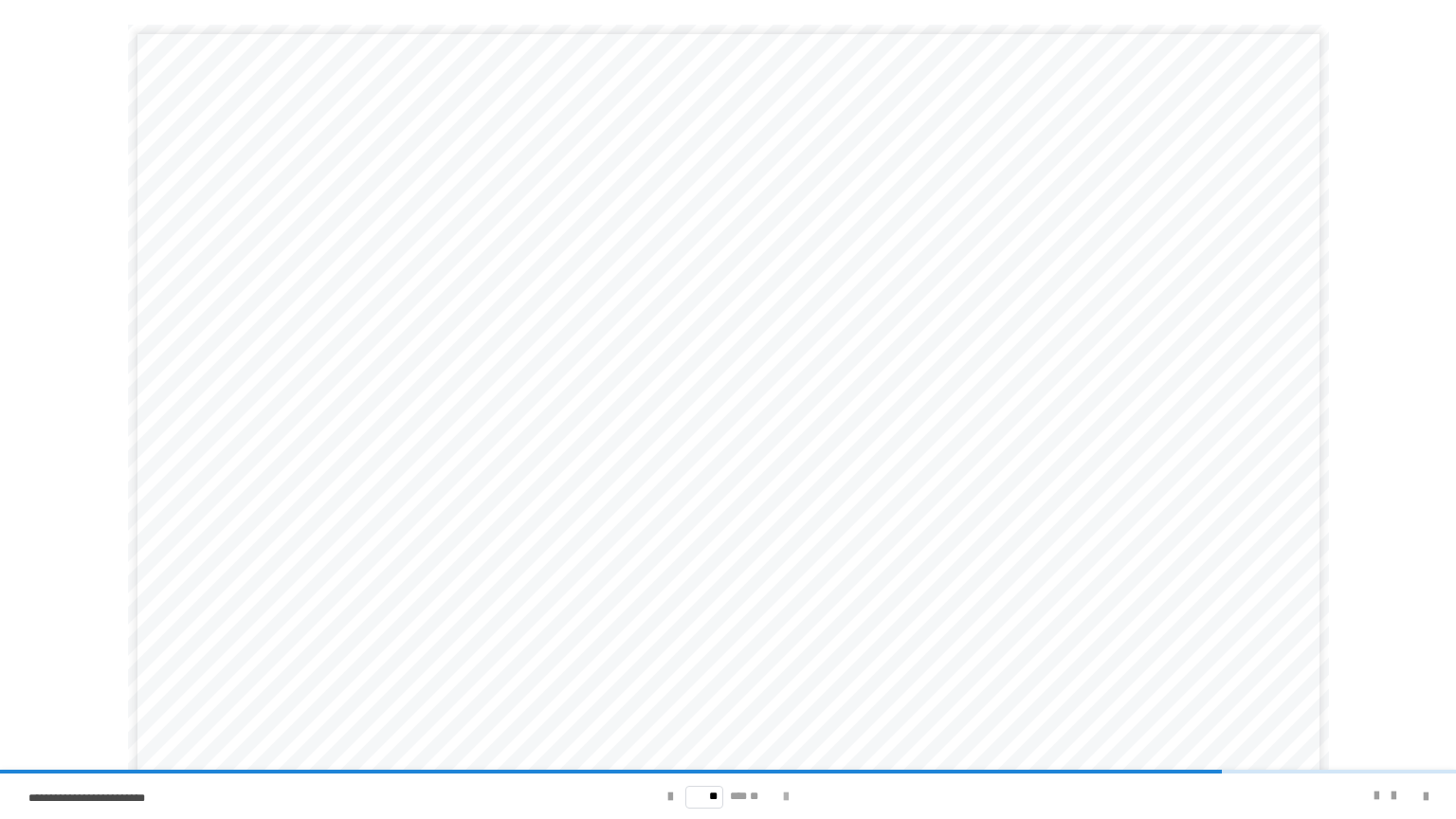 click at bounding box center (786, 796) 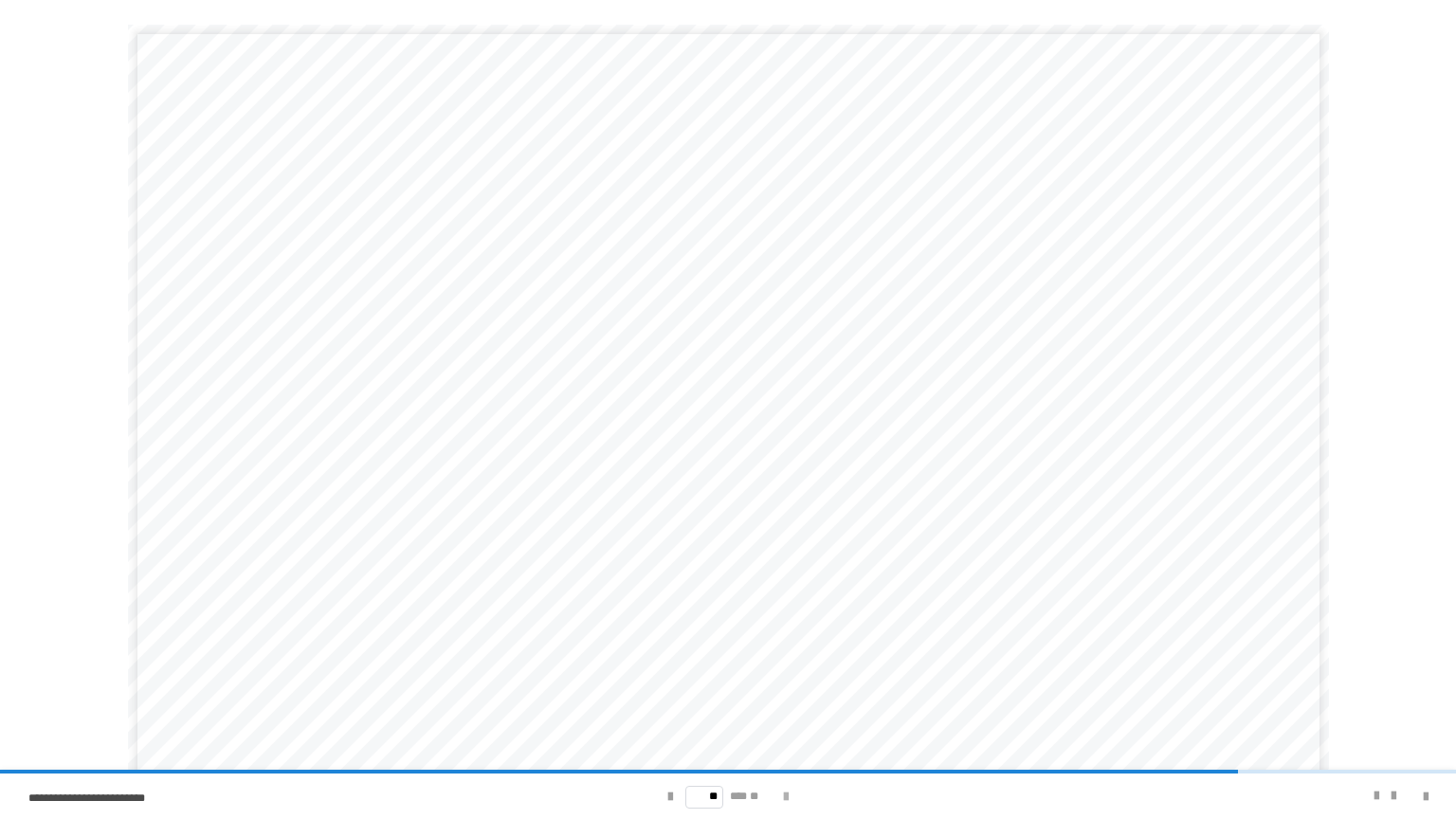 click at bounding box center [786, 796] 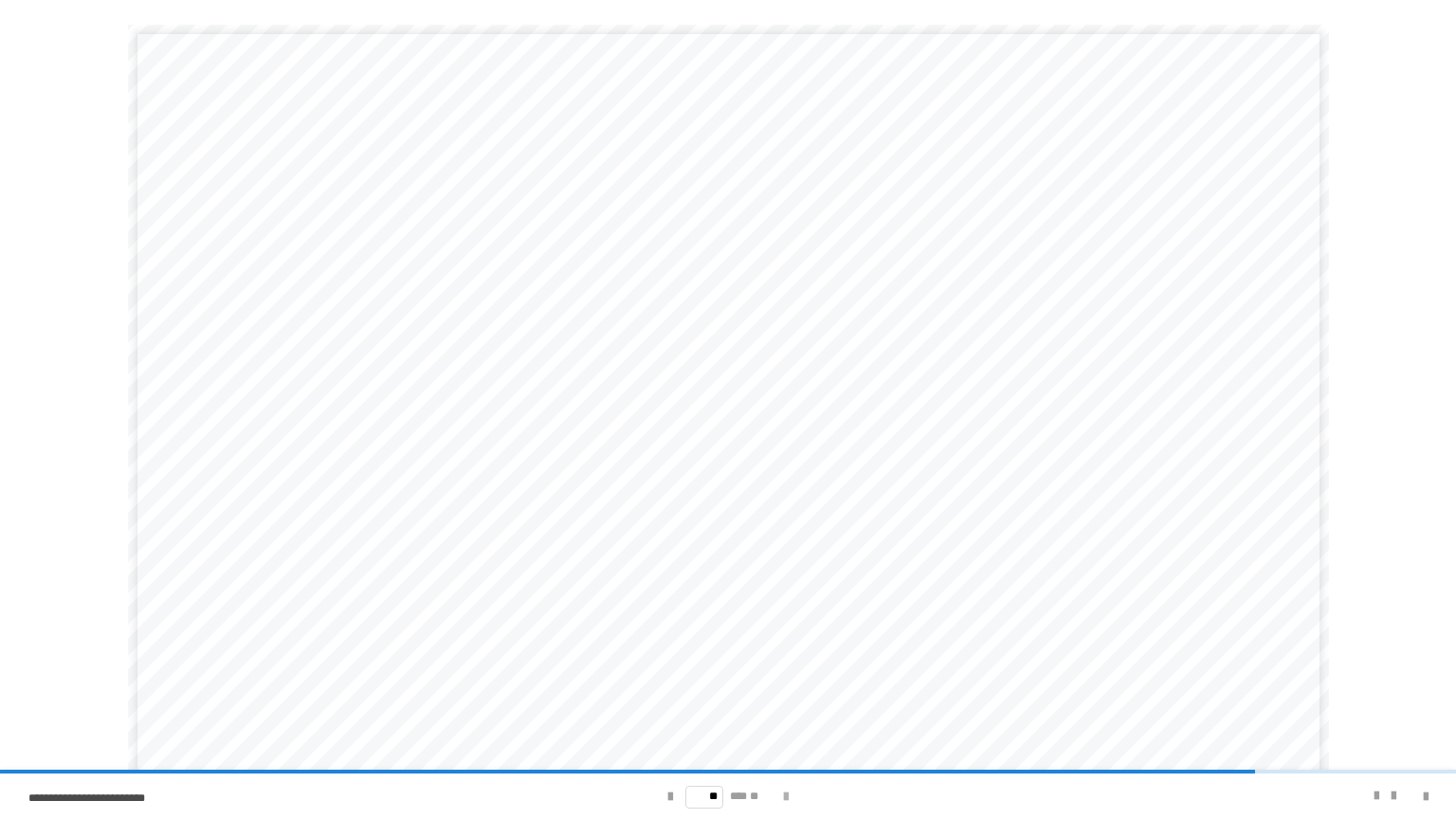 click at bounding box center (786, 796) 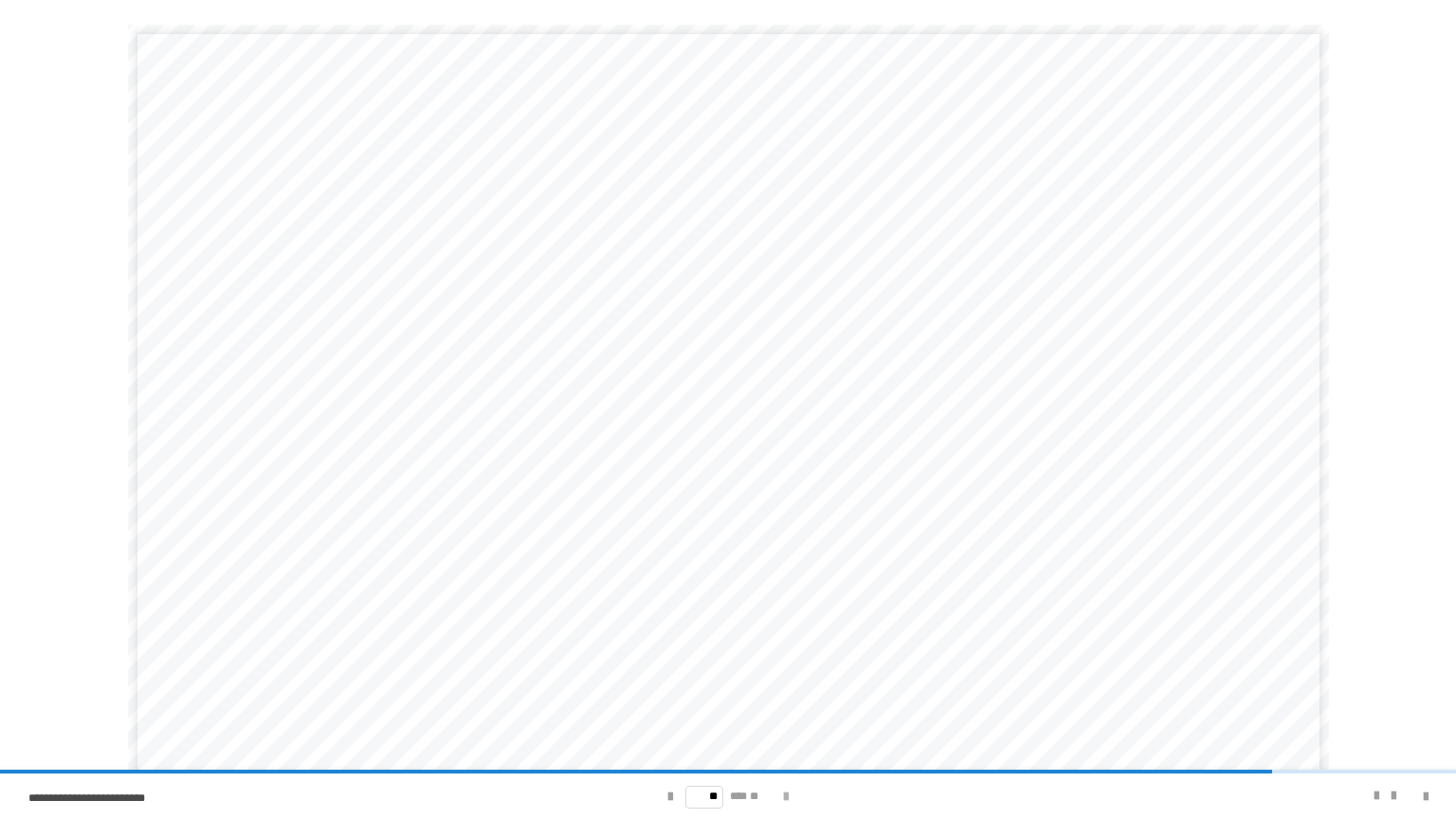 click at bounding box center [786, 796] 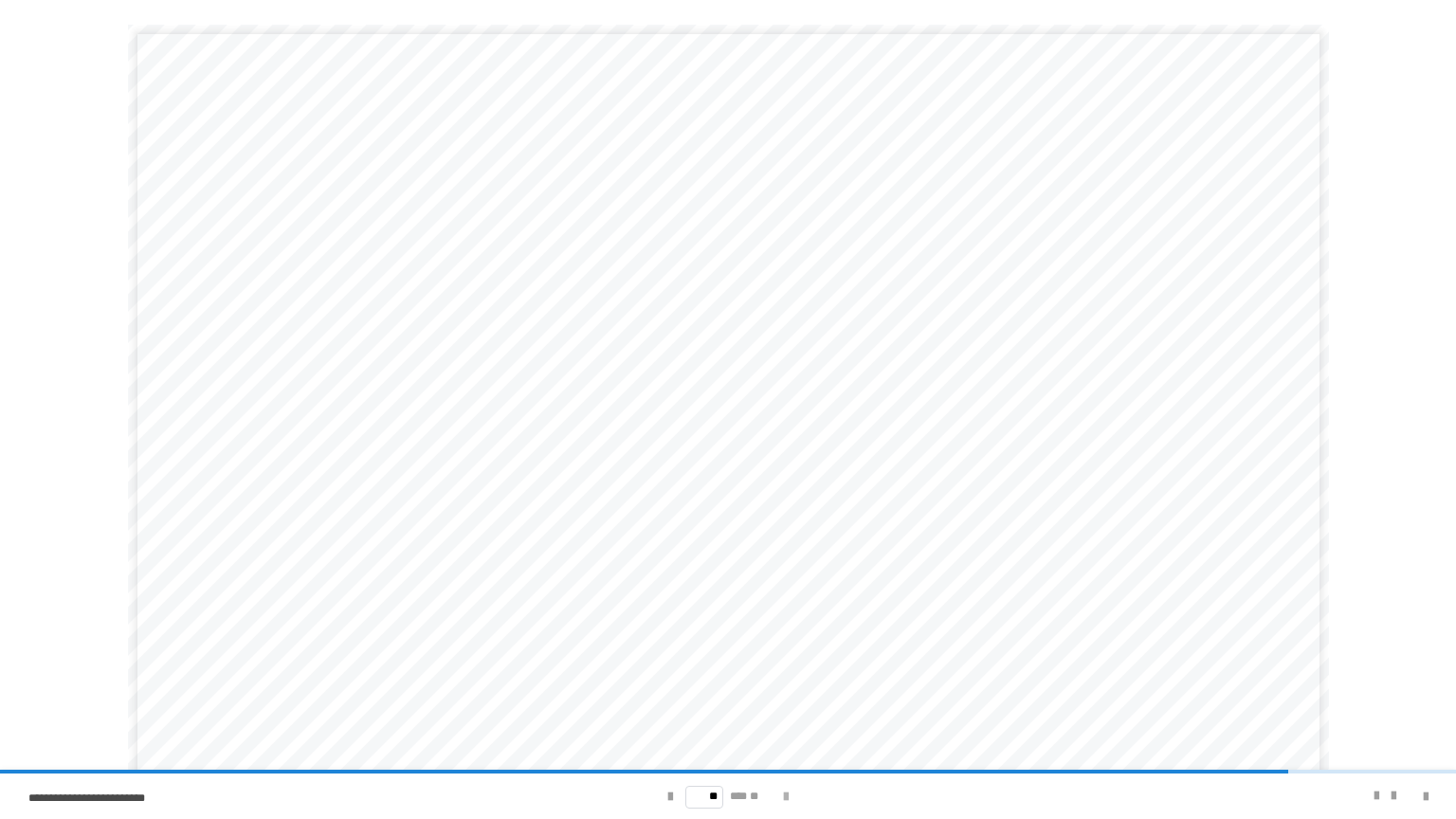 click at bounding box center [786, 796] 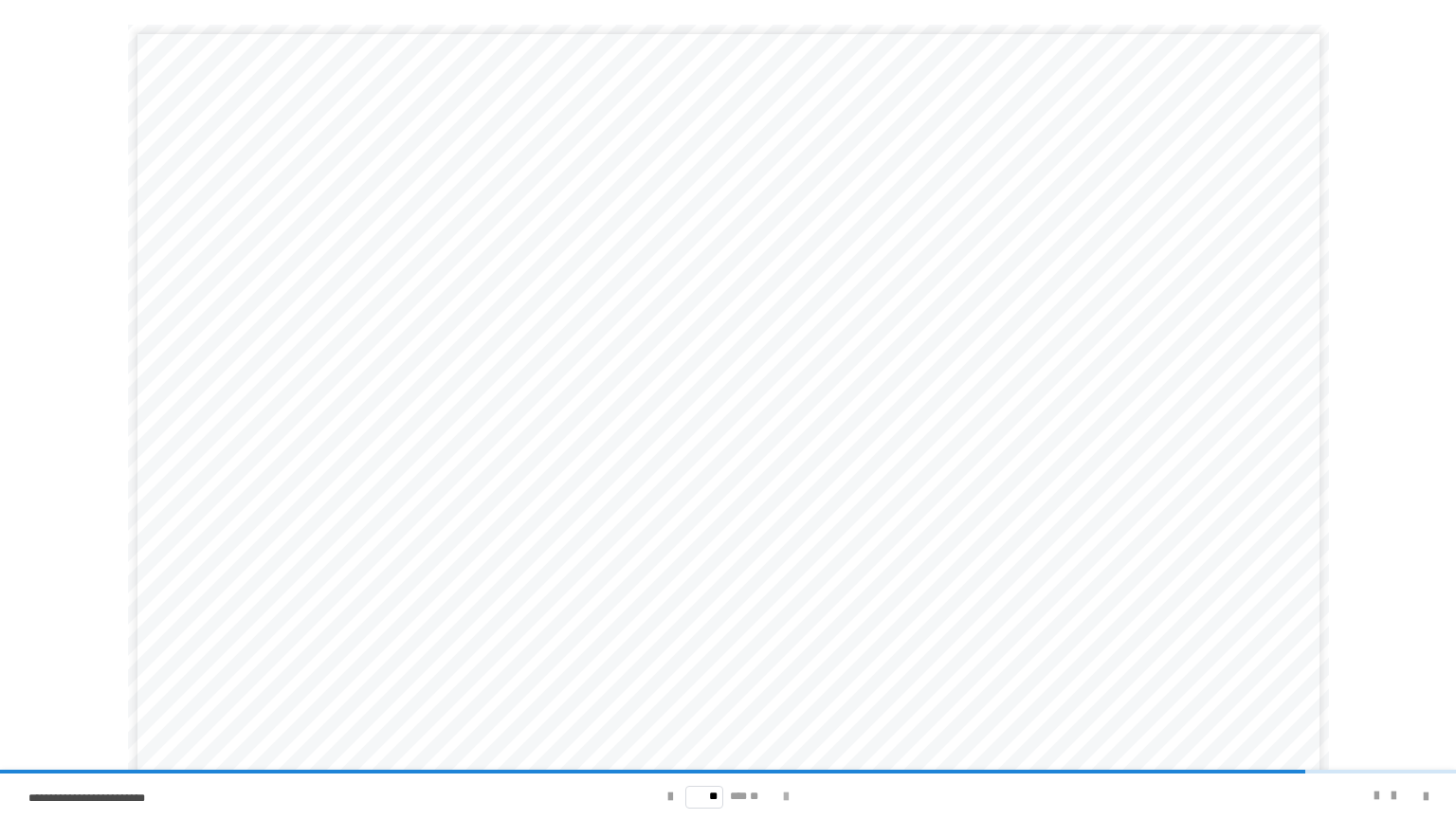 click at bounding box center [786, 796] 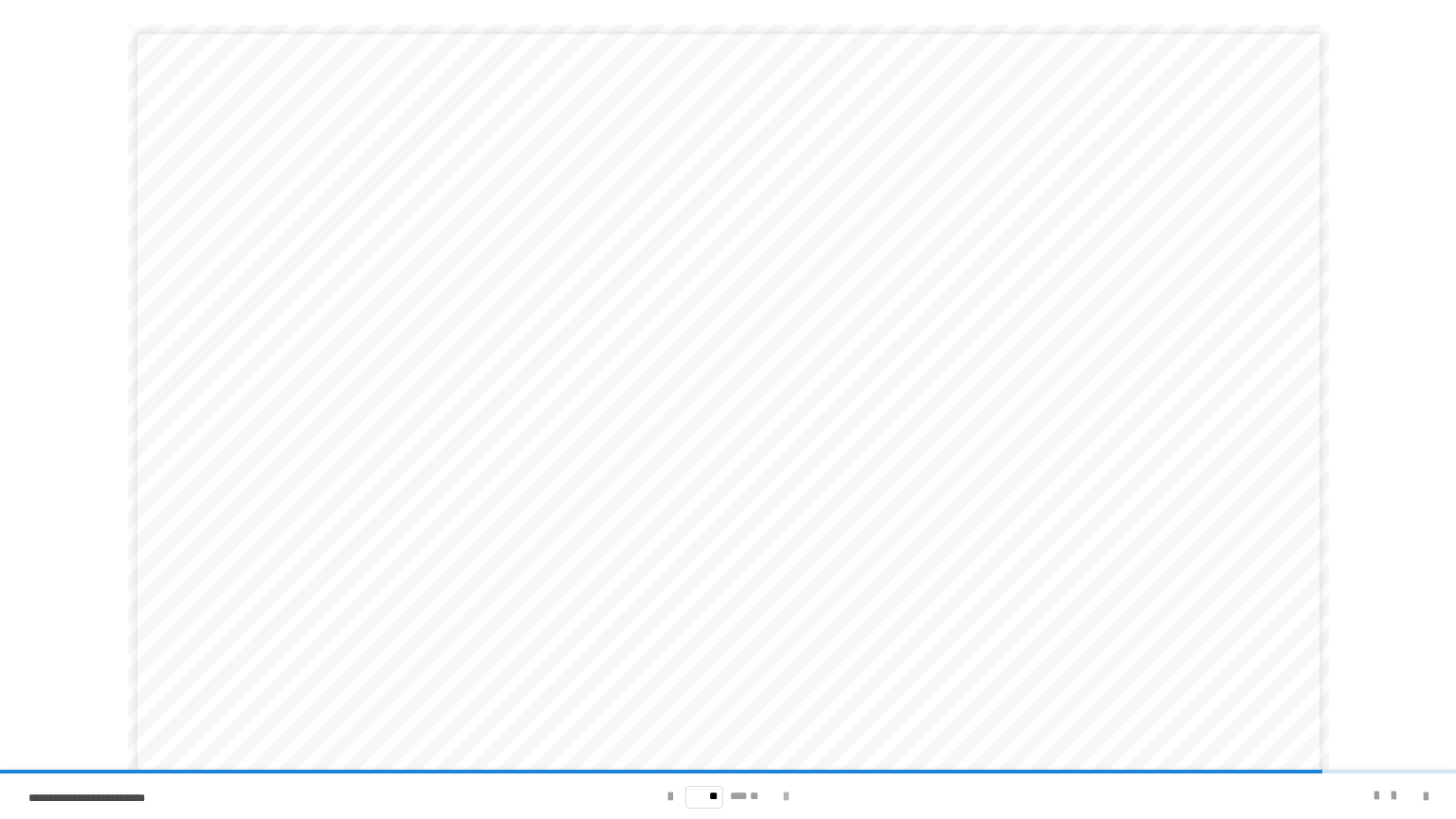 click at bounding box center [786, 796] 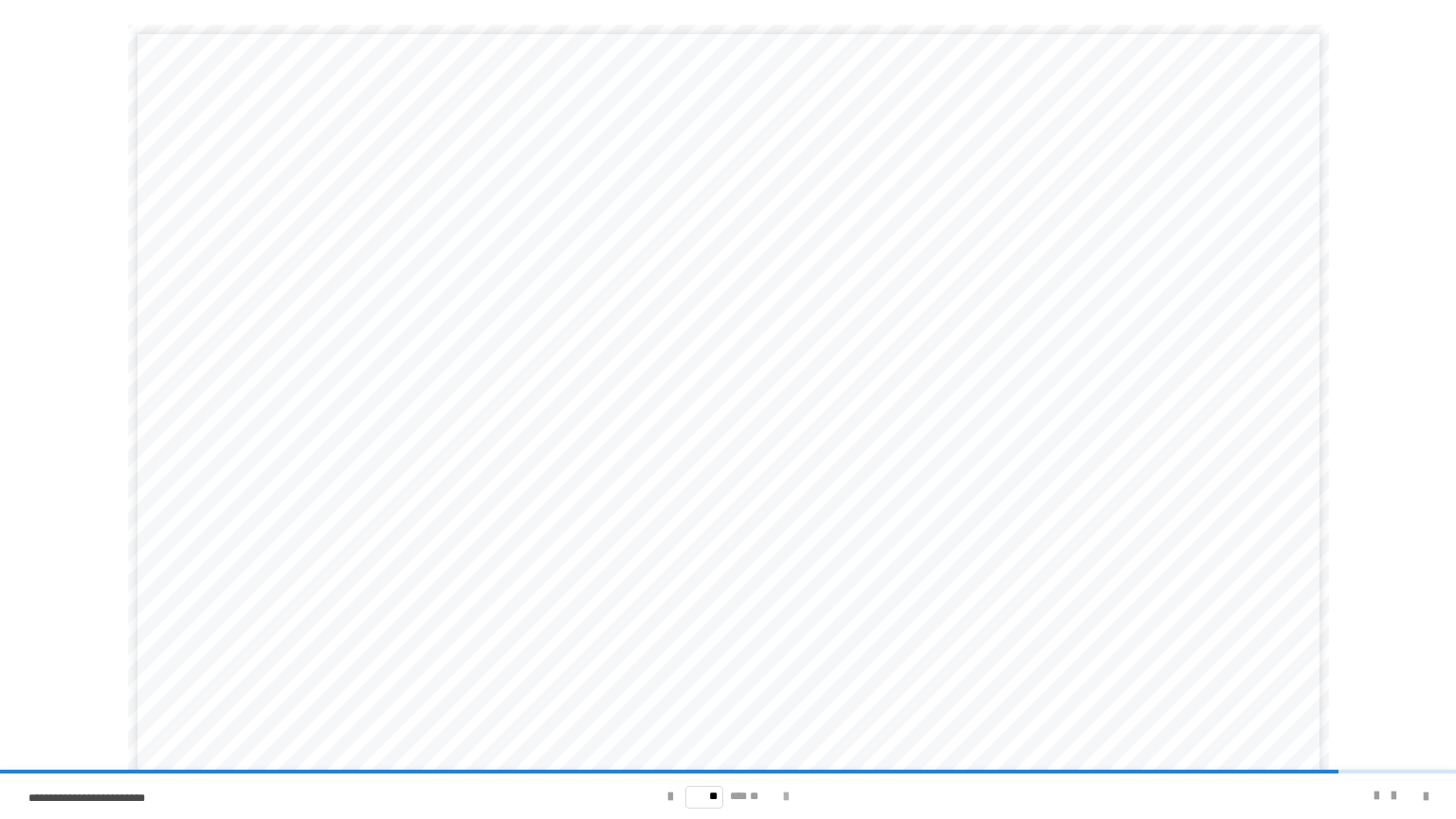 click at bounding box center (786, 796) 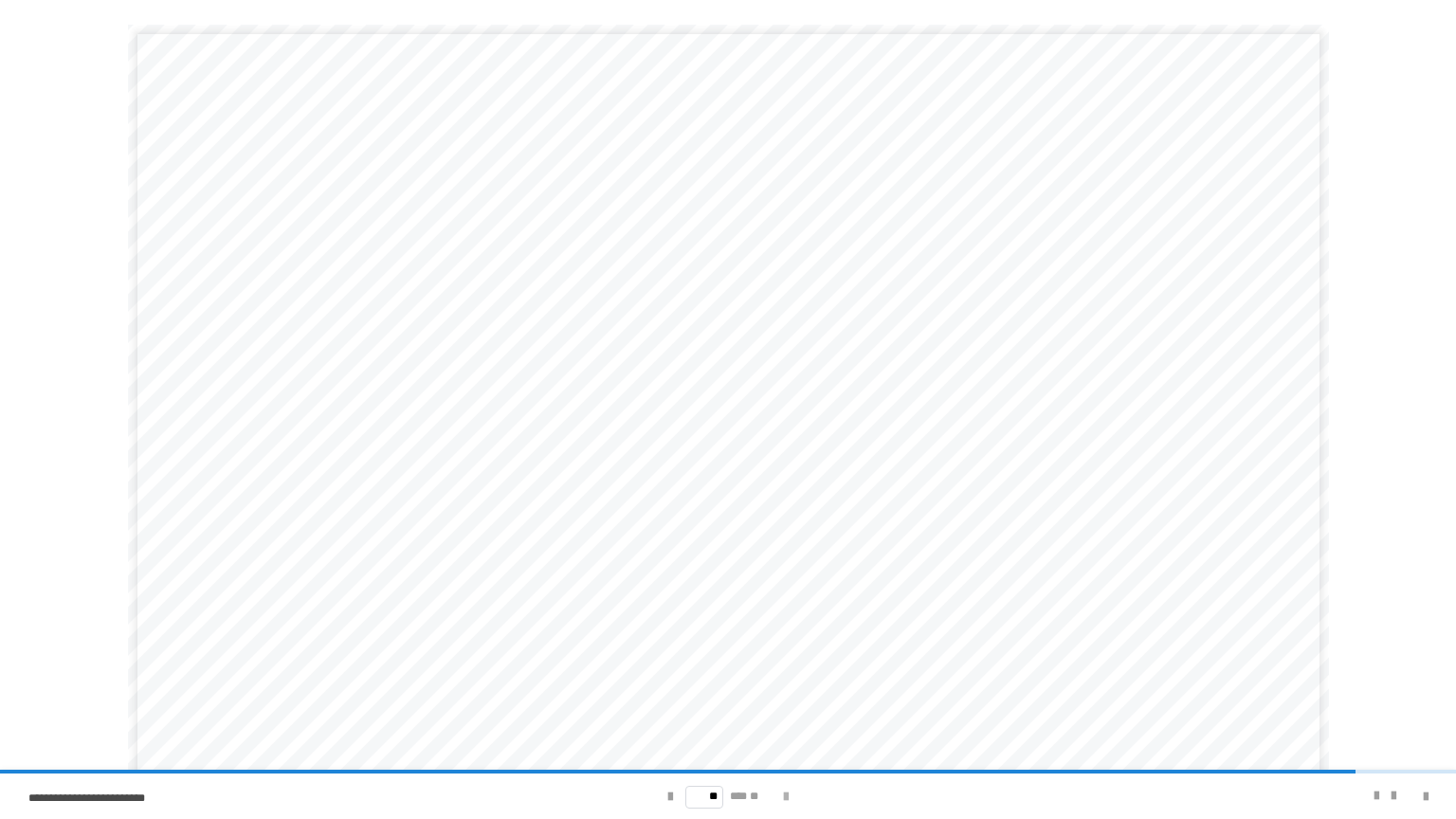 click at bounding box center [786, 796] 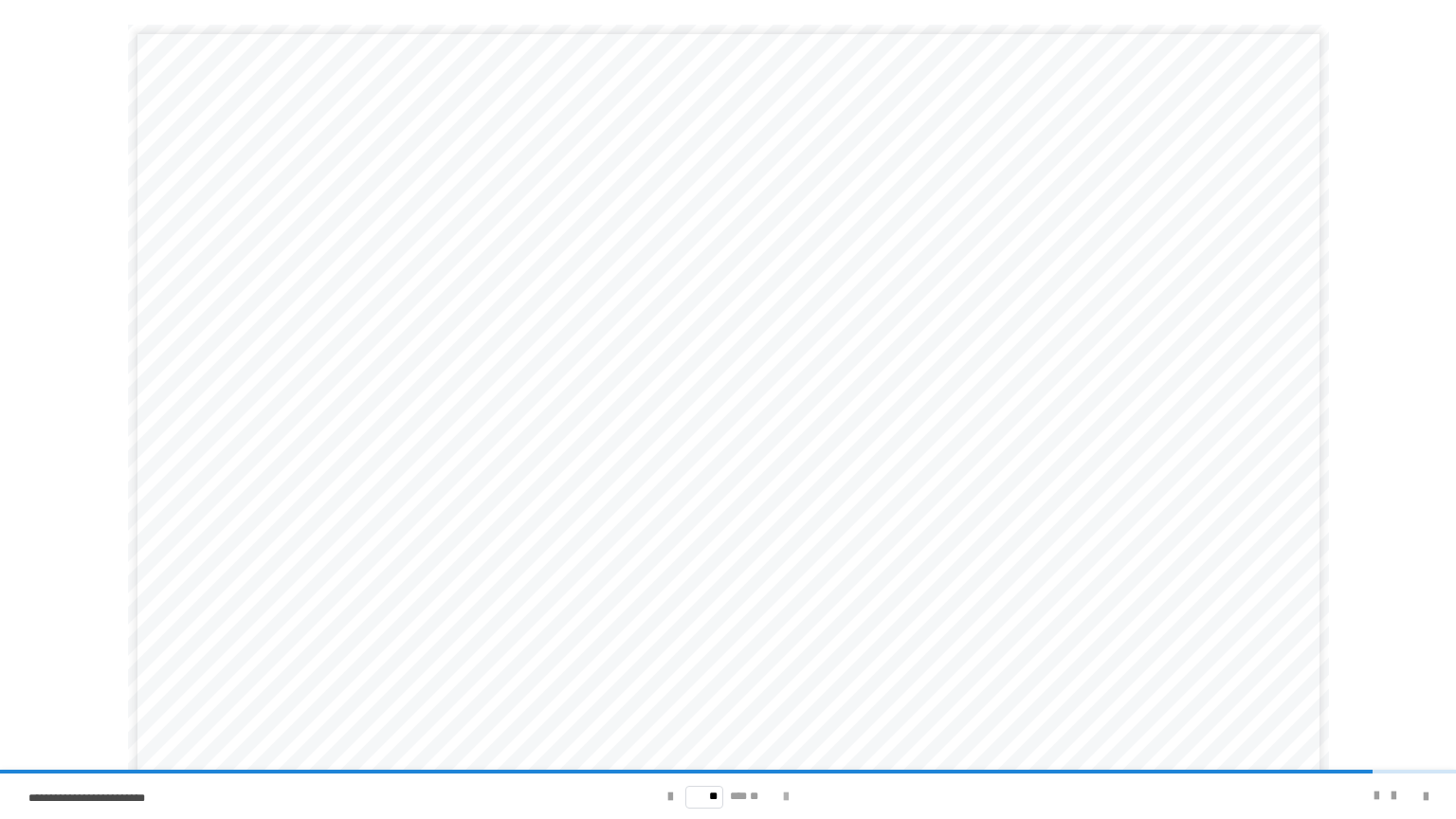 click at bounding box center [786, 796] 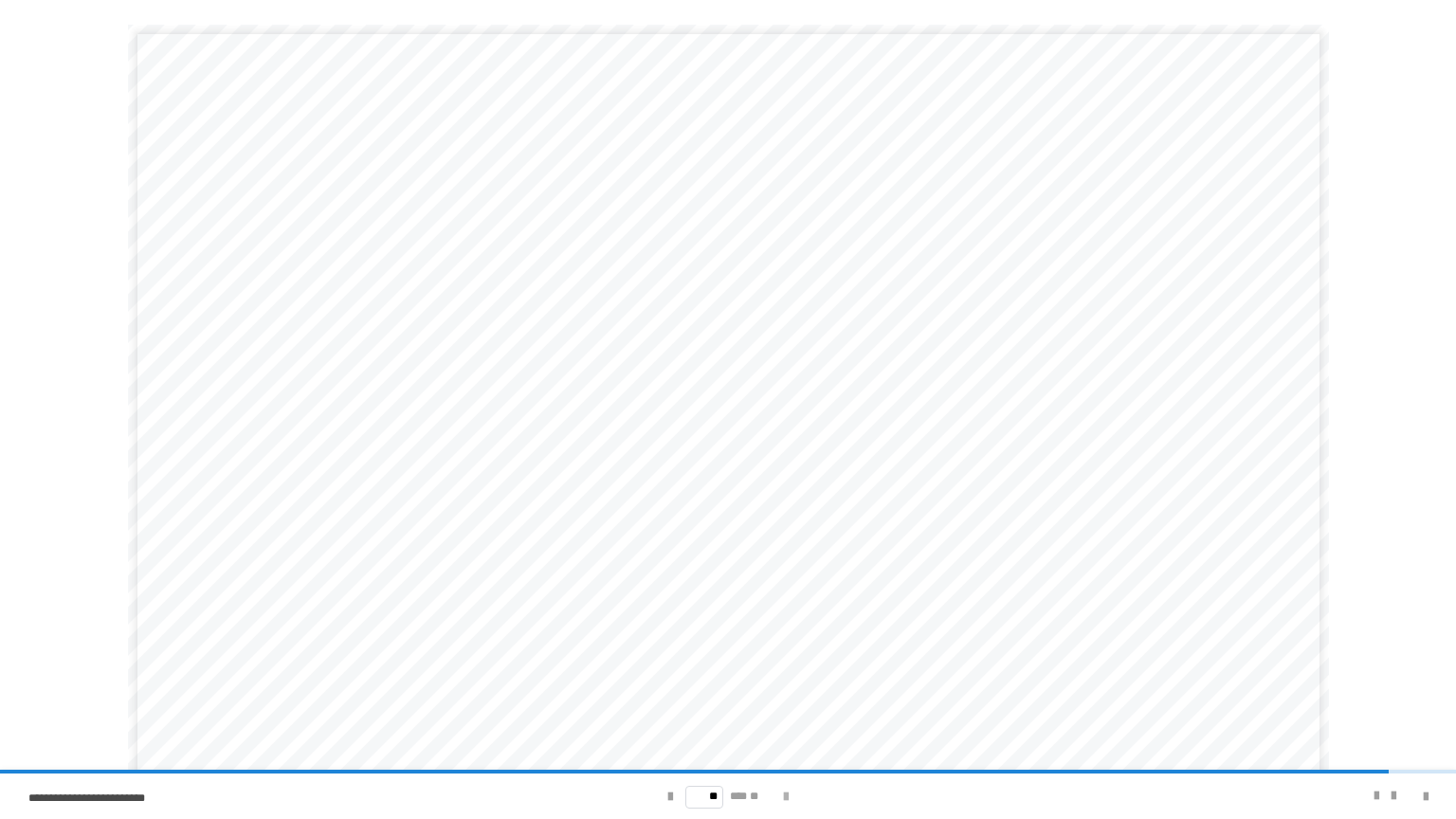 click at bounding box center (786, 796) 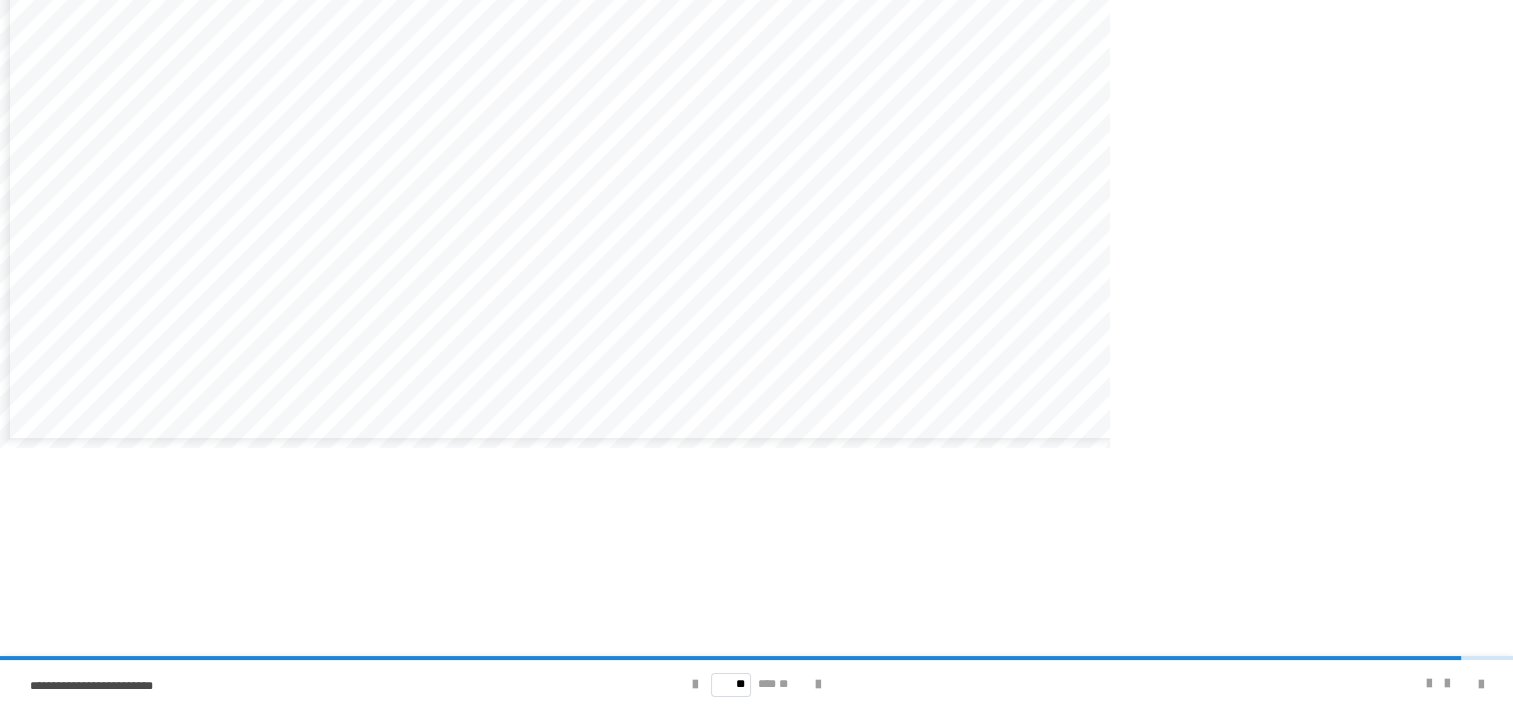 scroll, scrollTop: 0, scrollLeft: 0, axis: both 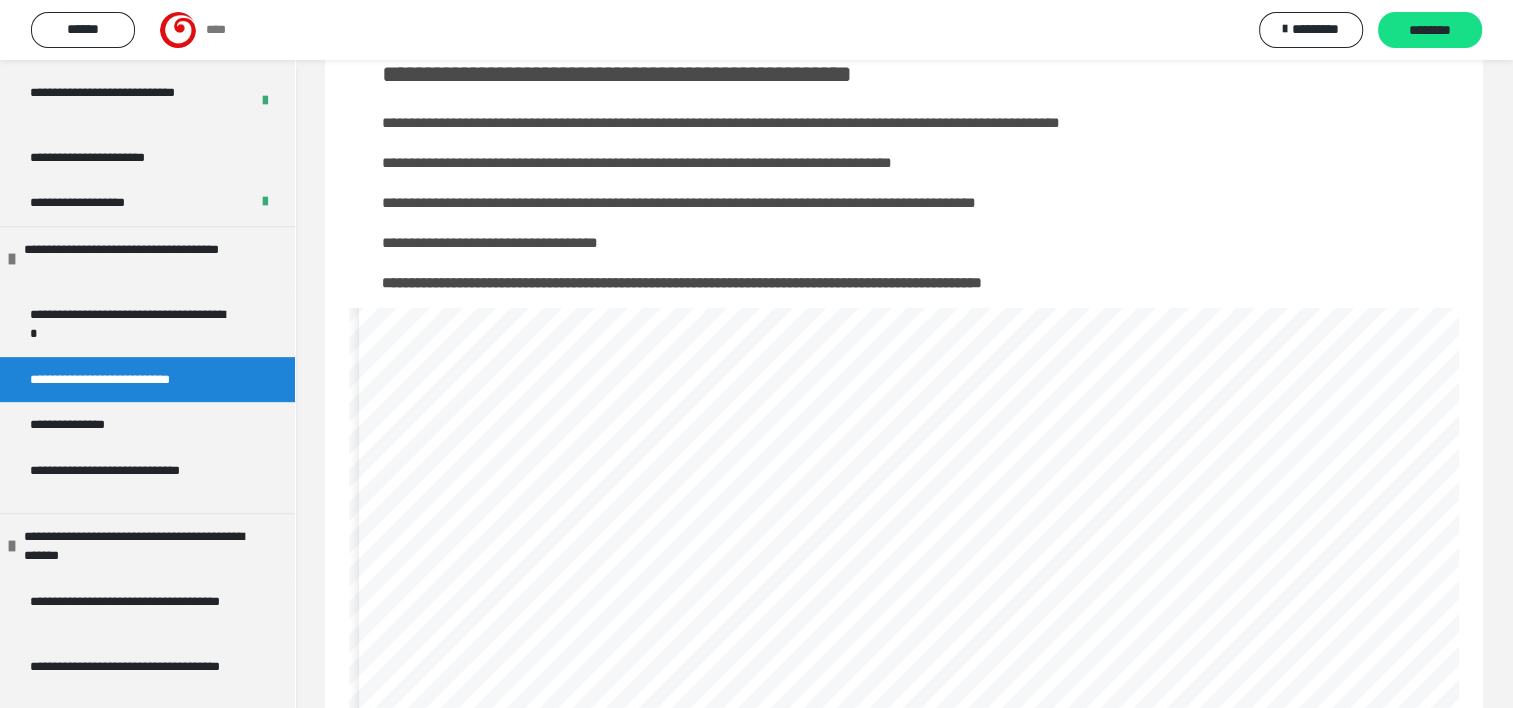 click on "**********" at bounding box center (147, 380) 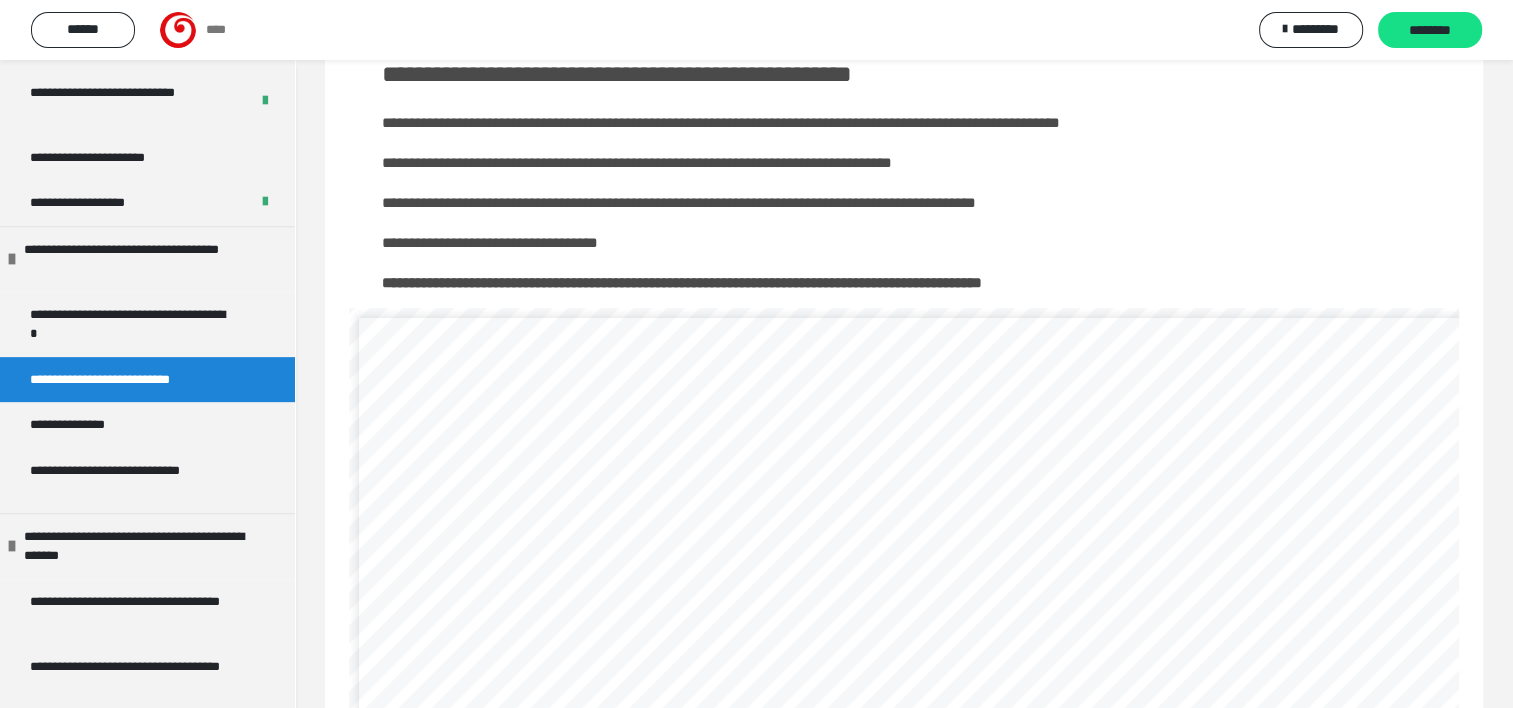 click on "**********" at bounding box center (147, 380) 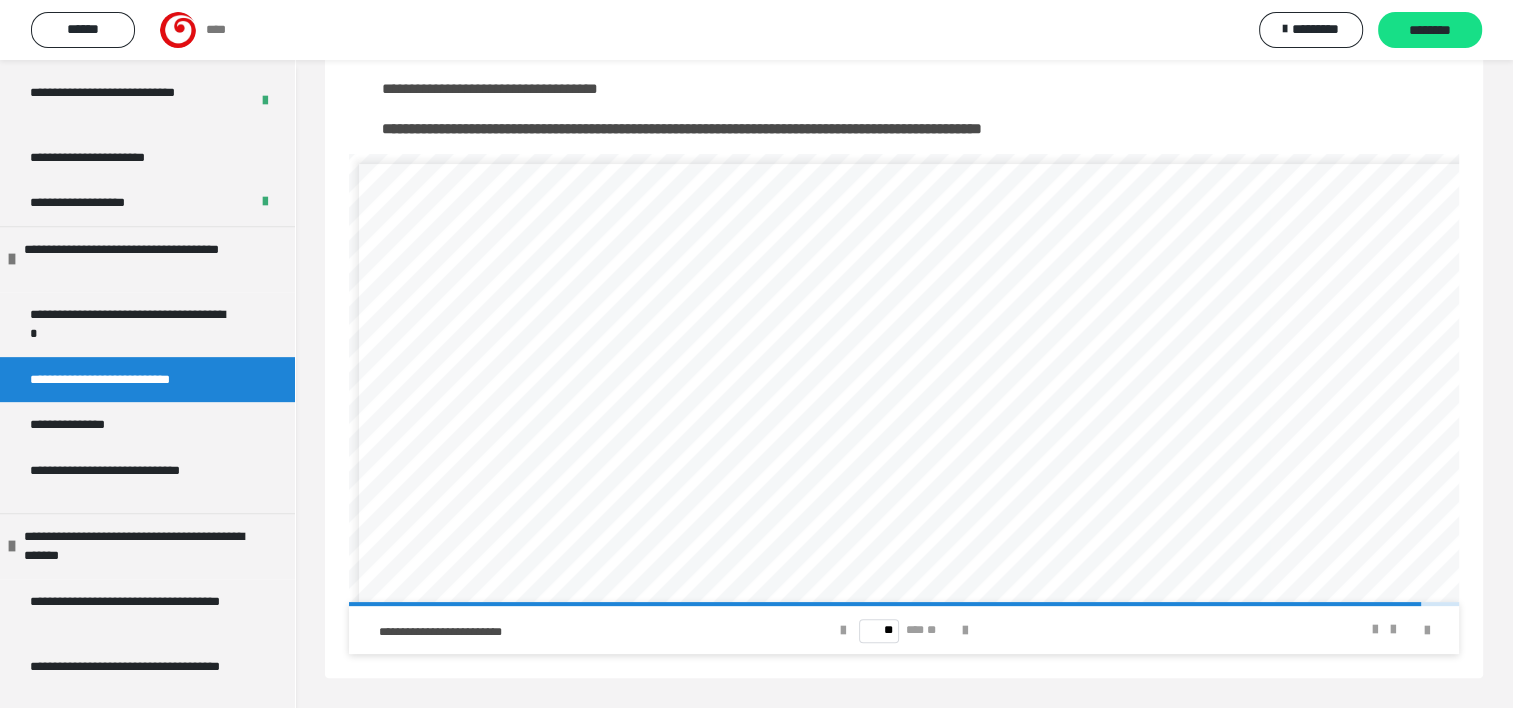 click at bounding box center (1415, 630) 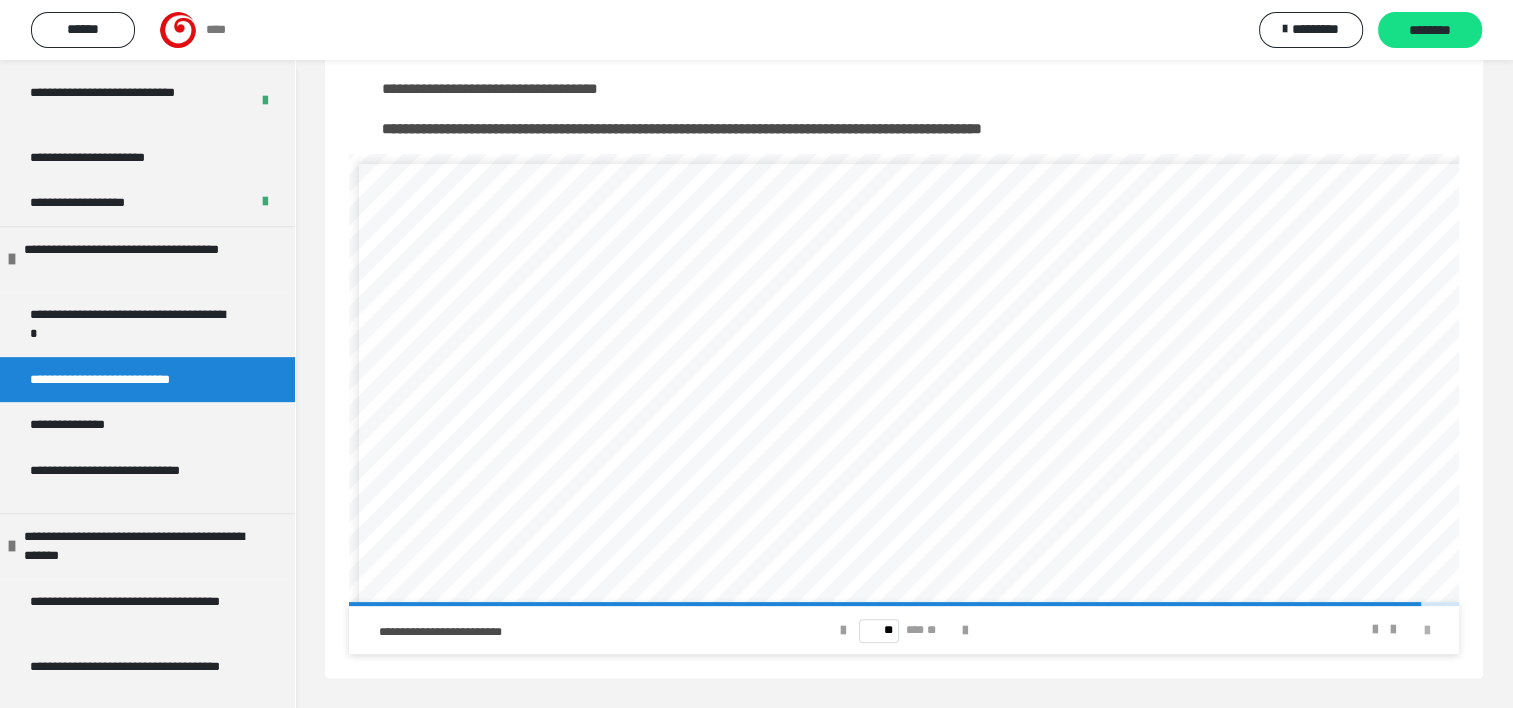 click at bounding box center [1427, 631] 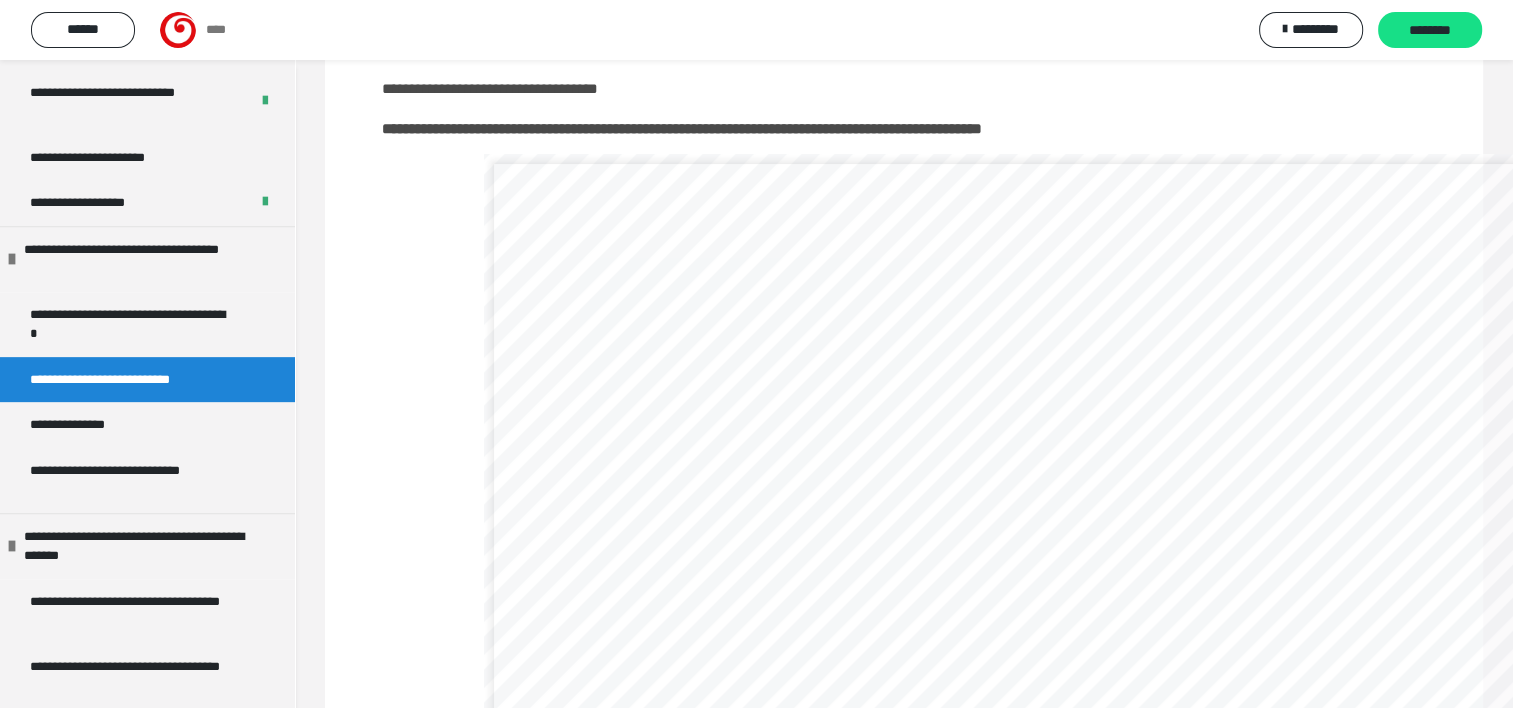 scroll, scrollTop: 187, scrollLeft: 0, axis: vertical 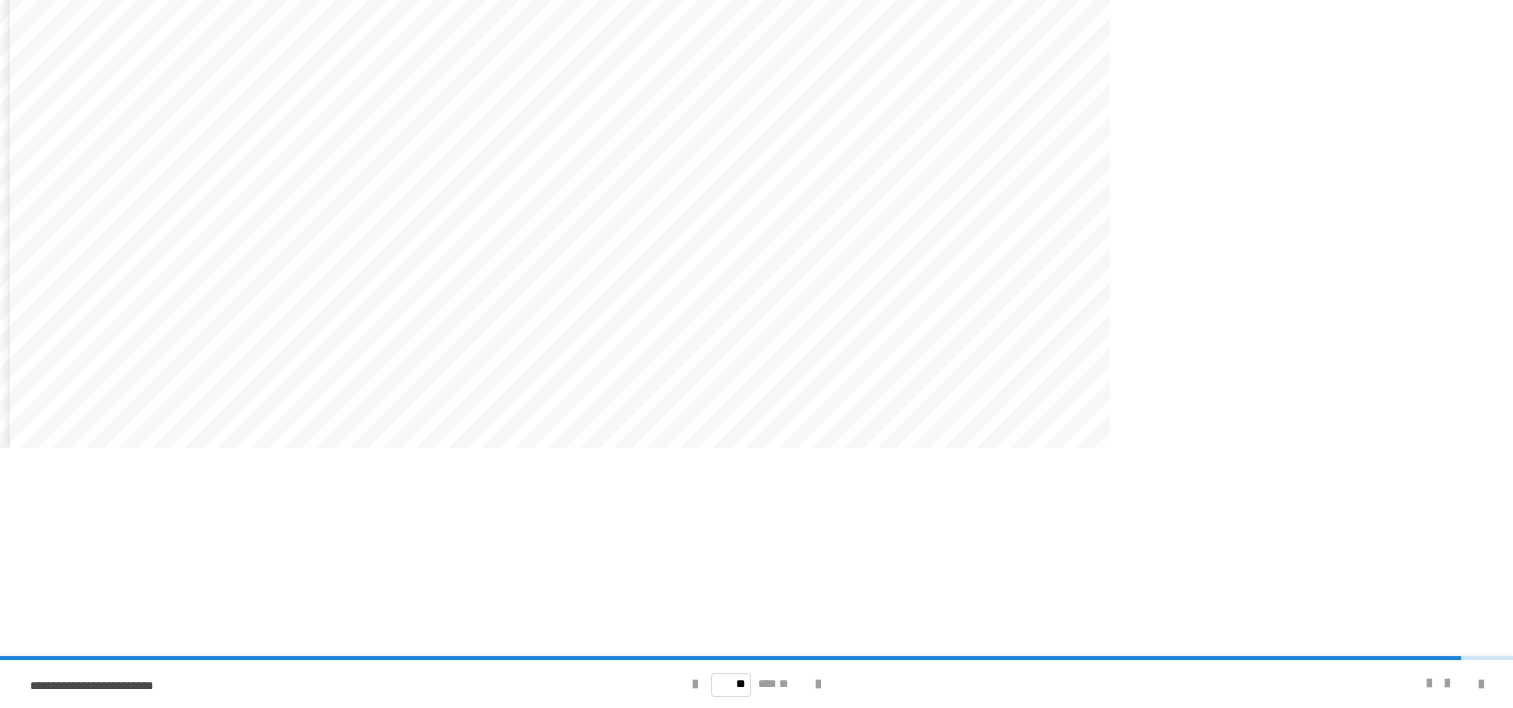 click on "**********" at bounding box center [132, 324] 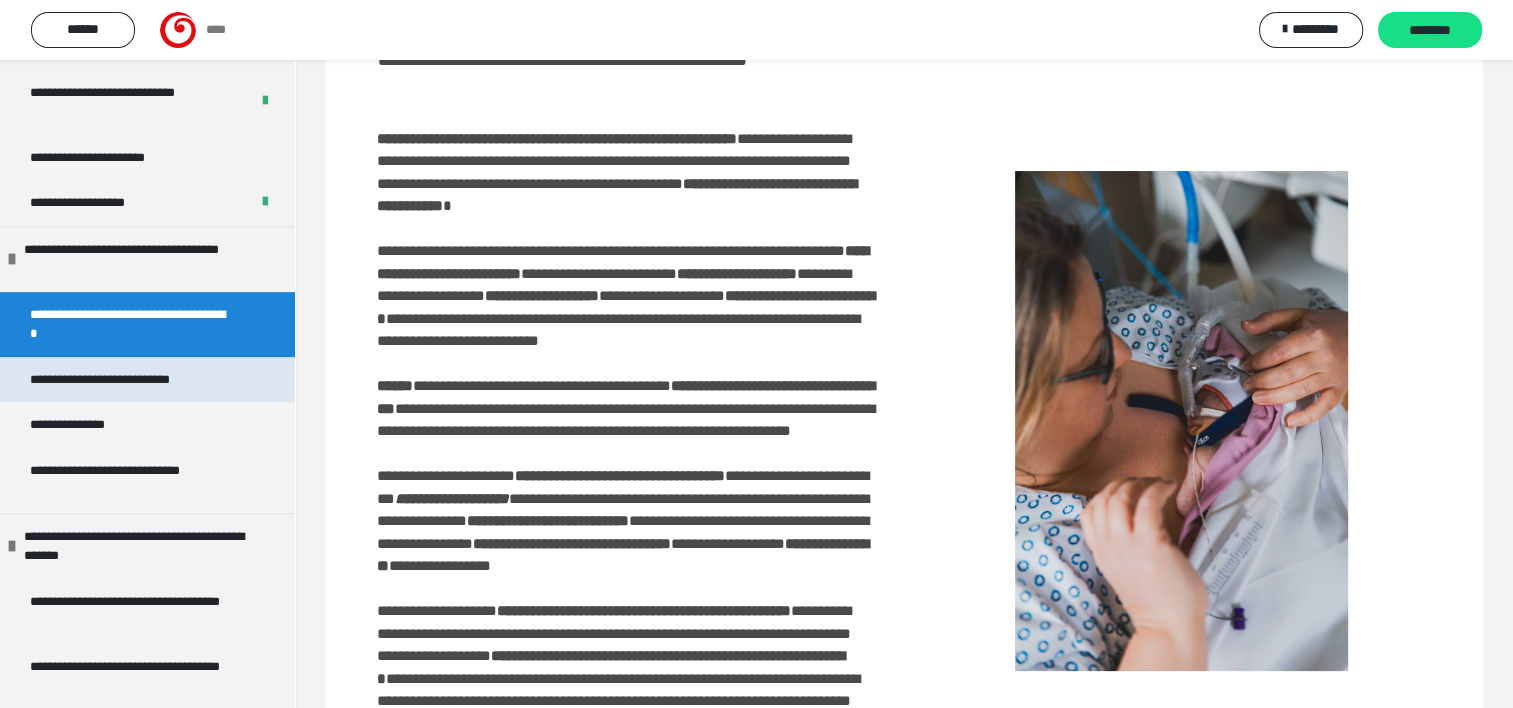 click on "**********" at bounding box center (128, 380) 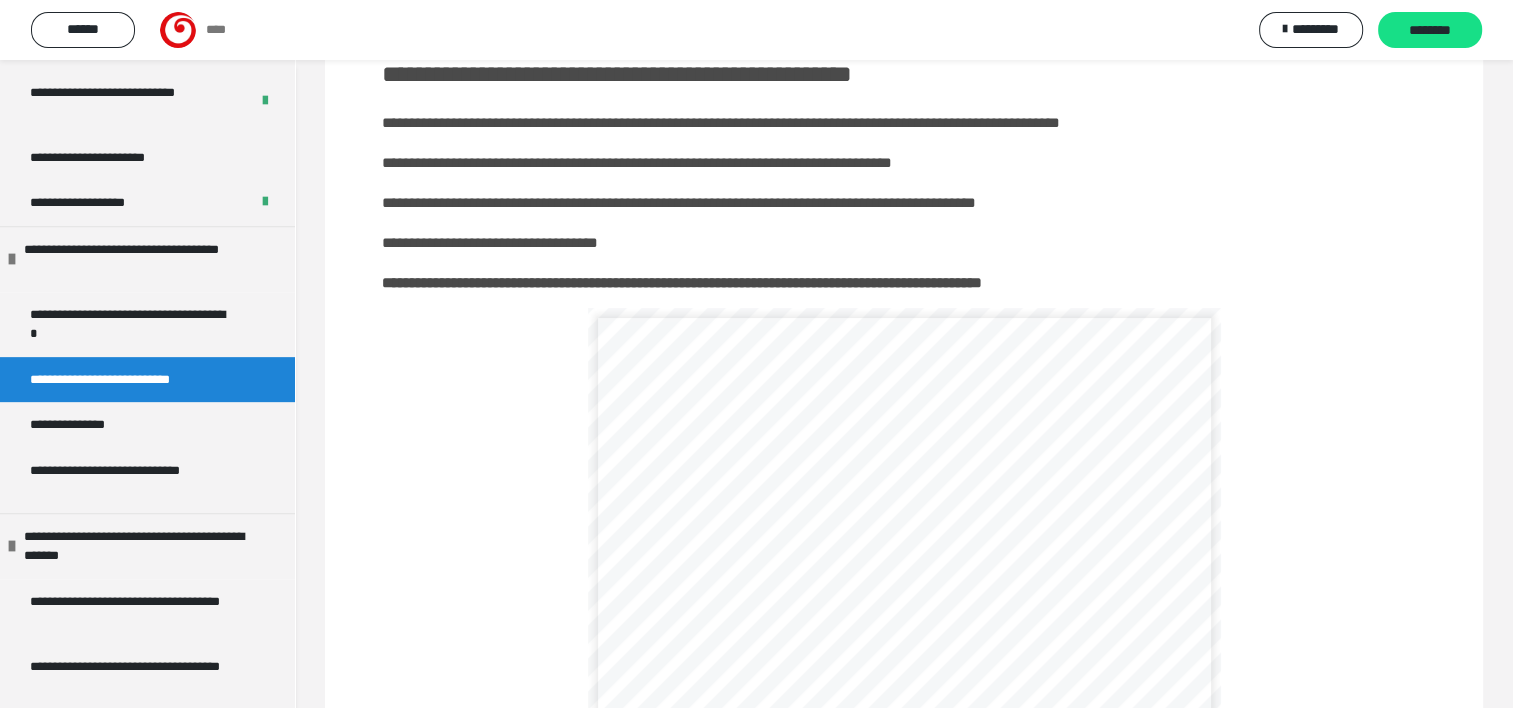 scroll, scrollTop: 341, scrollLeft: 0, axis: vertical 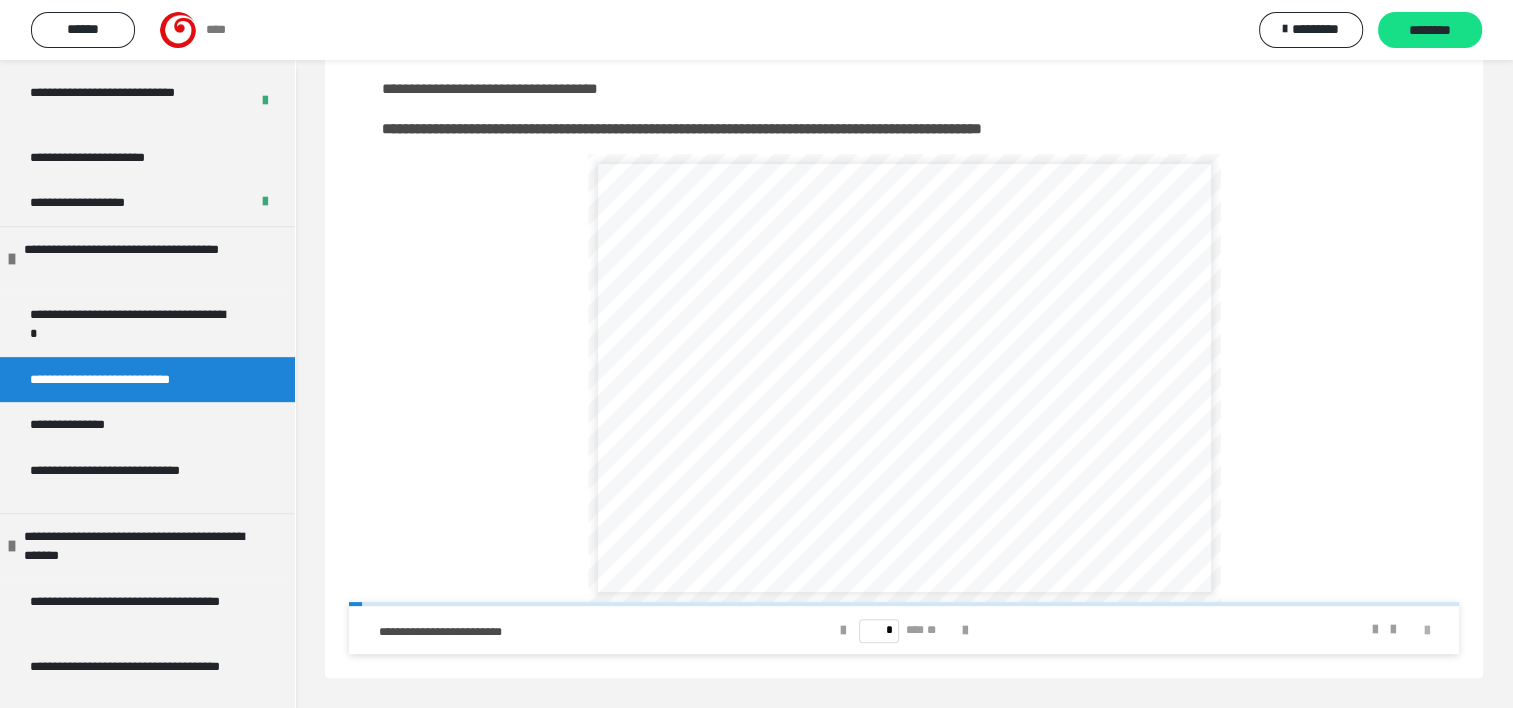 click at bounding box center (1427, 631) 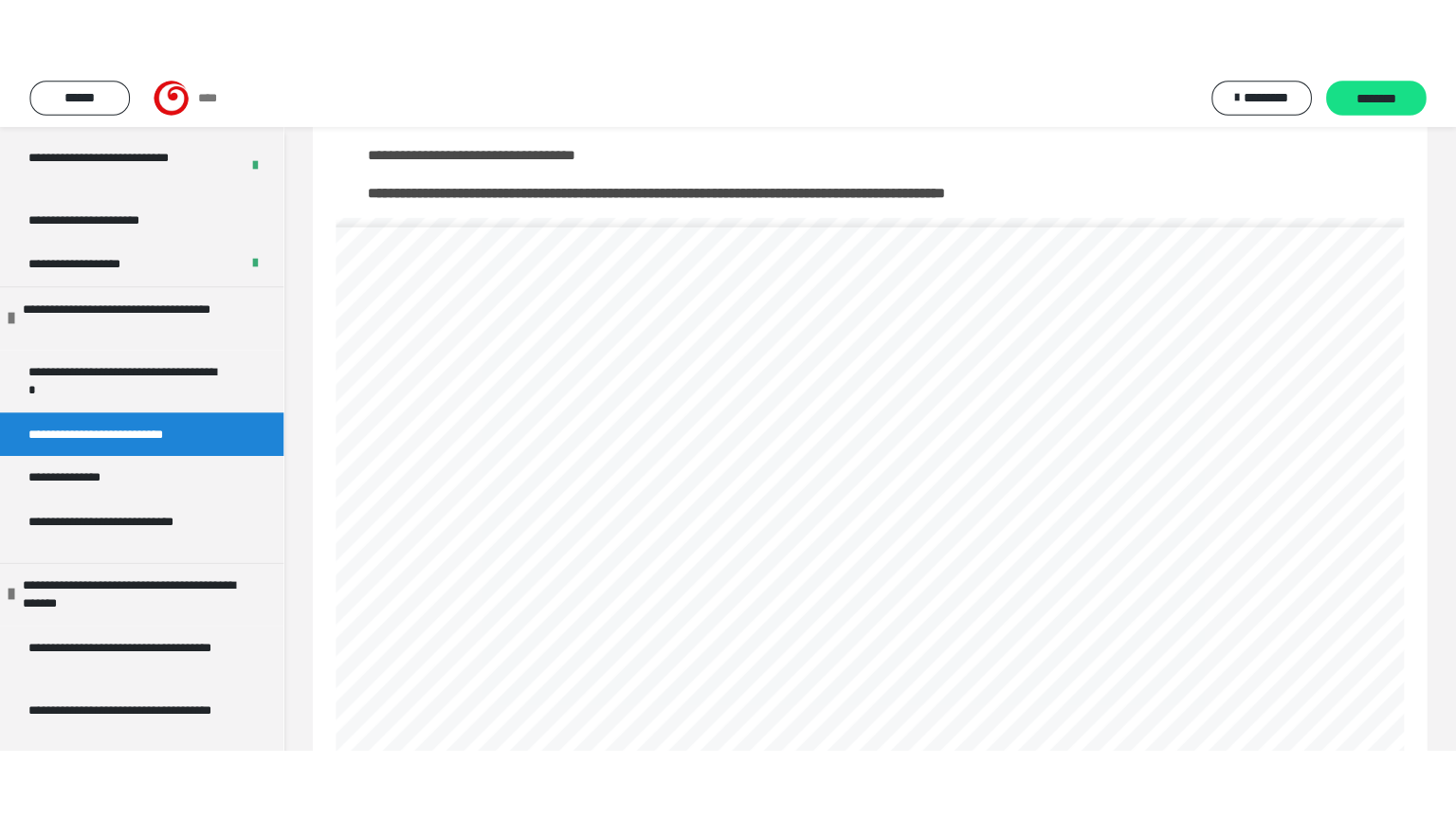scroll, scrollTop: 177, scrollLeft: 0, axis: vertical 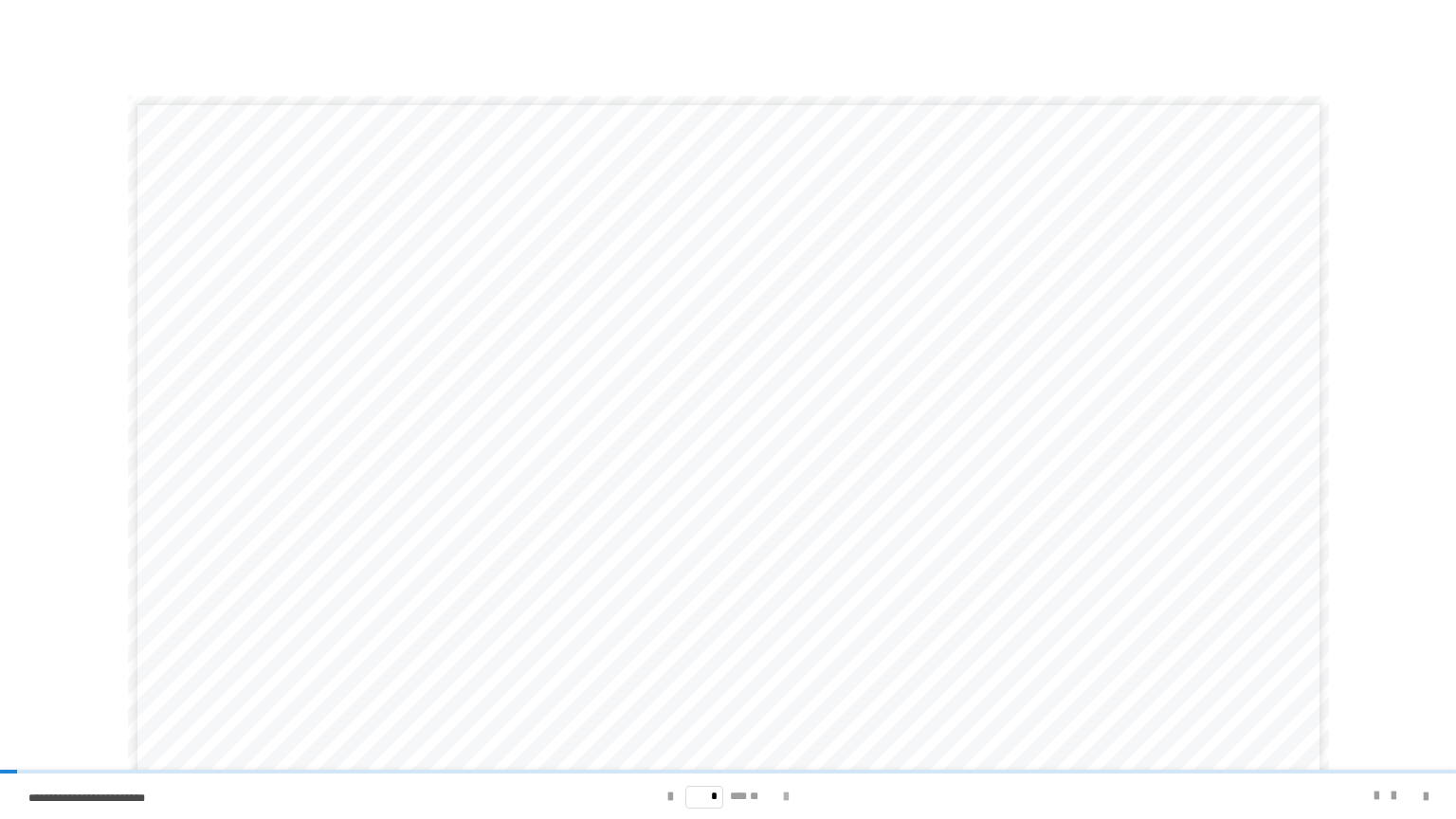click at bounding box center [786, 796] 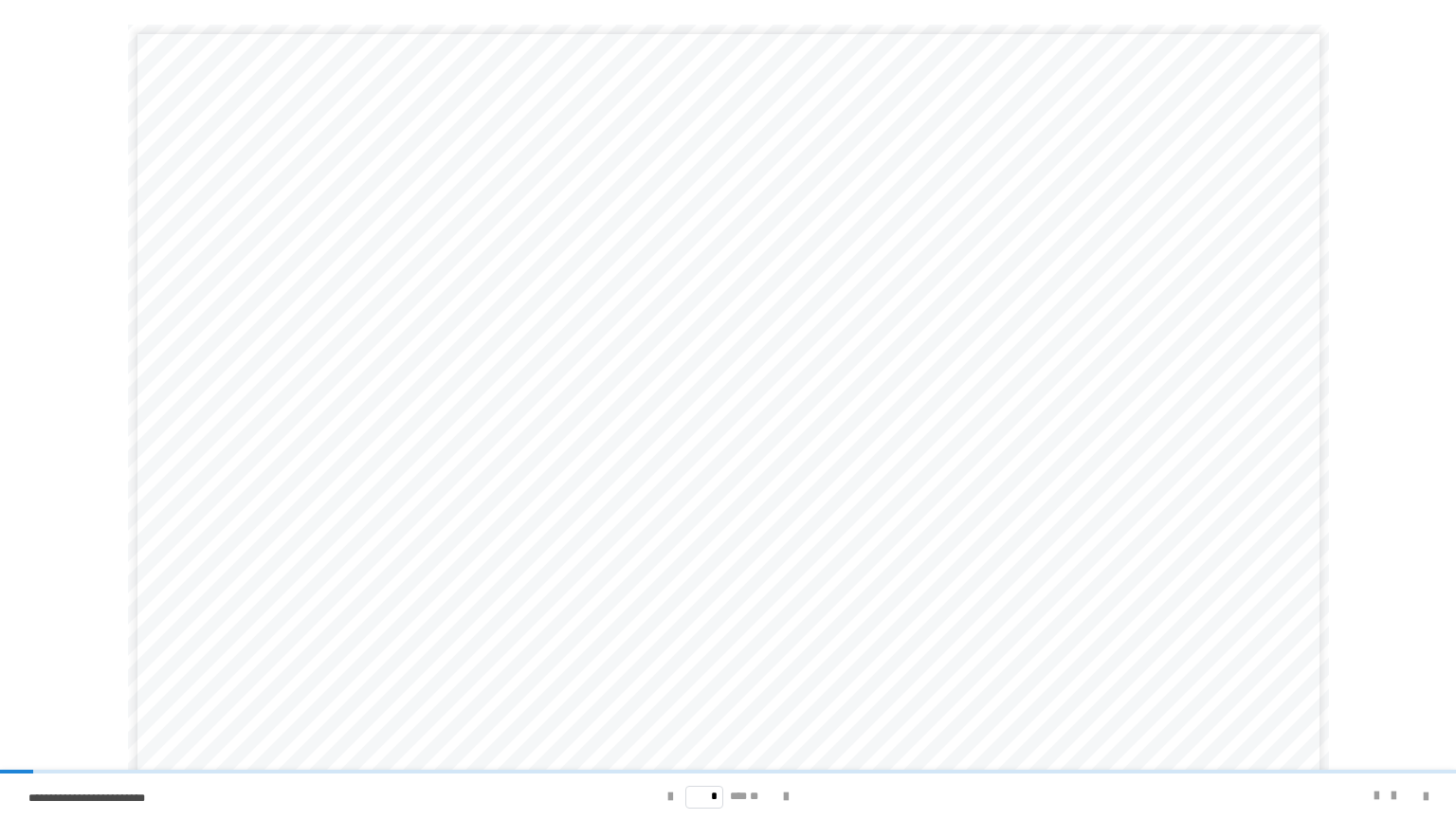 scroll, scrollTop: 62, scrollLeft: 0, axis: vertical 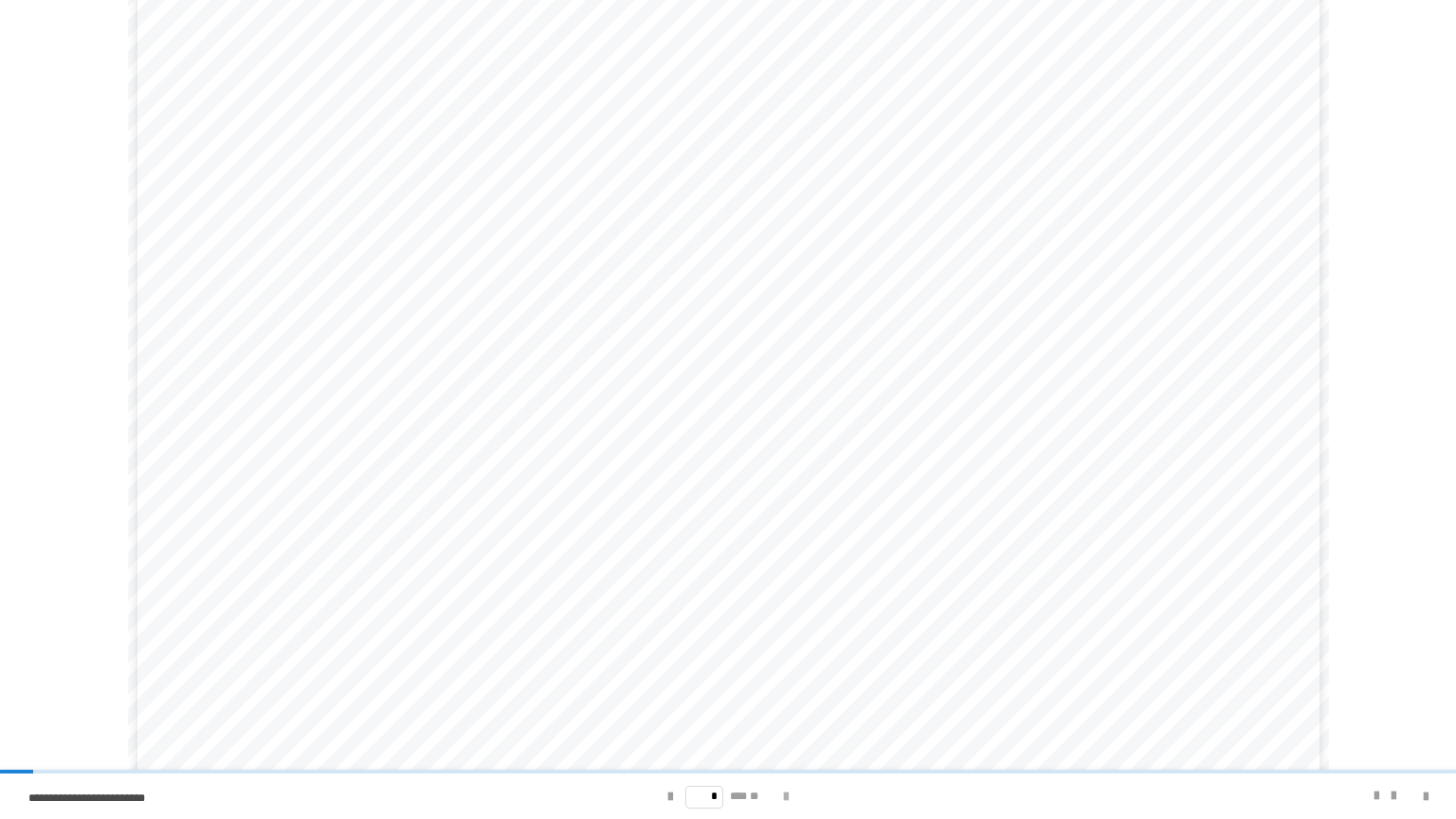 click at bounding box center [786, 797] 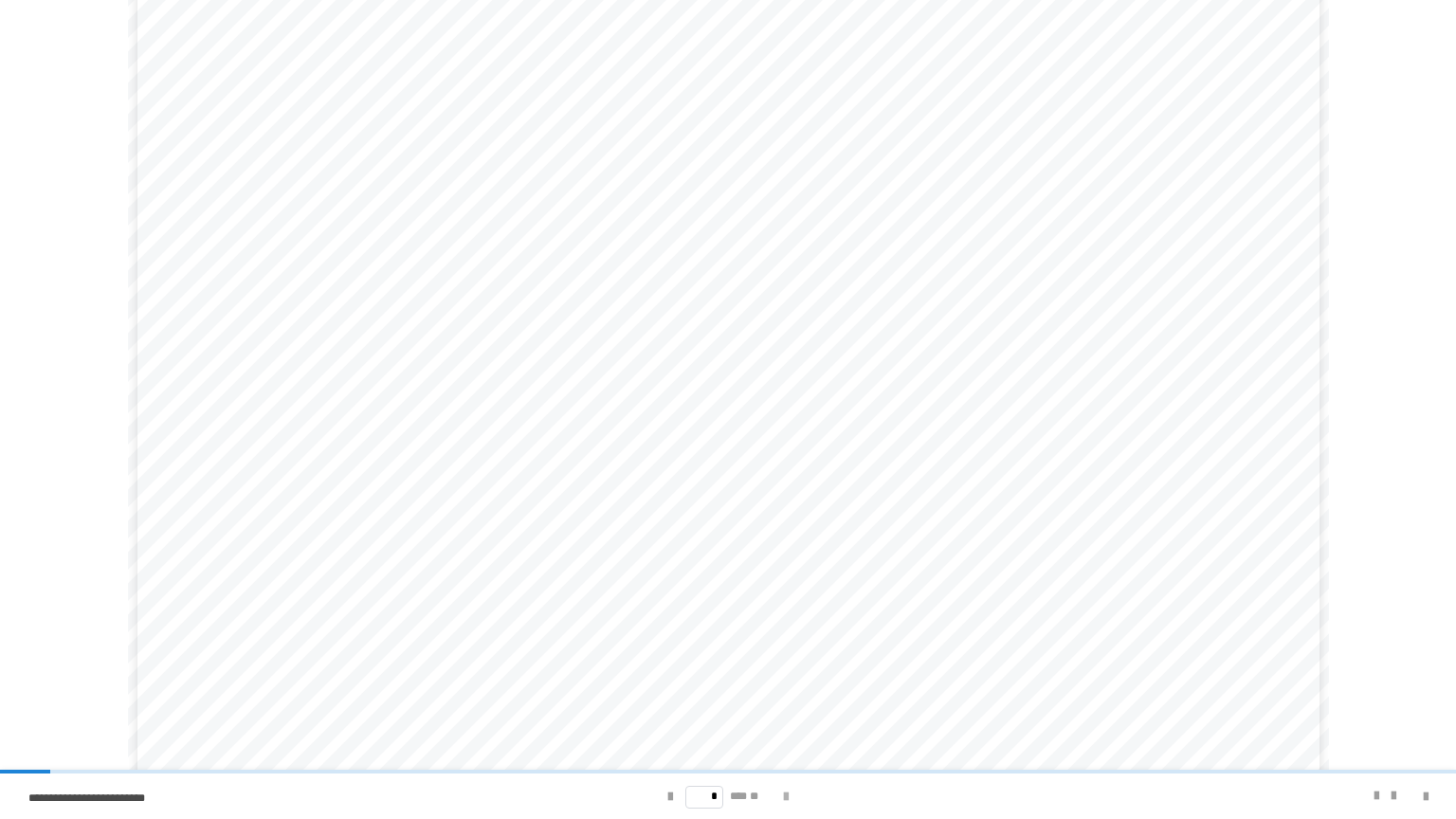 scroll, scrollTop: 0, scrollLeft: 0, axis: both 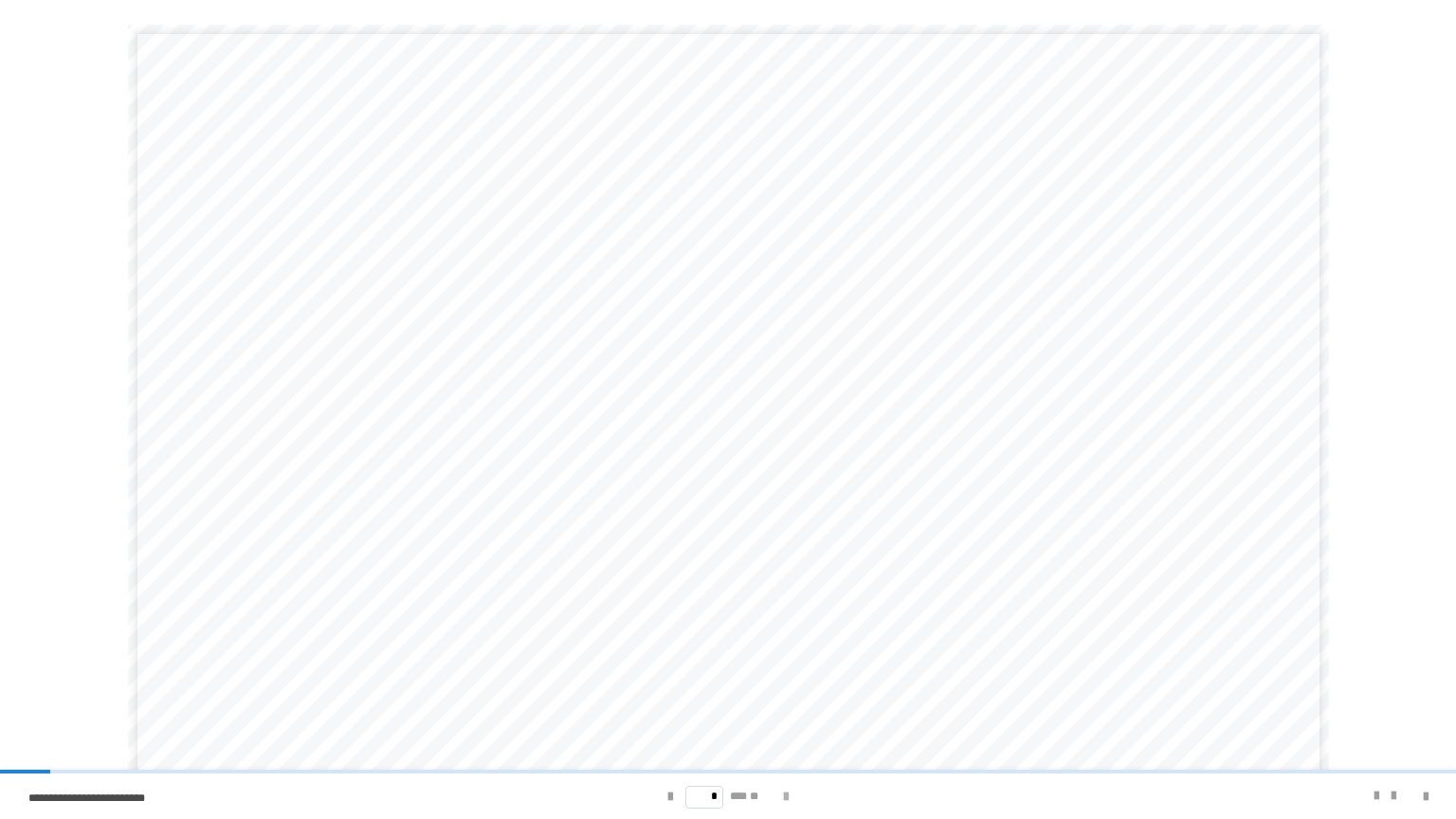 click at bounding box center [786, 797] 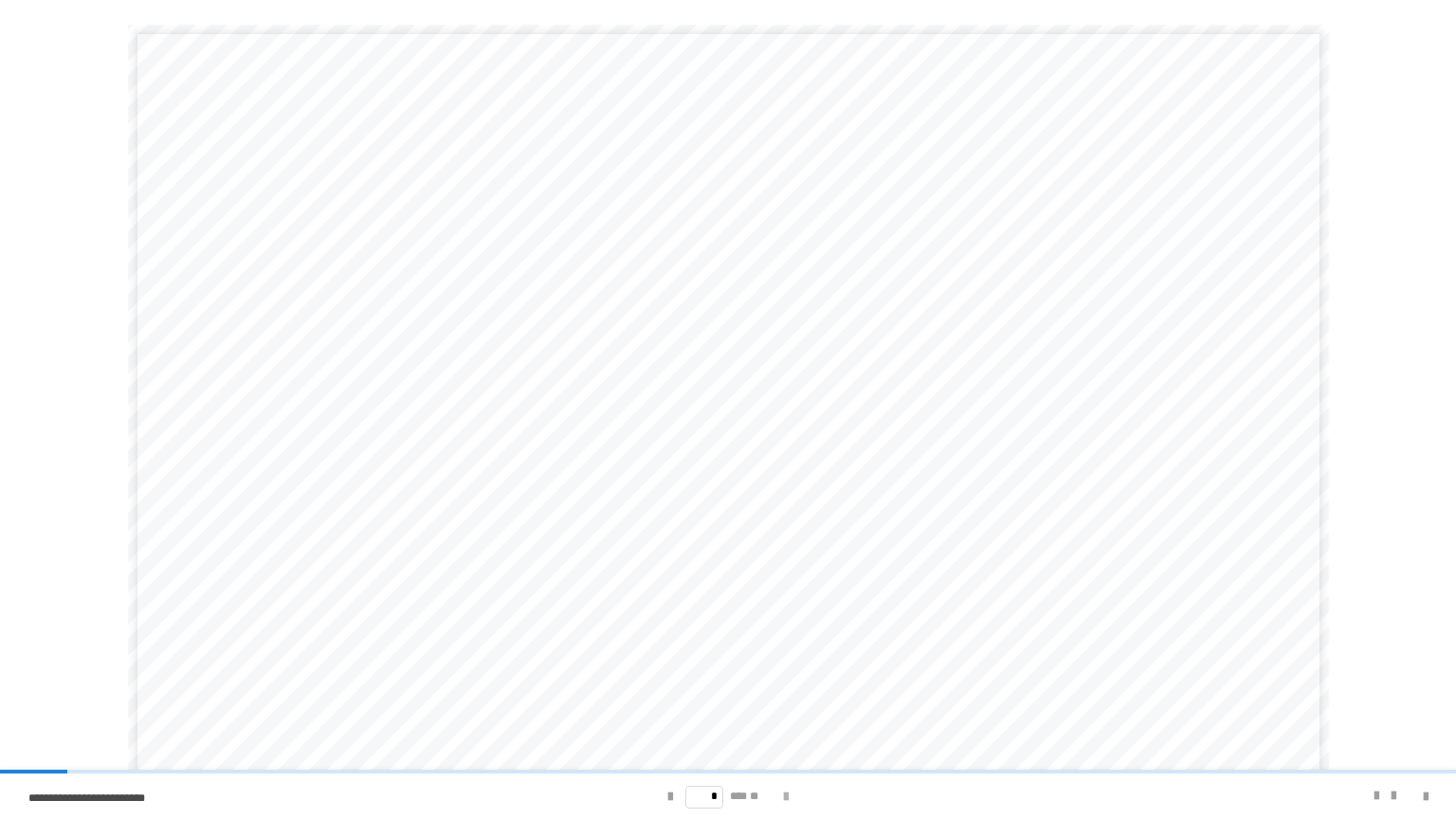 click at bounding box center [786, 797] 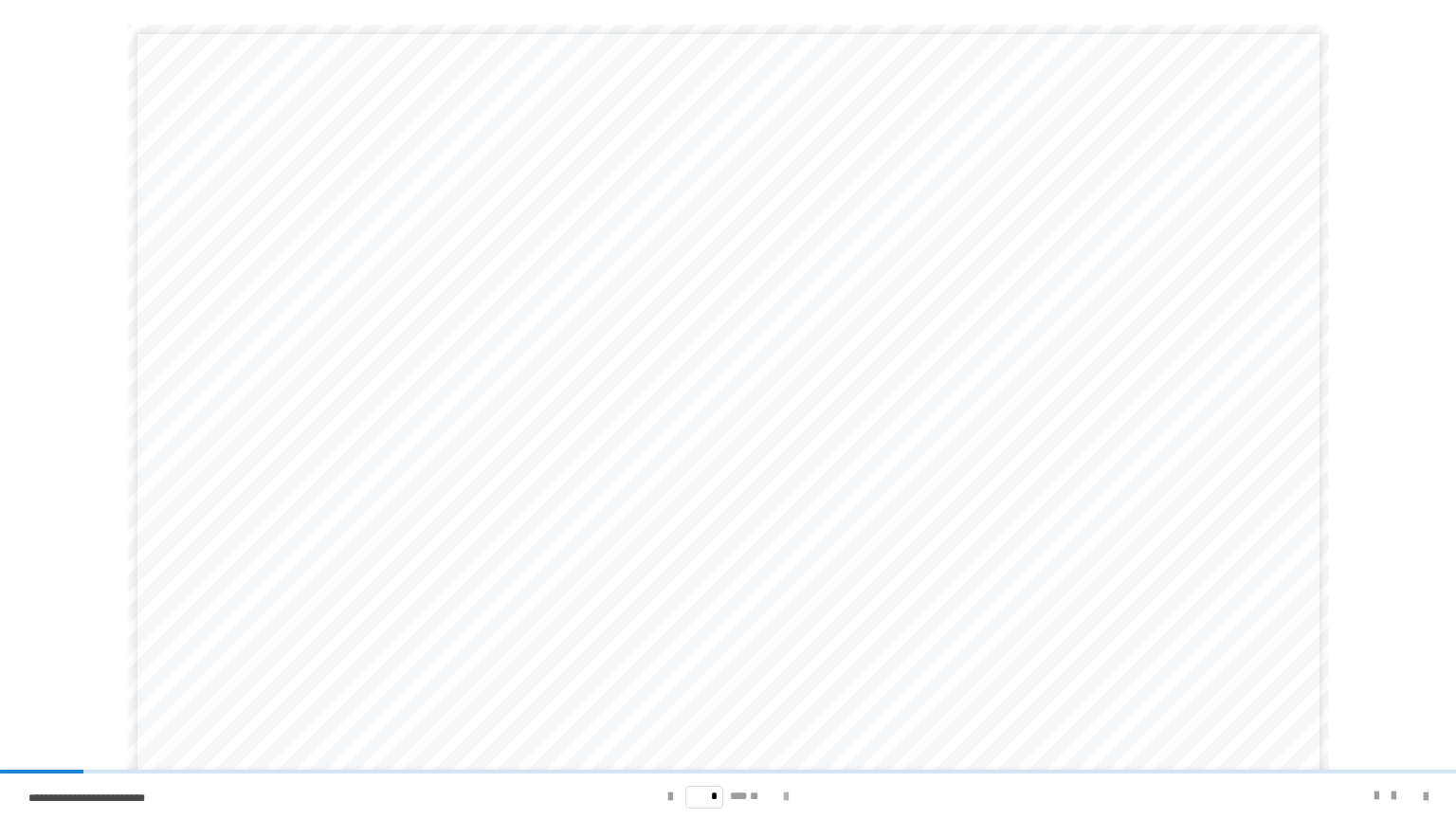 click at bounding box center [786, 797] 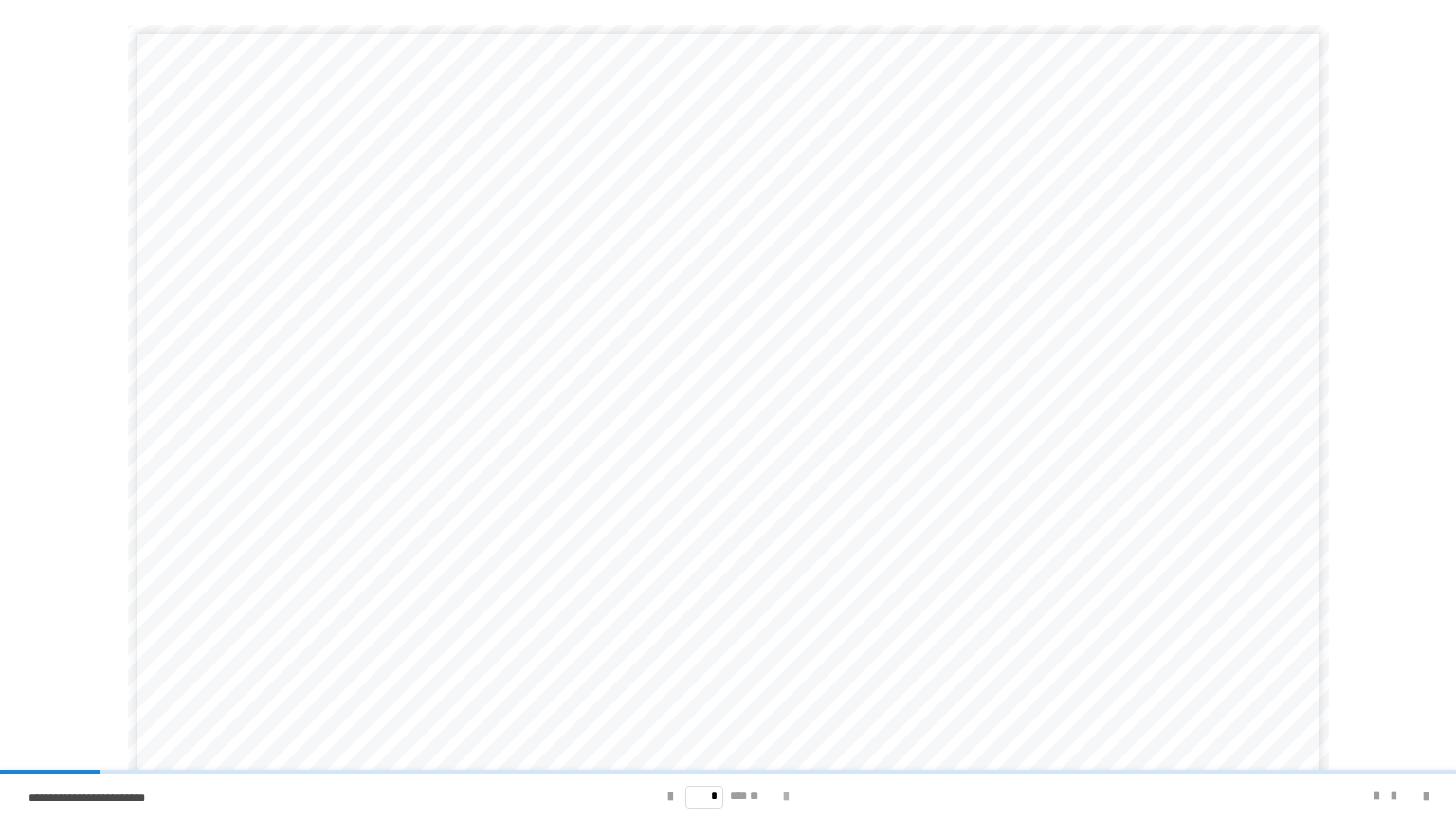 click at bounding box center (786, 797) 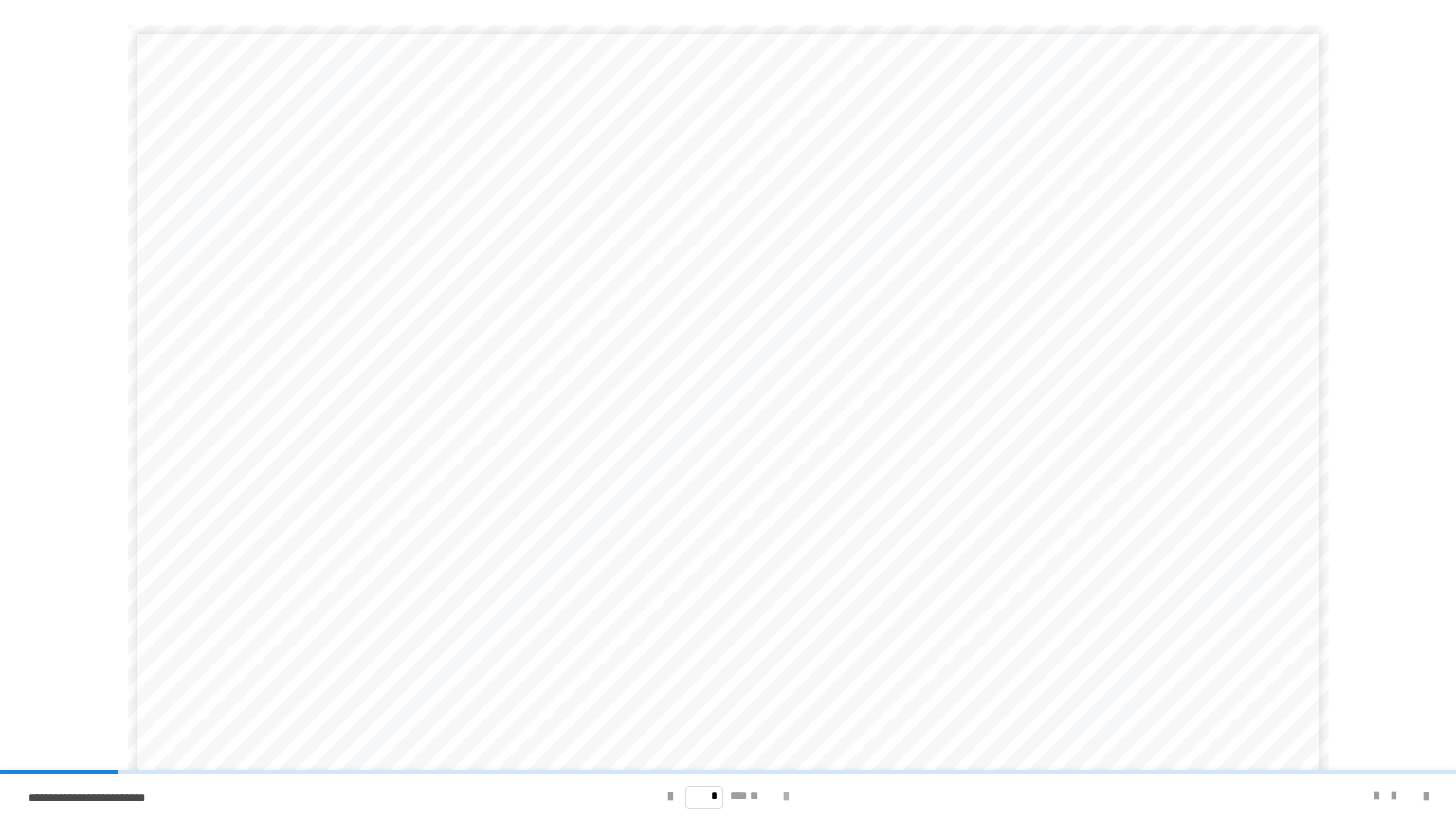 click at bounding box center [786, 797] 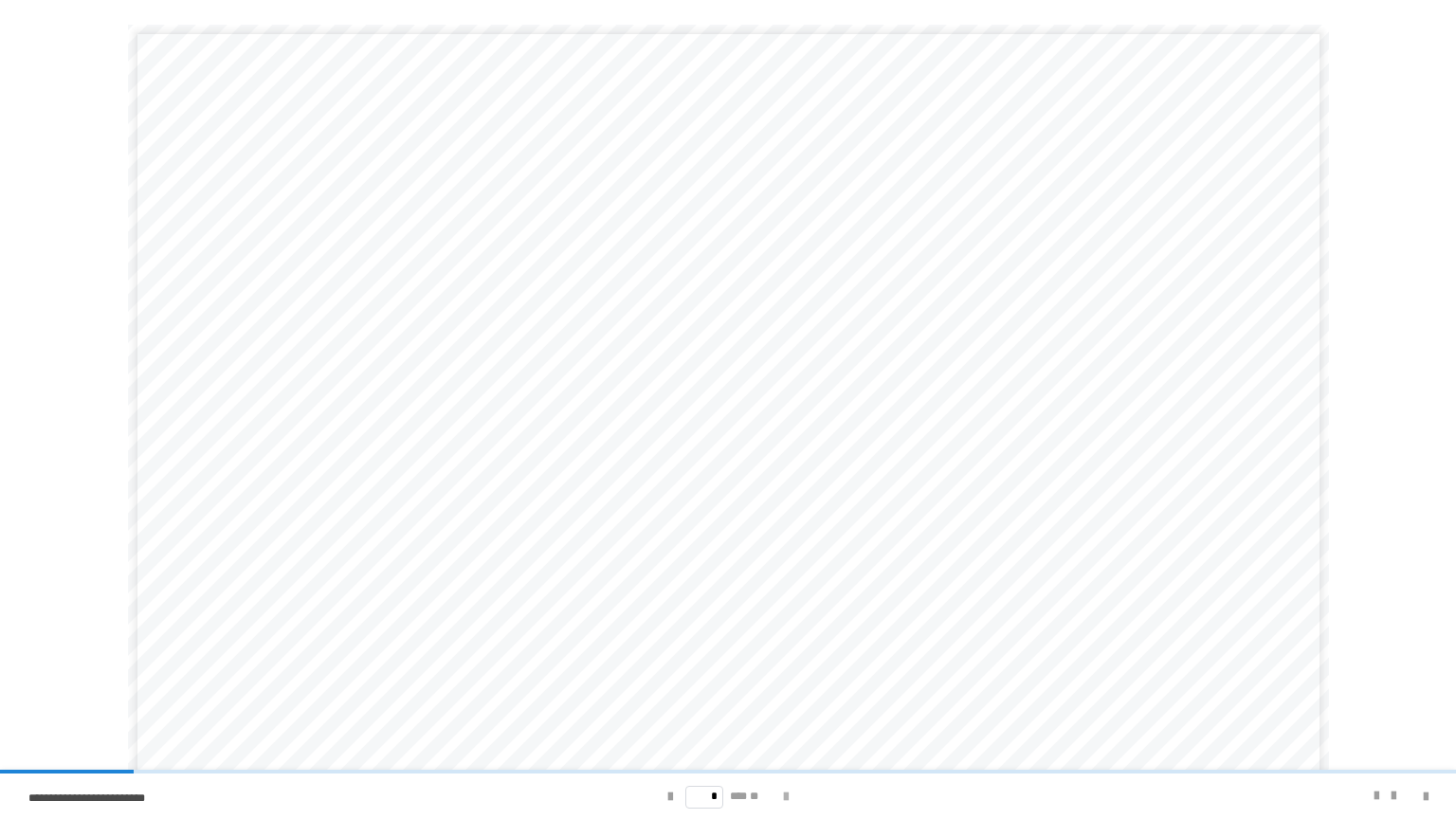 click at bounding box center [786, 797] 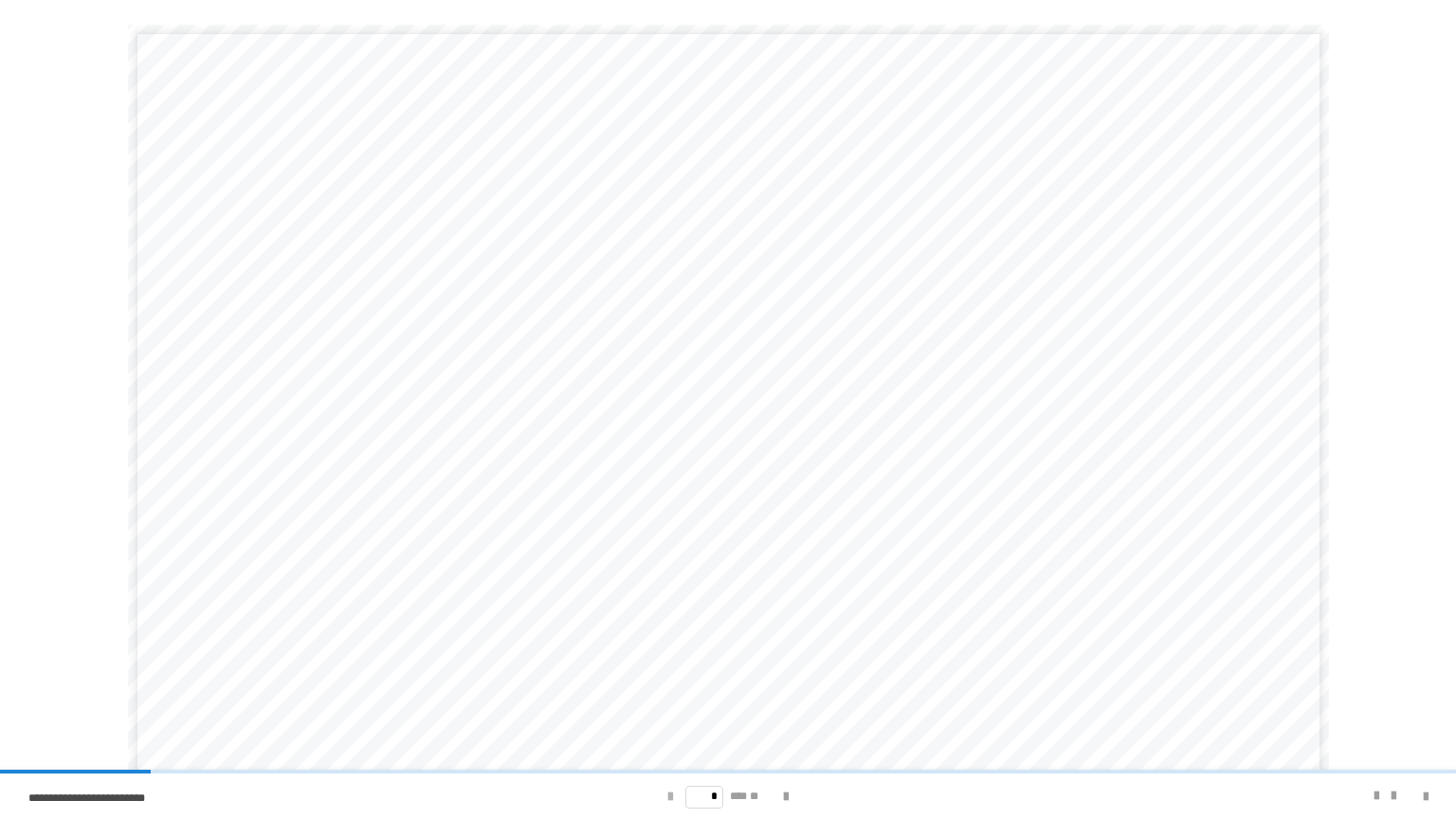 click at bounding box center (670, 797) 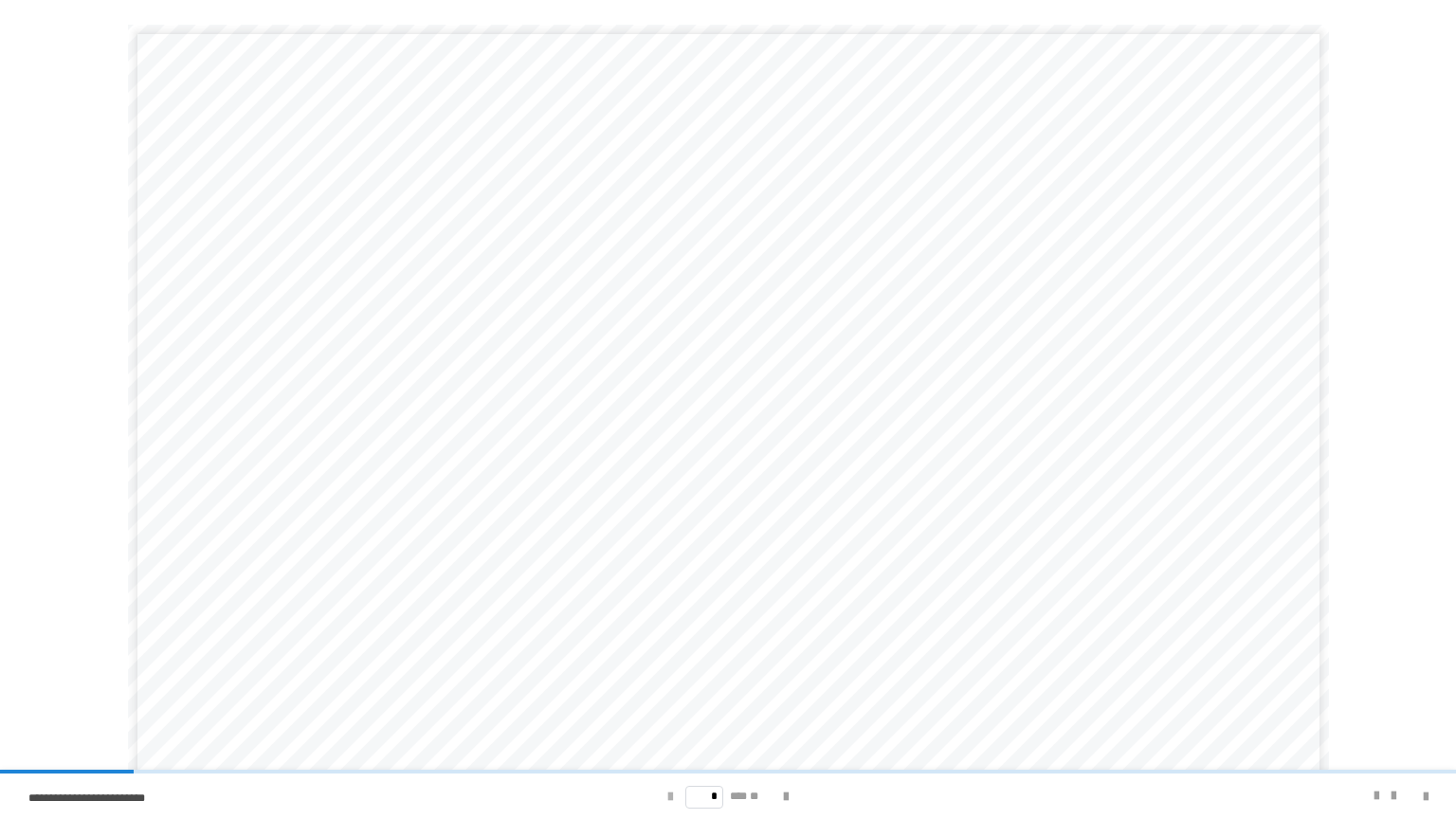 click at bounding box center (670, 797) 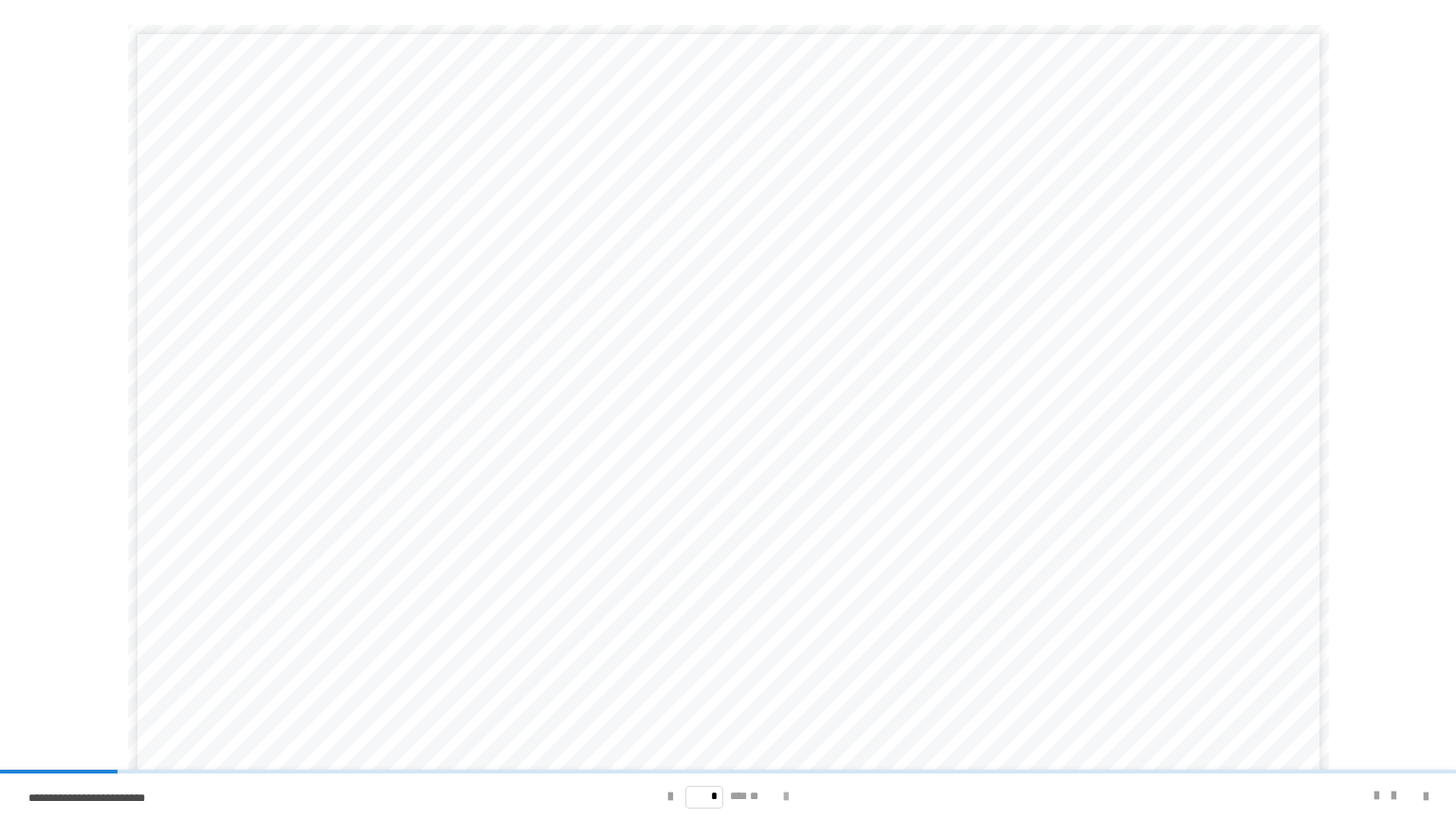 click at bounding box center [786, 797] 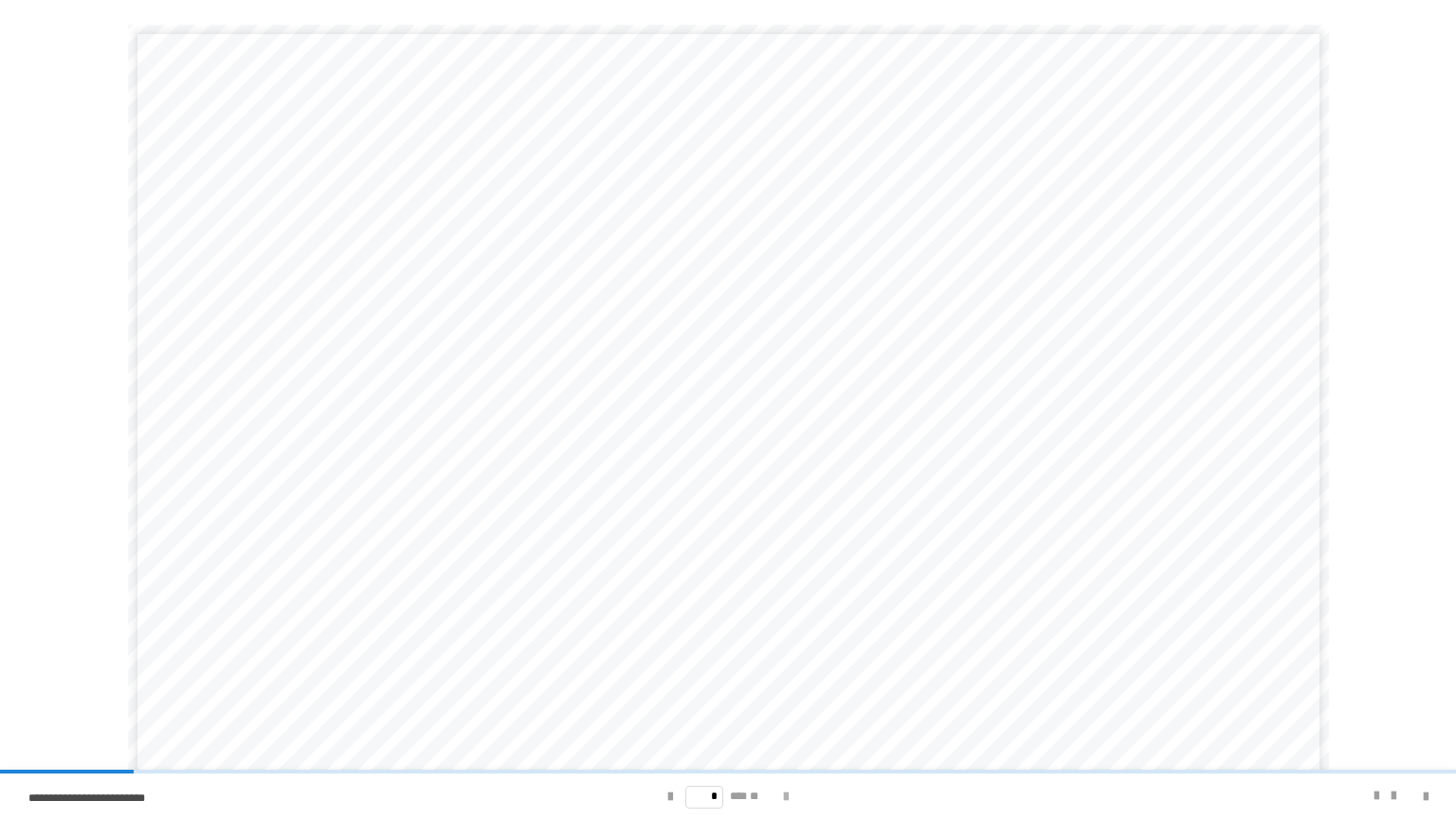 click at bounding box center (786, 797) 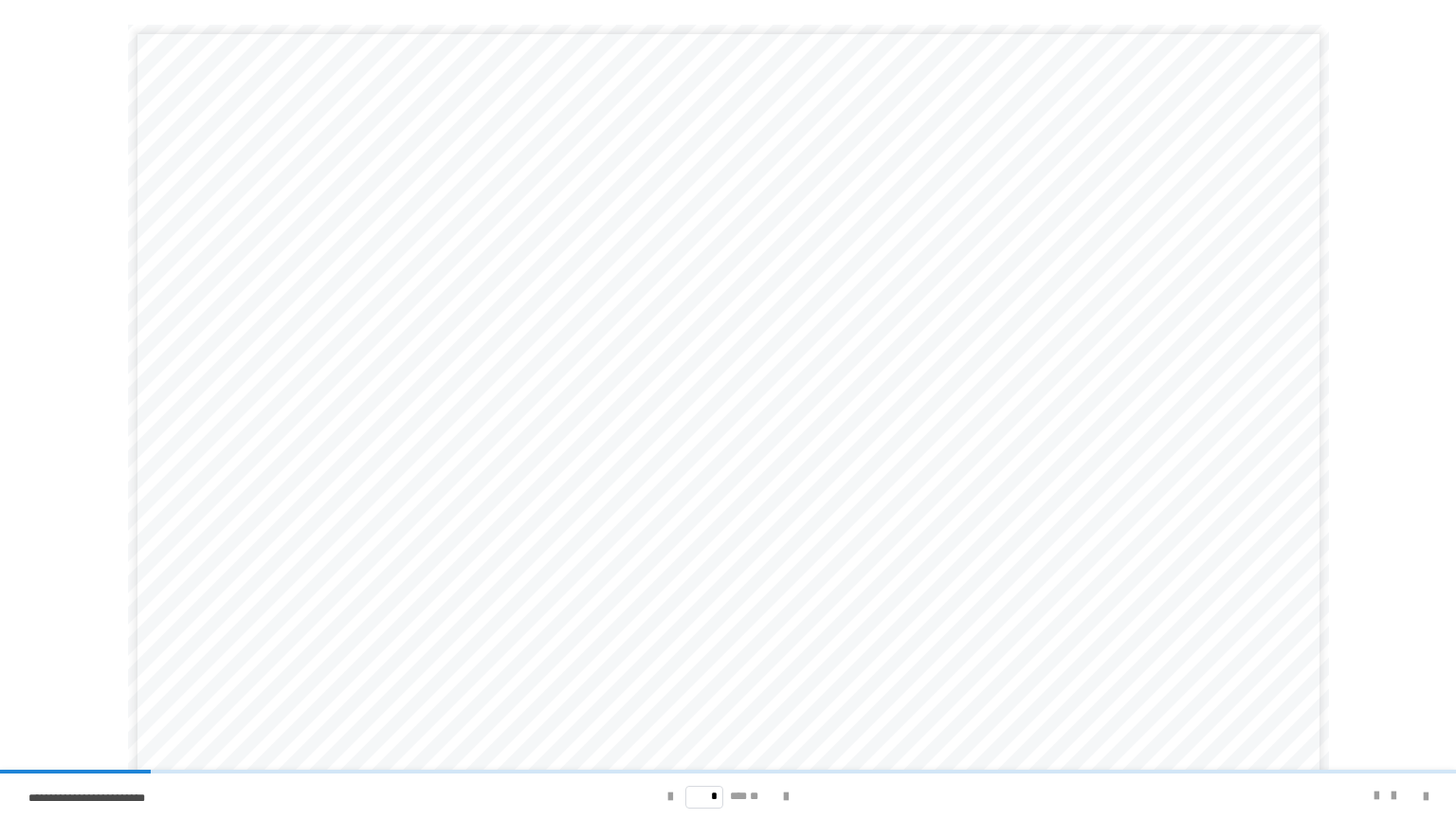 scroll, scrollTop: 62, scrollLeft: 0, axis: vertical 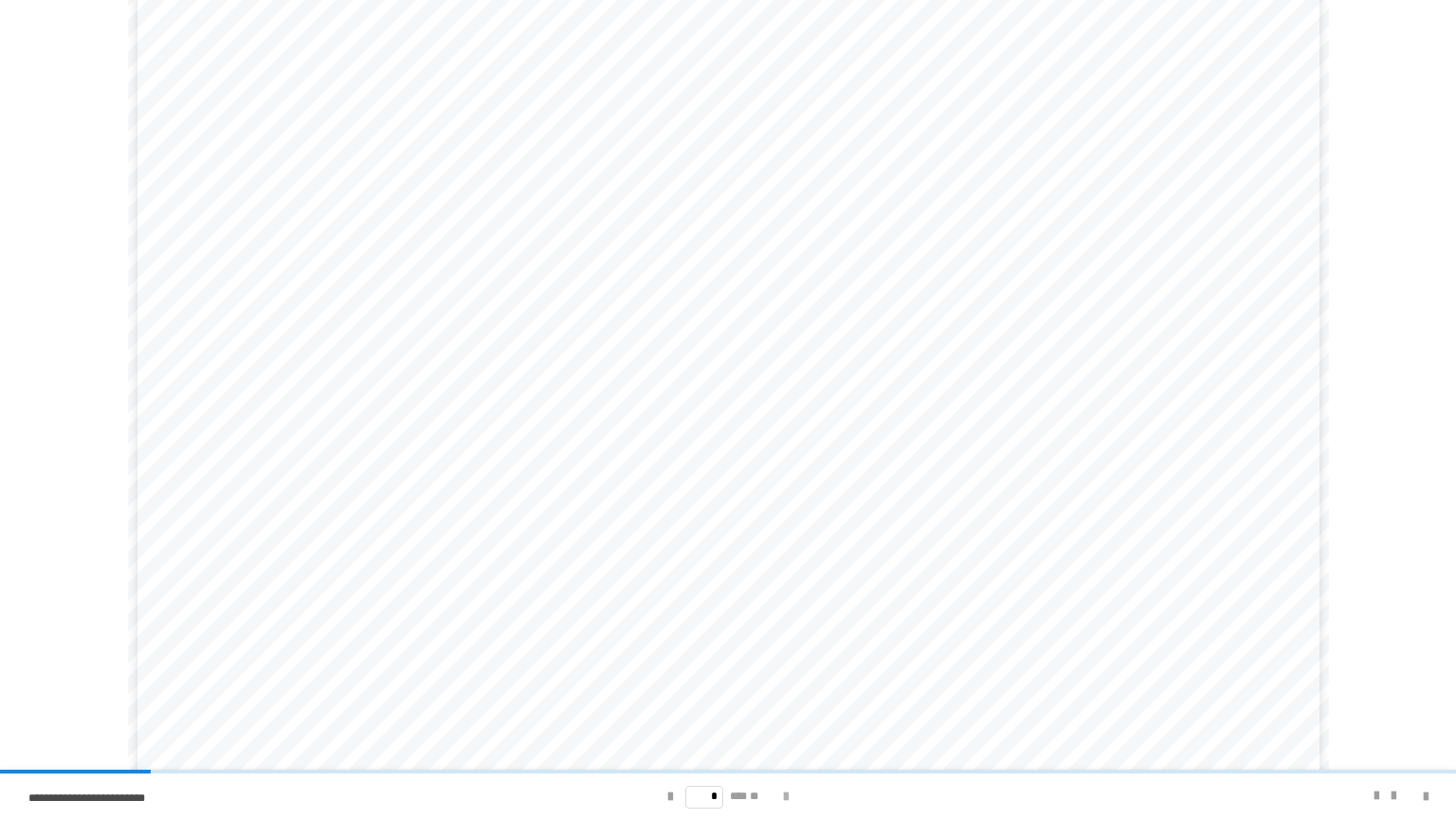 click at bounding box center (786, 797) 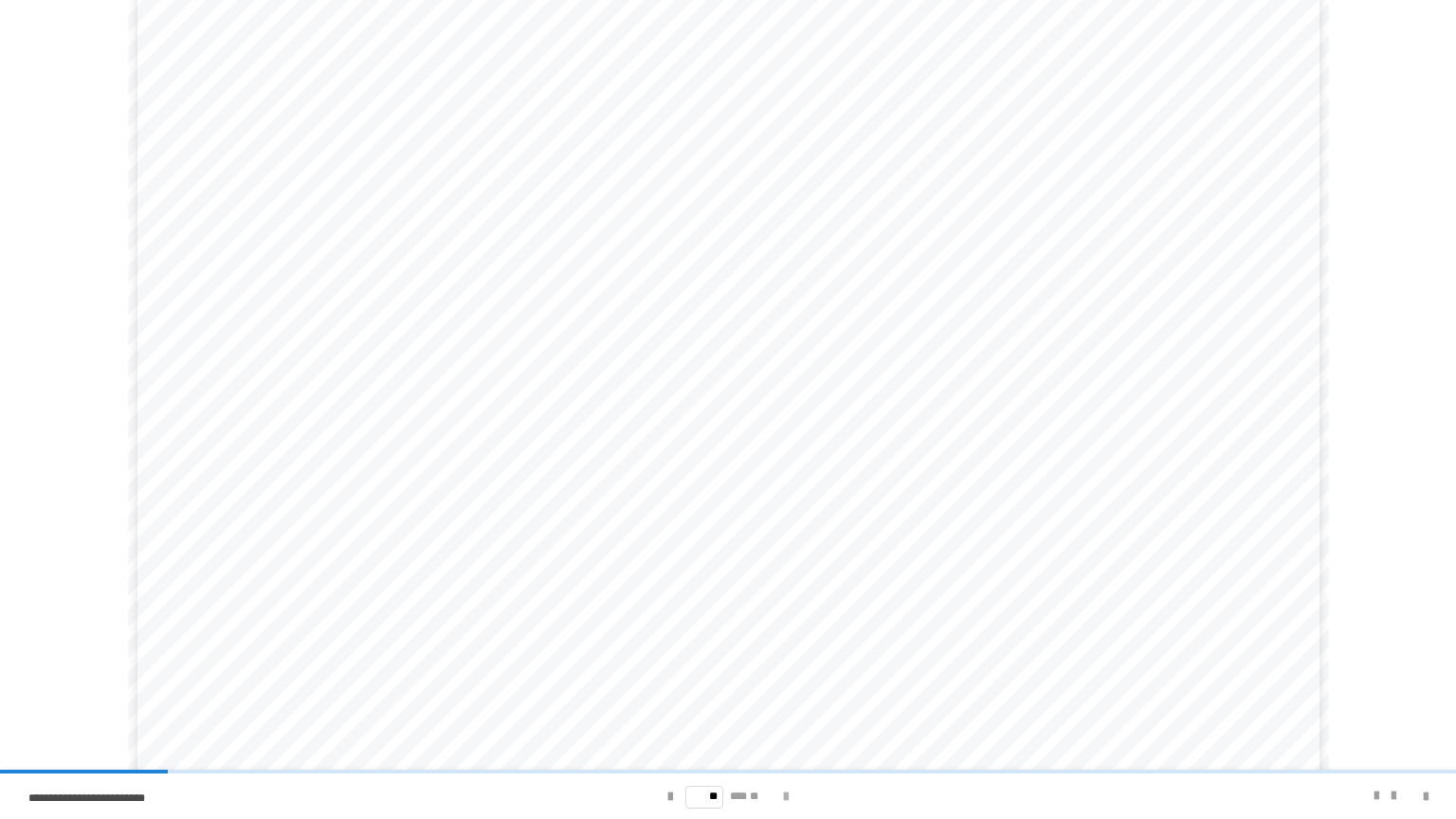 scroll, scrollTop: 0, scrollLeft: 0, axis: both 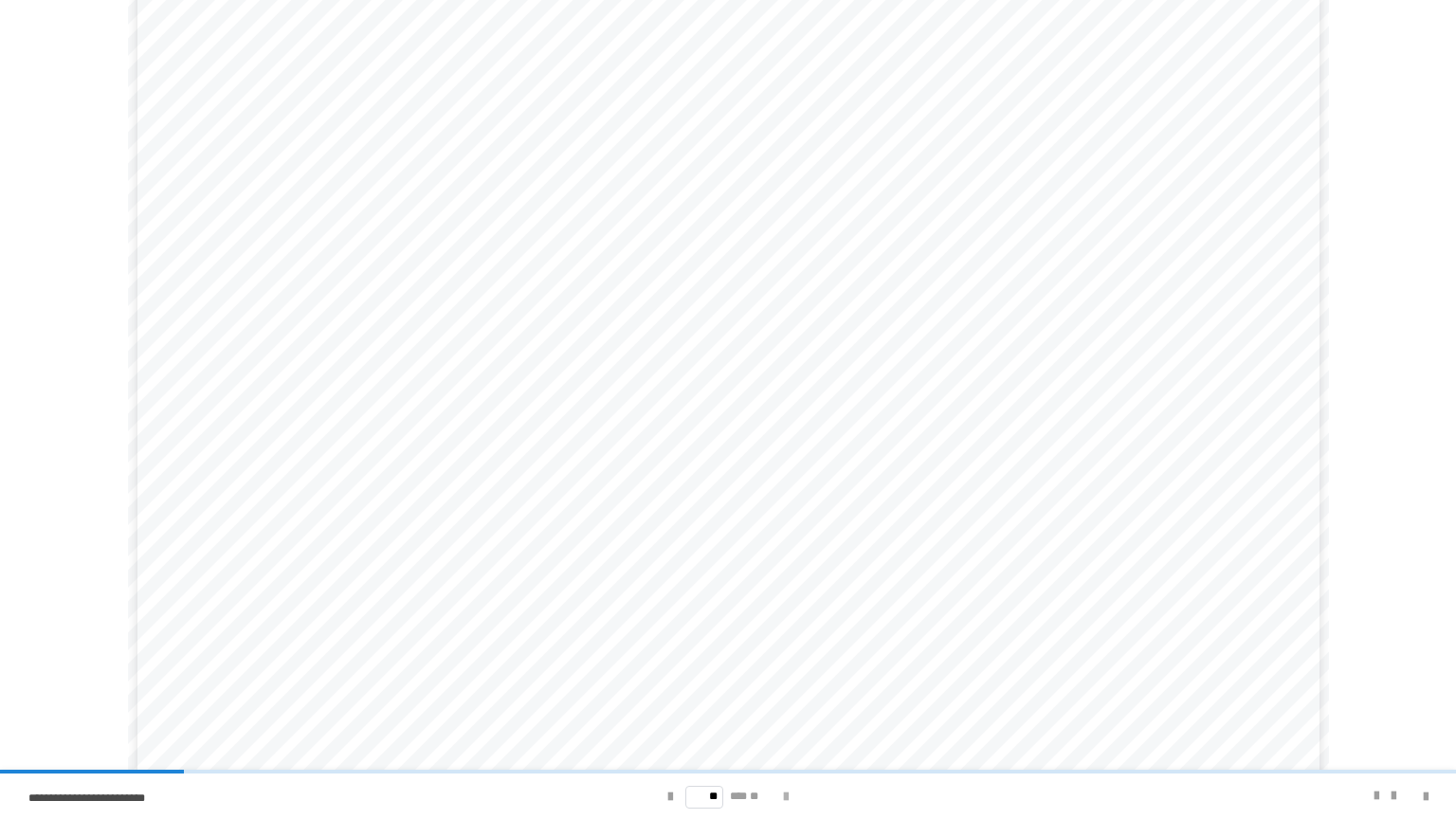 click at bounding box center (786, 797) 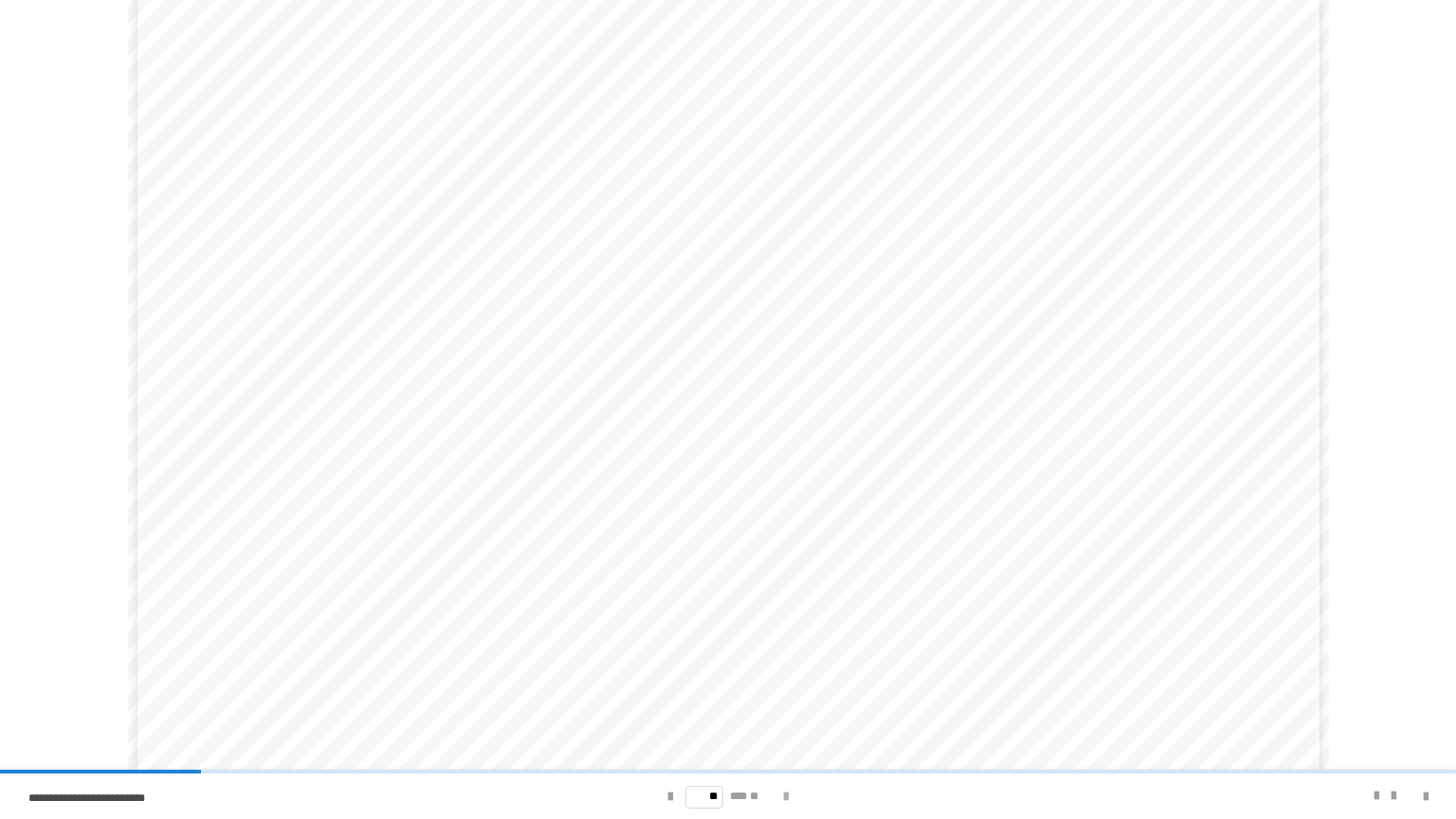 scroll, scrollTop: 0, scrollLeft: 0, axis: both 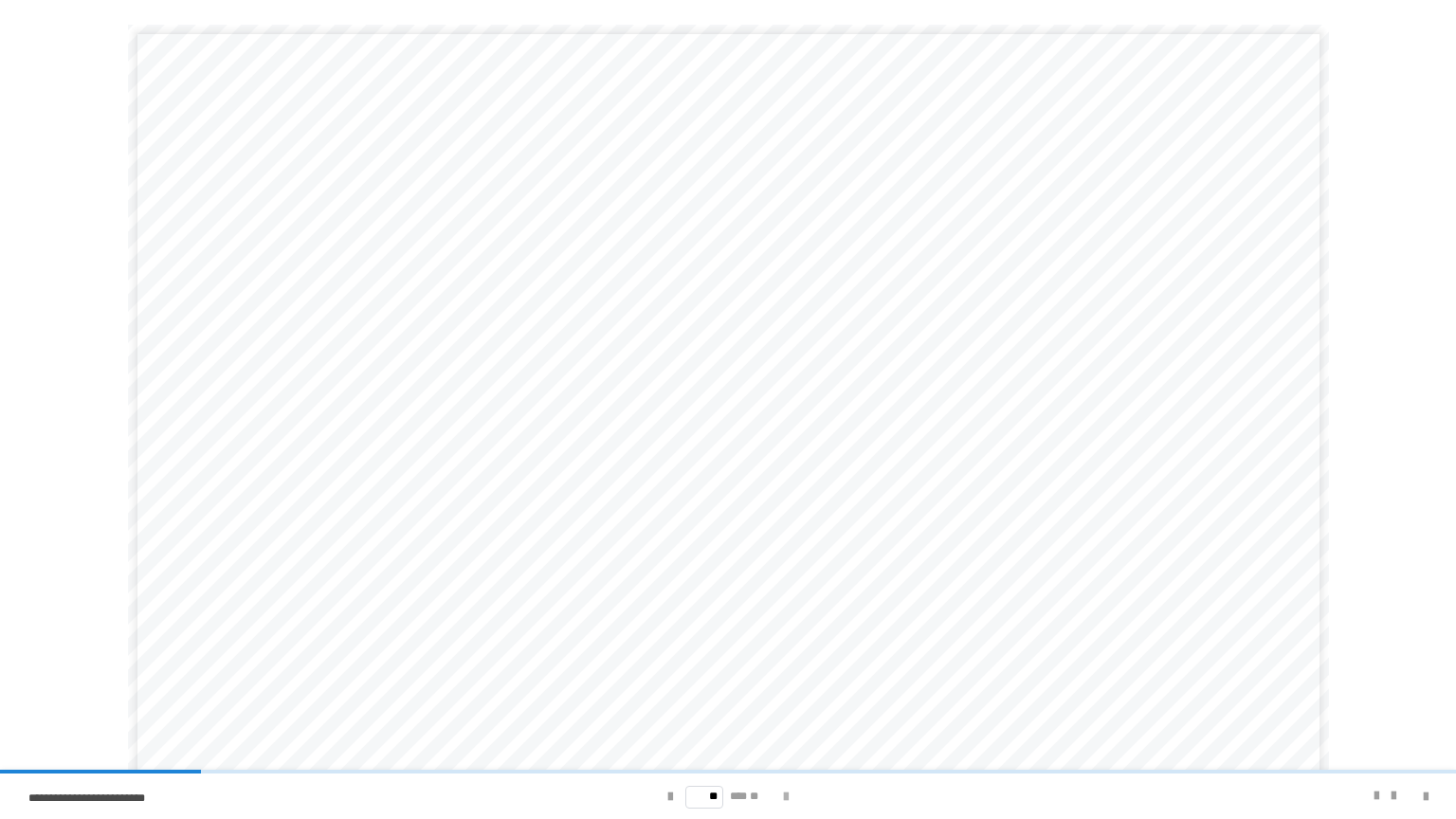 click at bounding box center [786, 797] 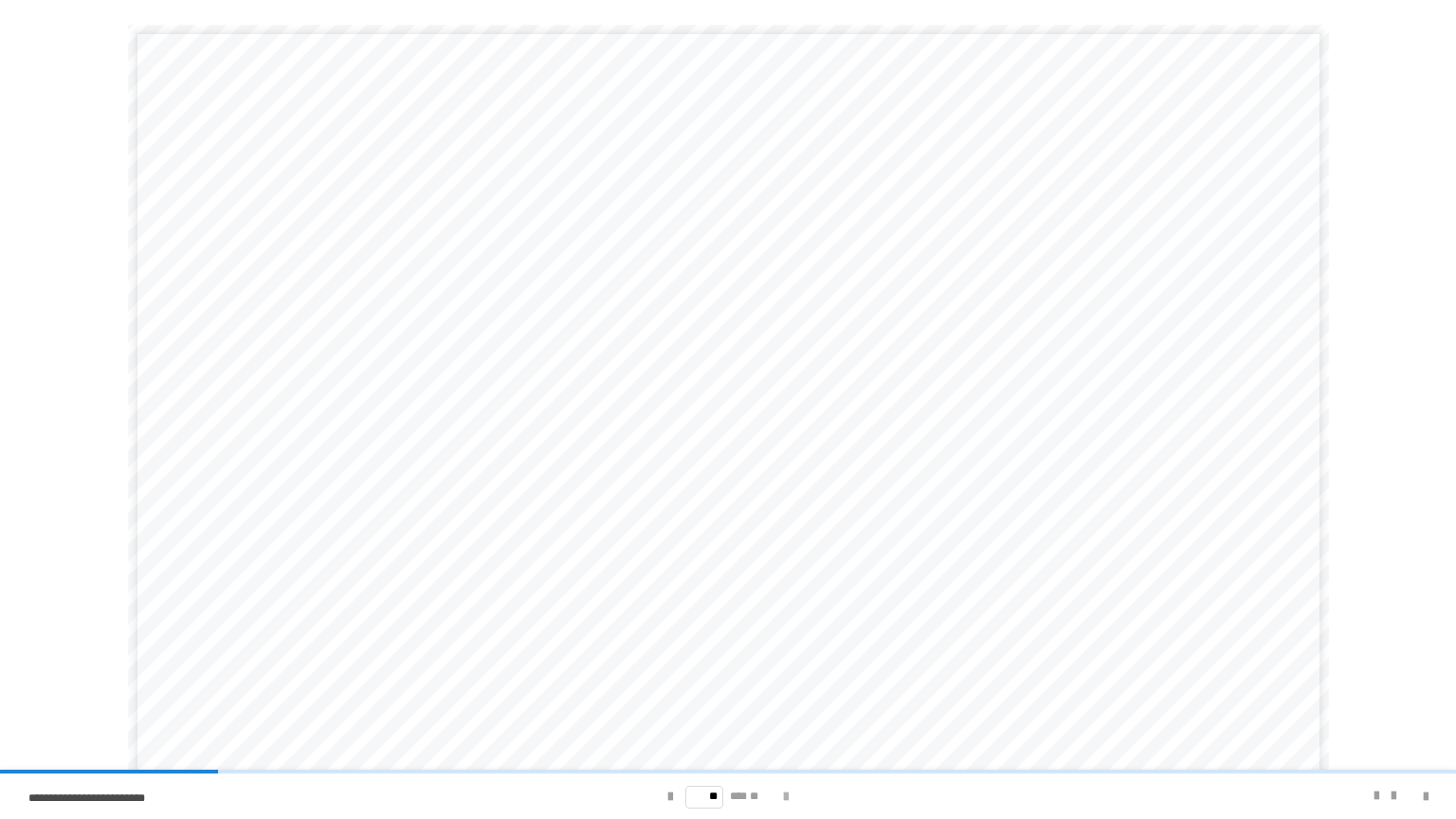 click at bounding box center [786, 796] 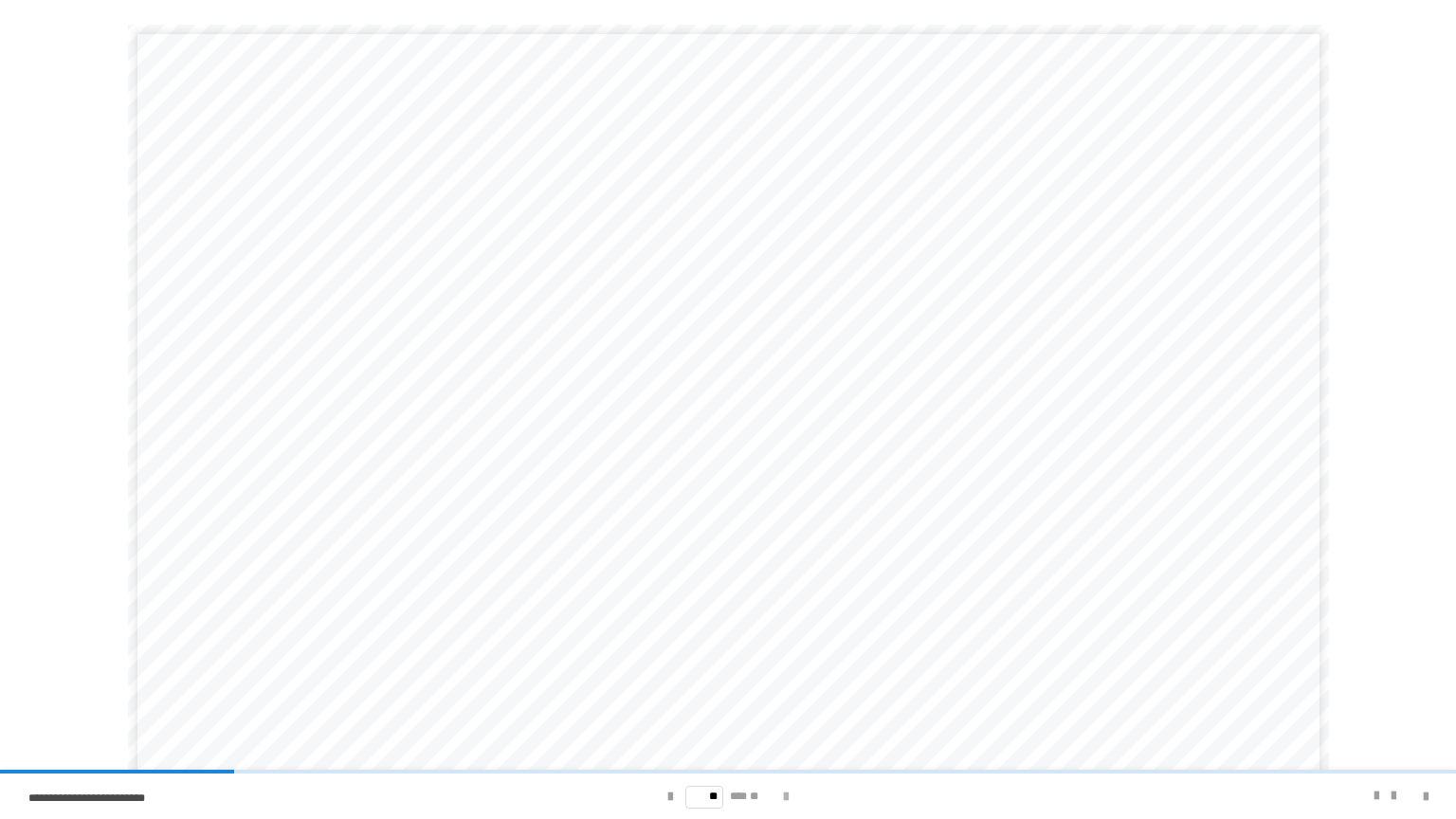 click at bounding box center [786, 797] 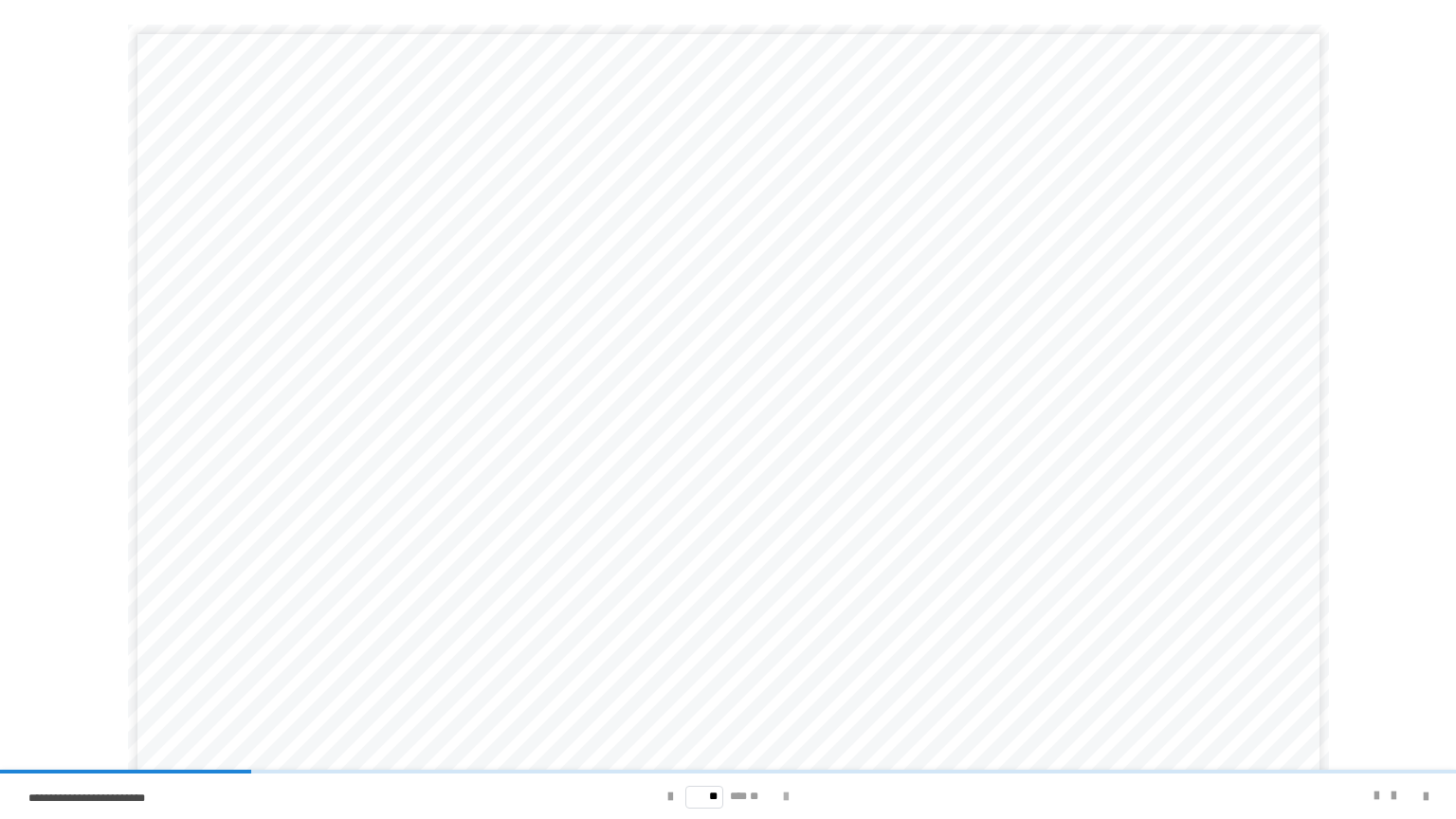 click at bounding box center [786, 797] 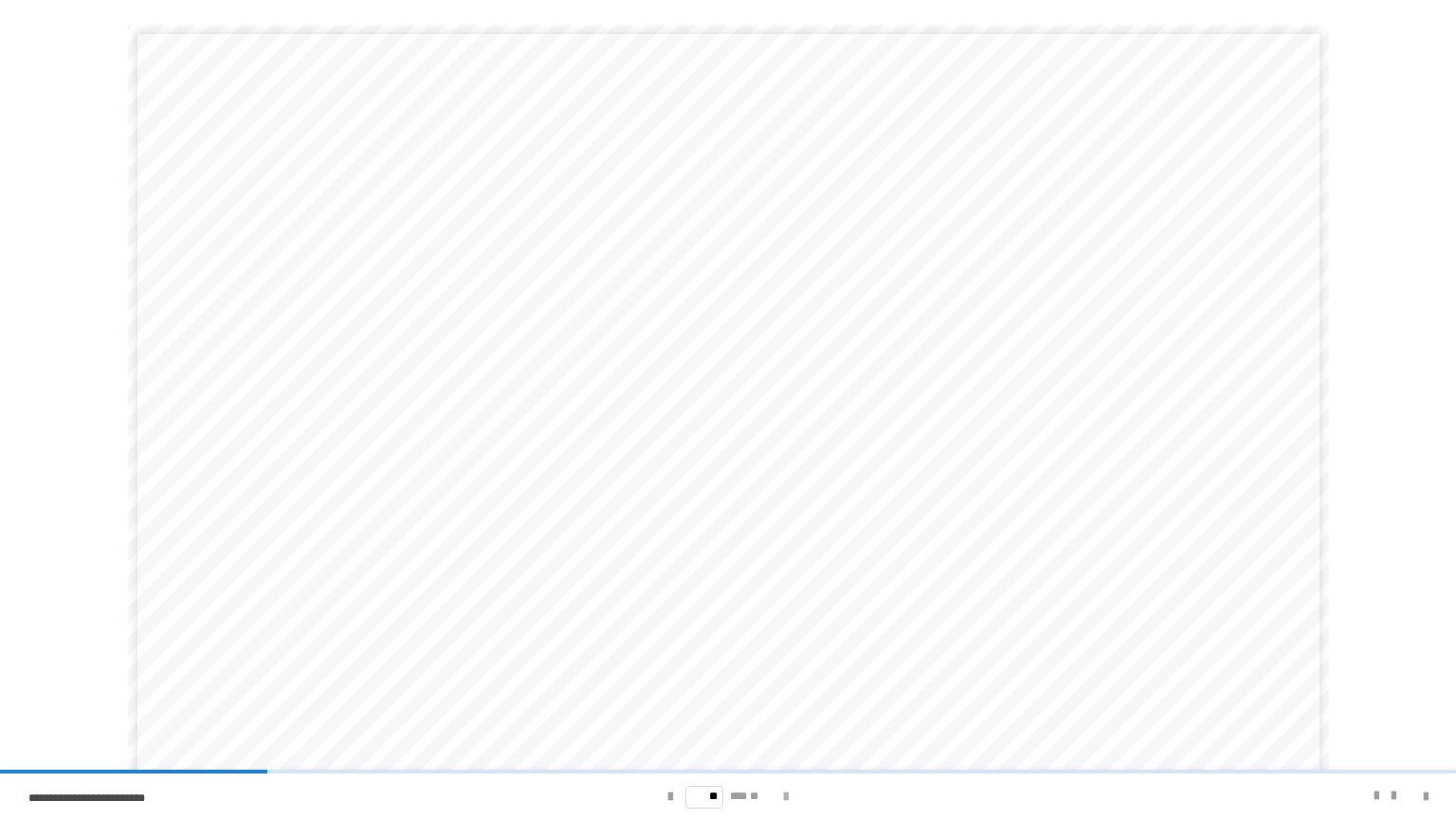 click at bounding box center [786, 797] 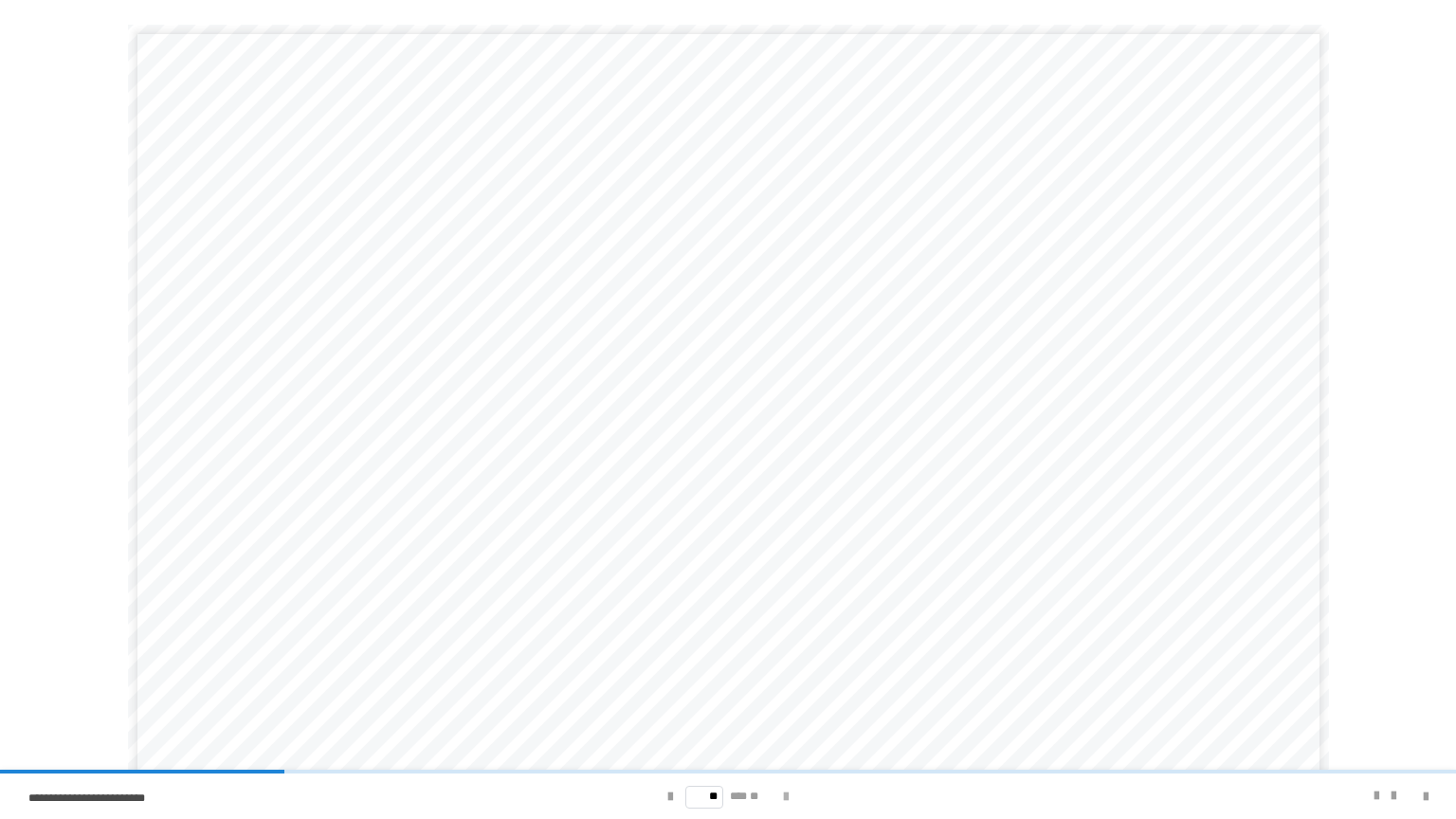 click at bounding box center [786, 797] 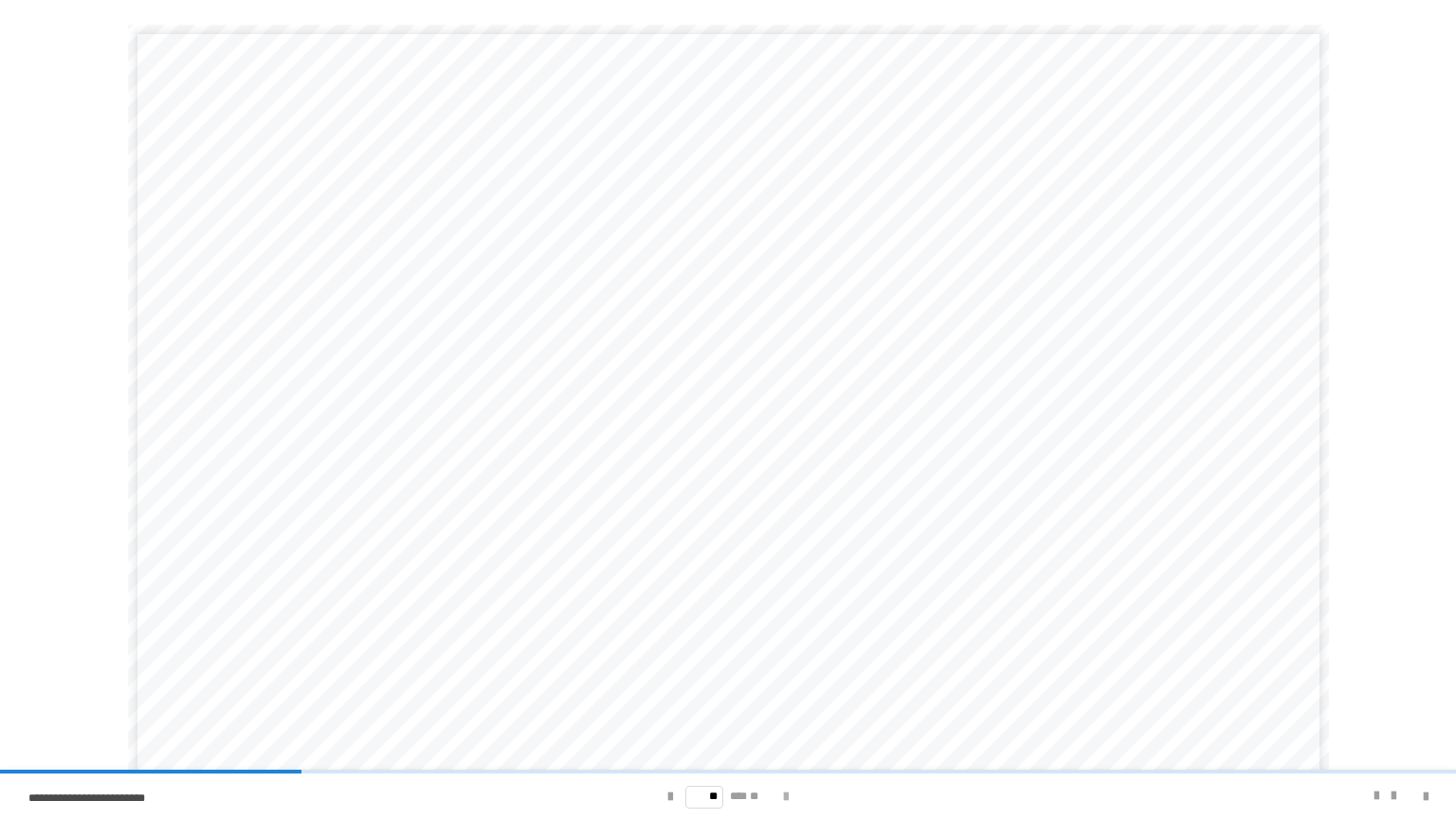 click at bounding box center [786, 797] 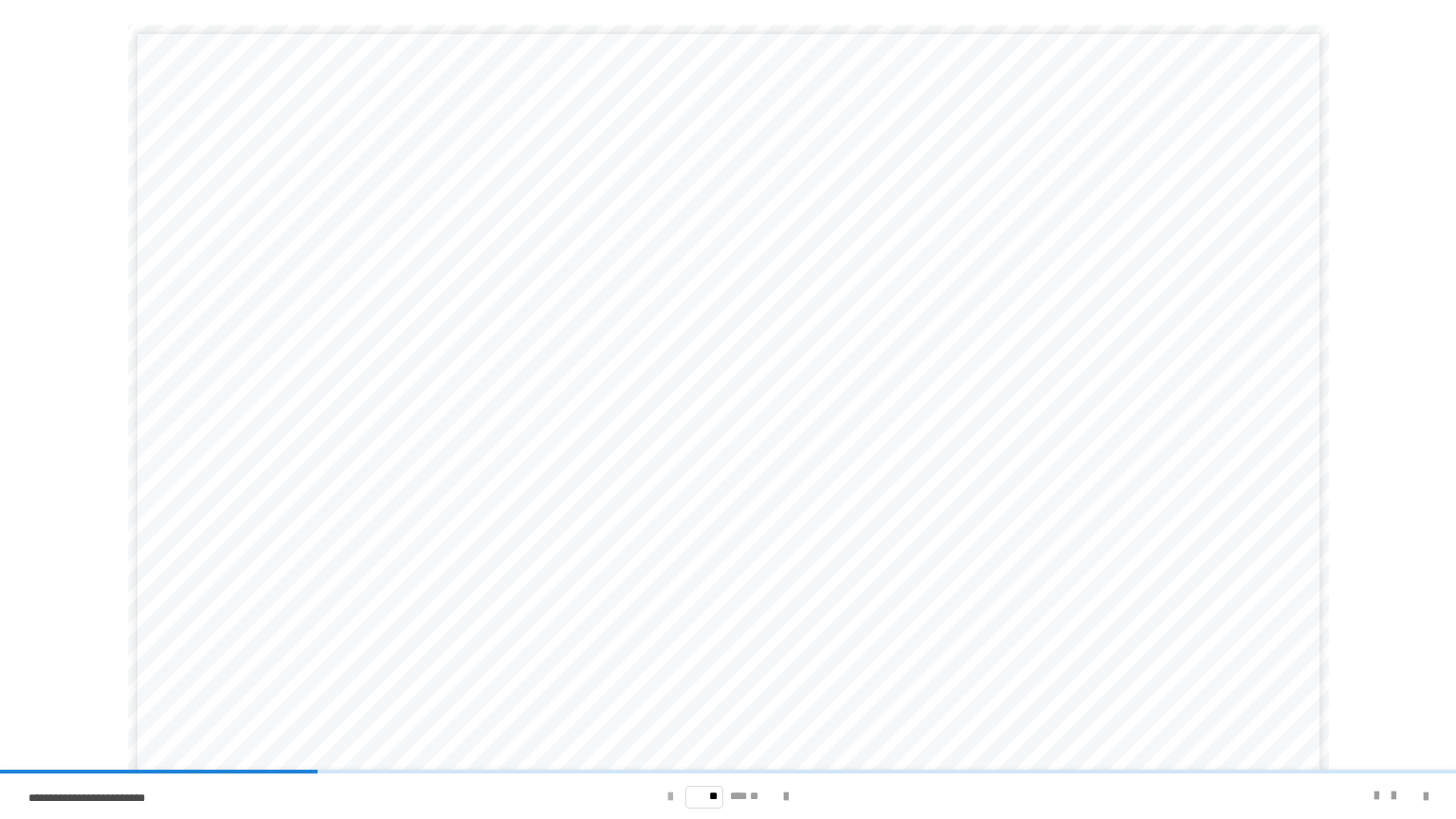 click at bounding box center (670, 797) 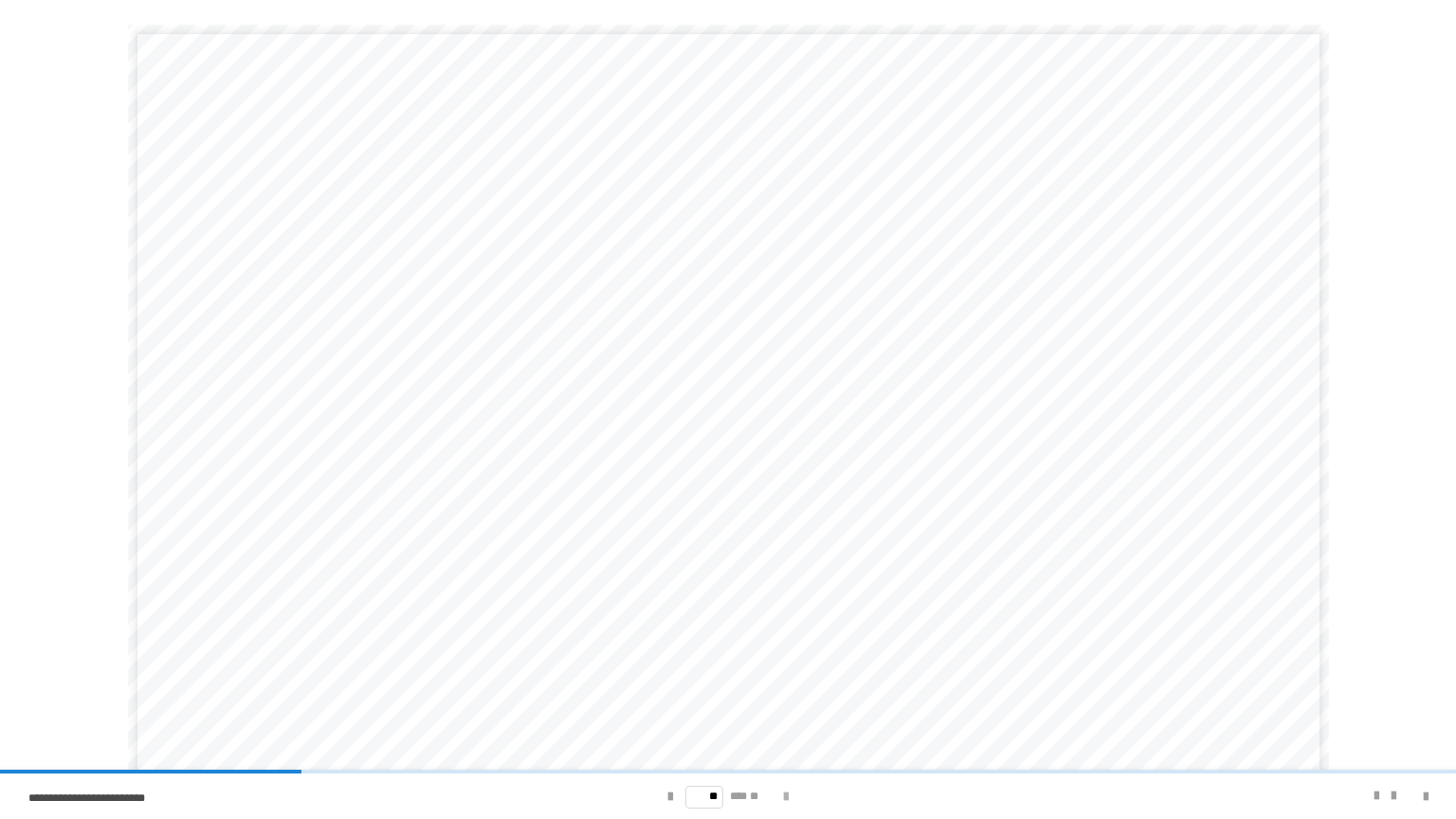 click at bounding box center (786, 797) 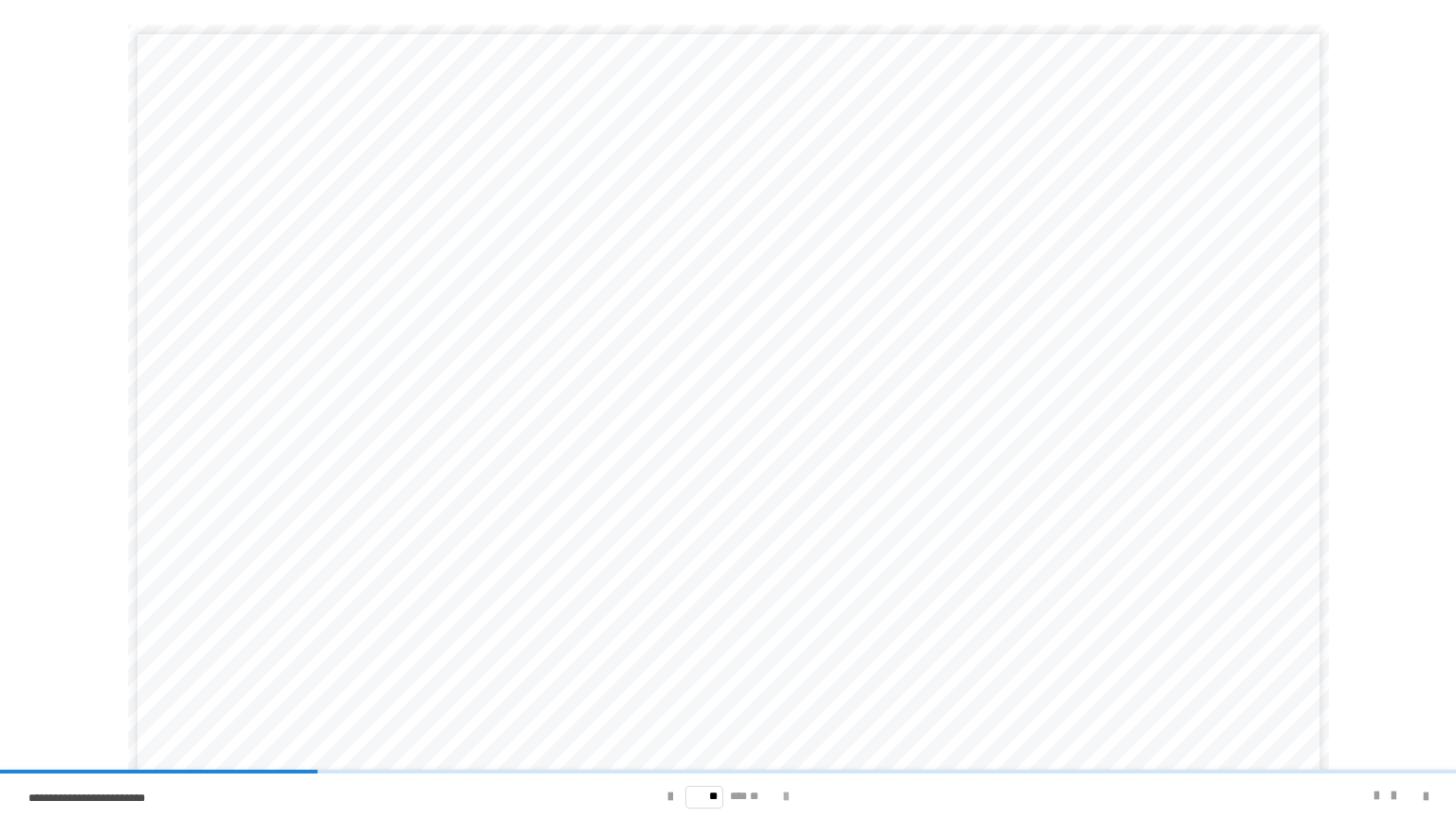 click at bounding box center (786, 797) 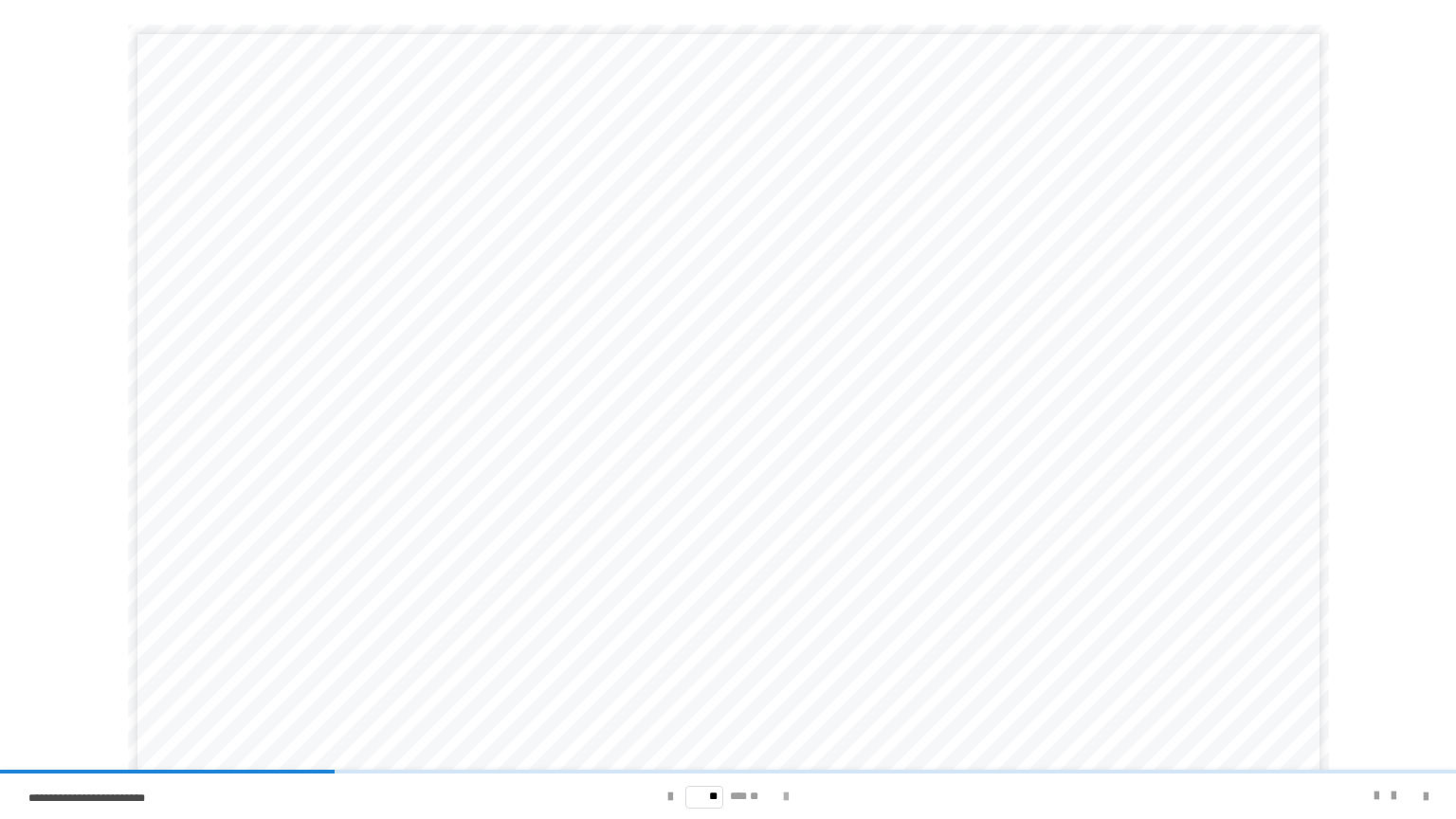 click at bounding box center [786, 797] 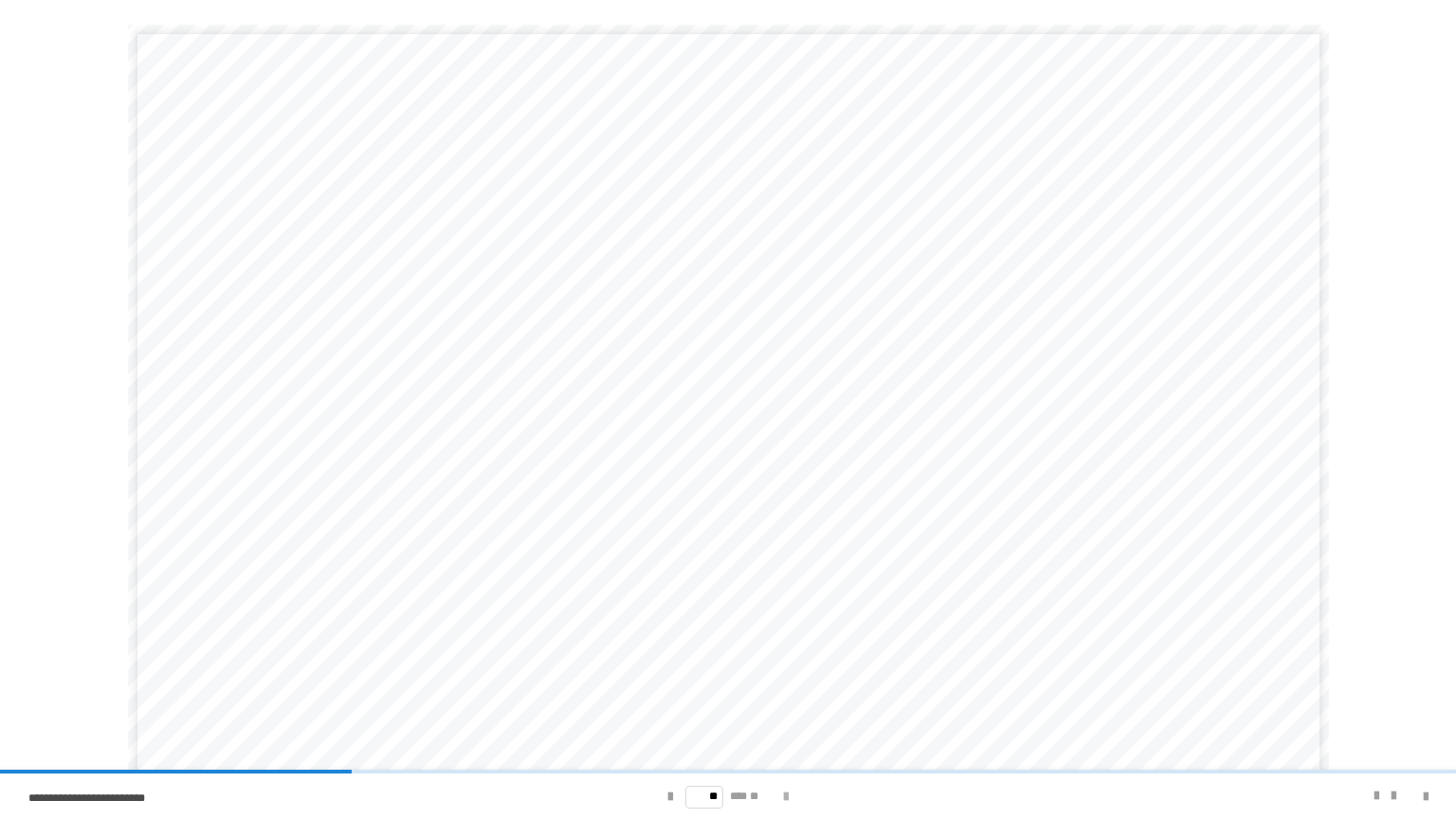 click at bounding box center [786, 797] 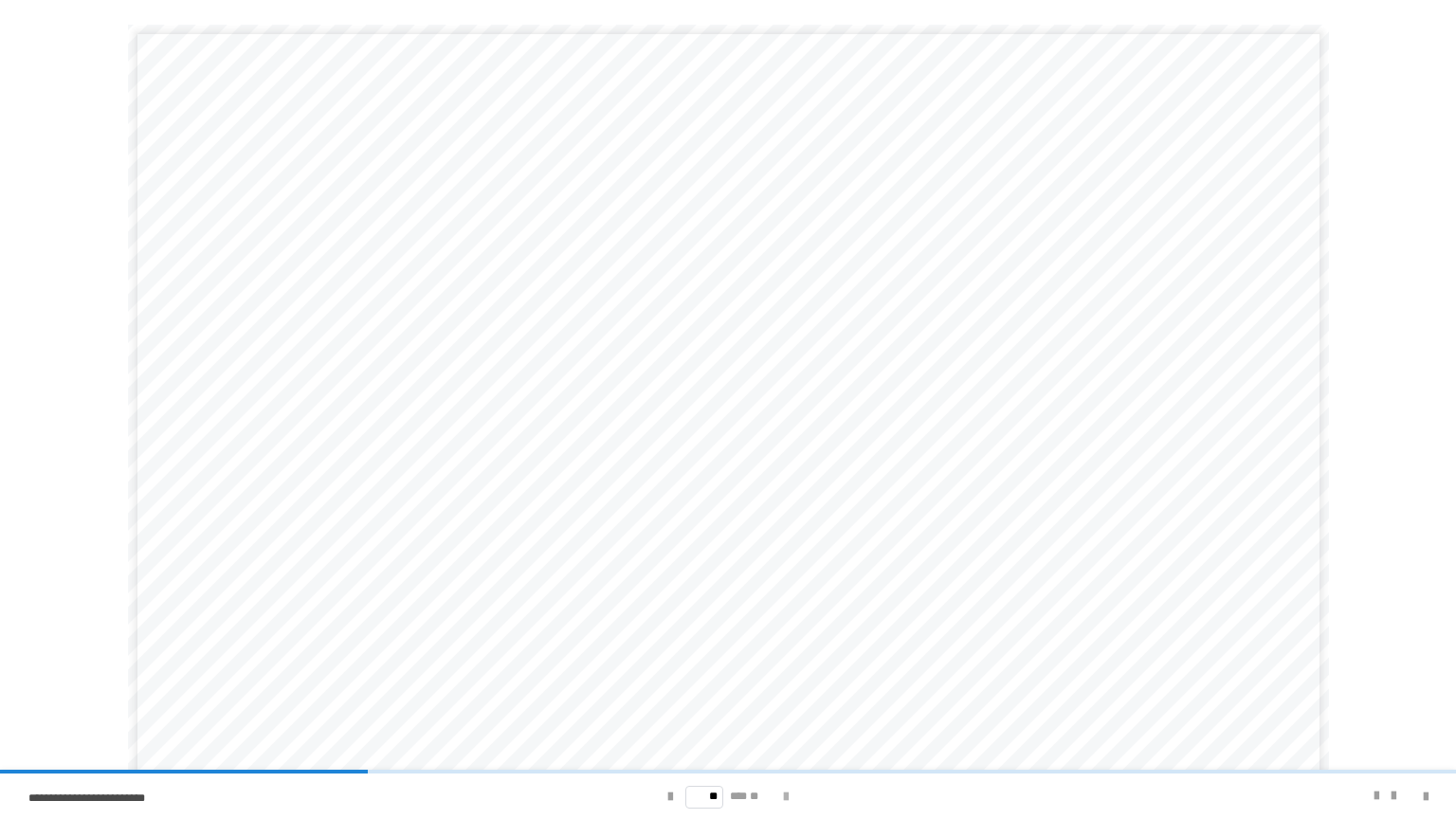 click at bounding box center [786, 797] 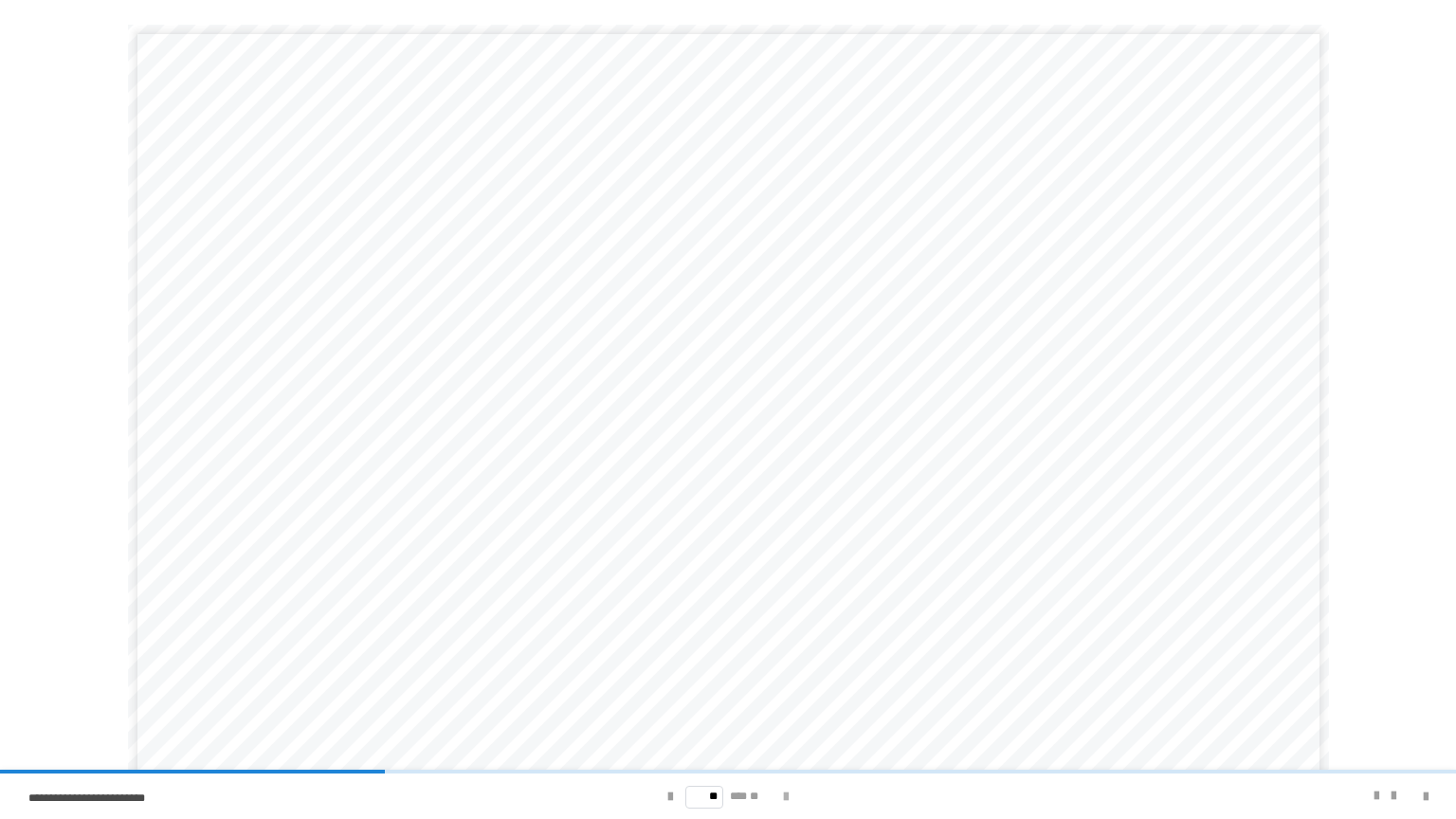 click at bounding box center [786, 797] 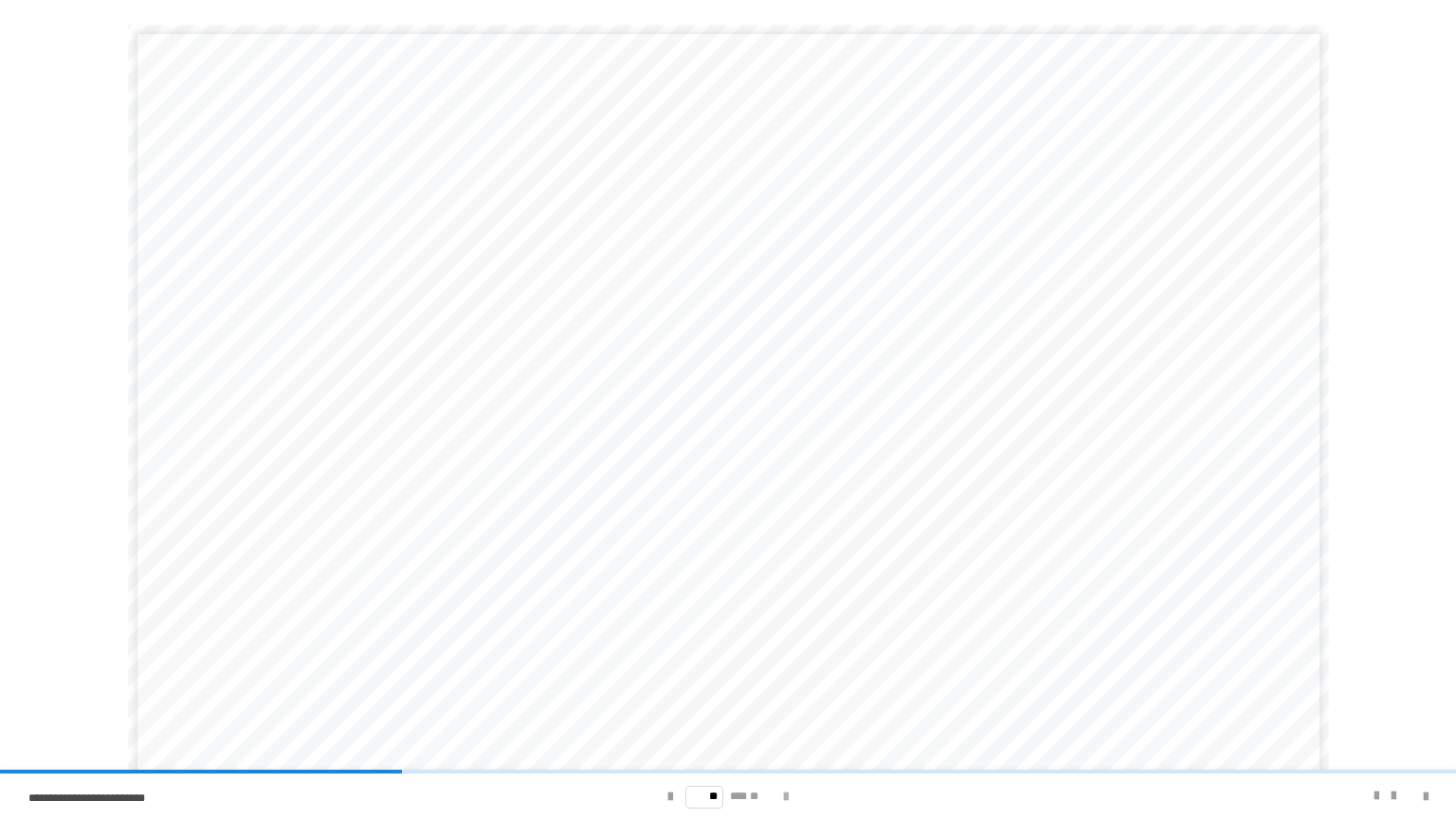 click at bounding box center [786, 797] 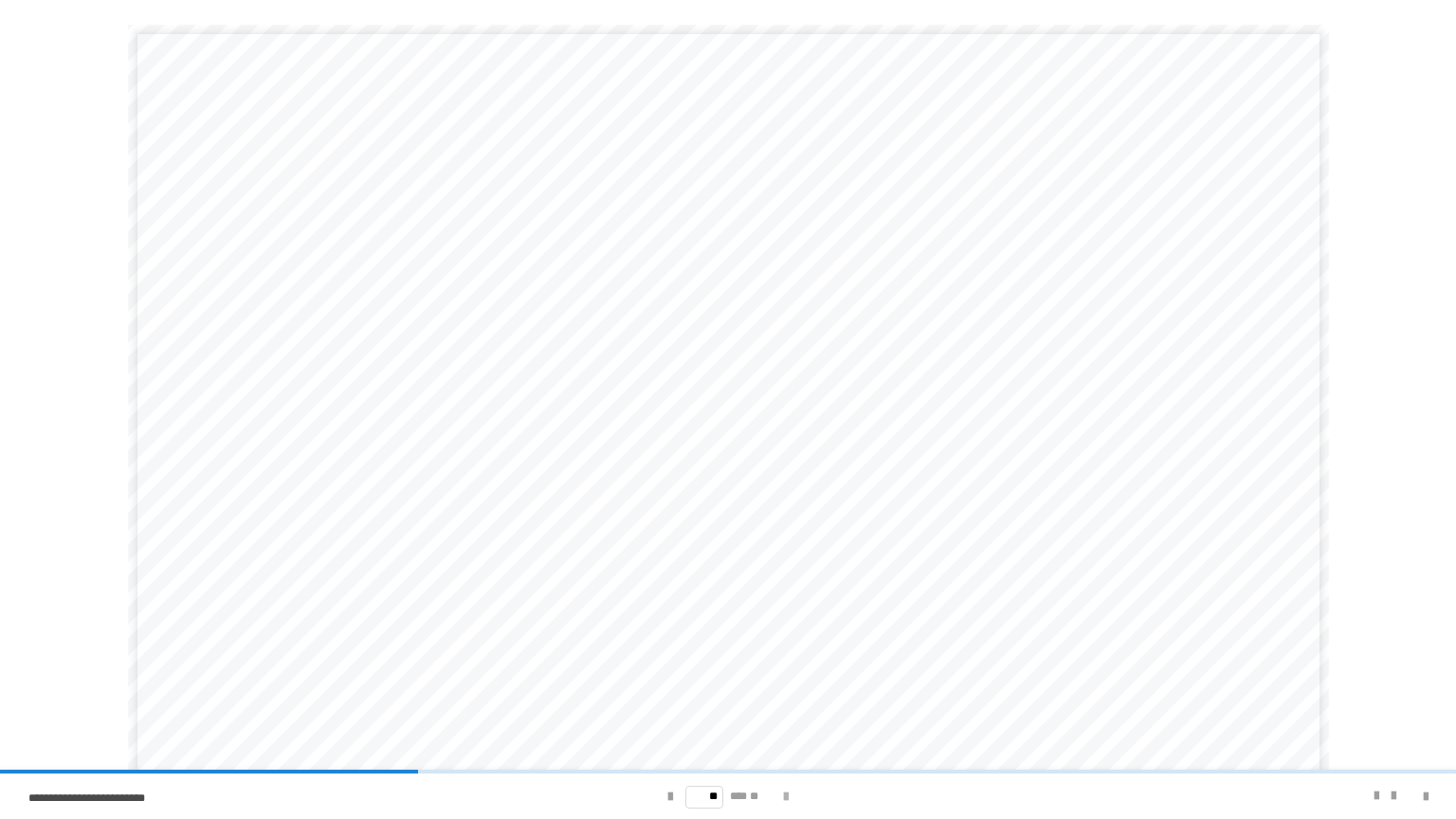 click at bounding box center [786, 797] 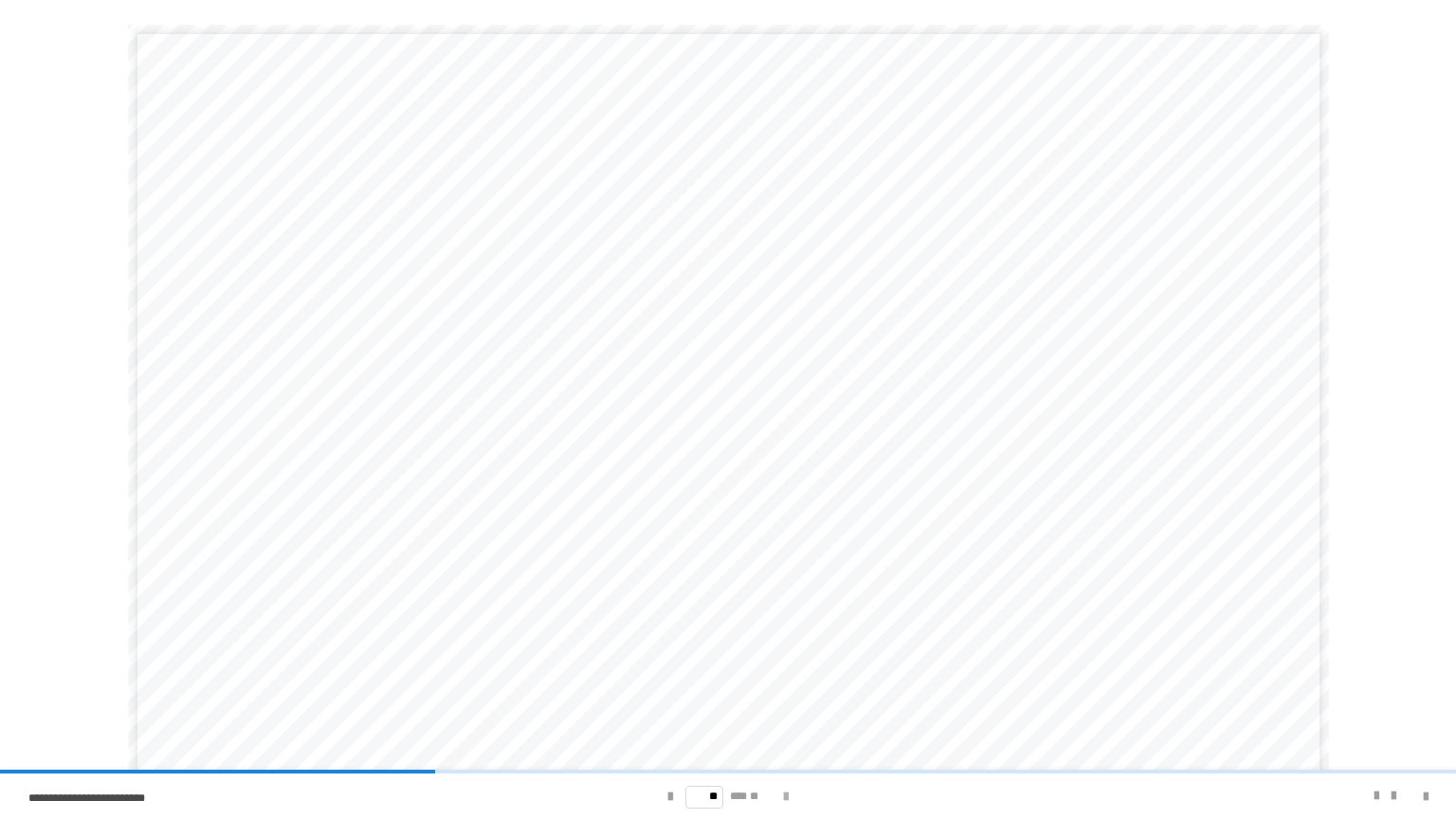 click at bounding box center [786, 797] 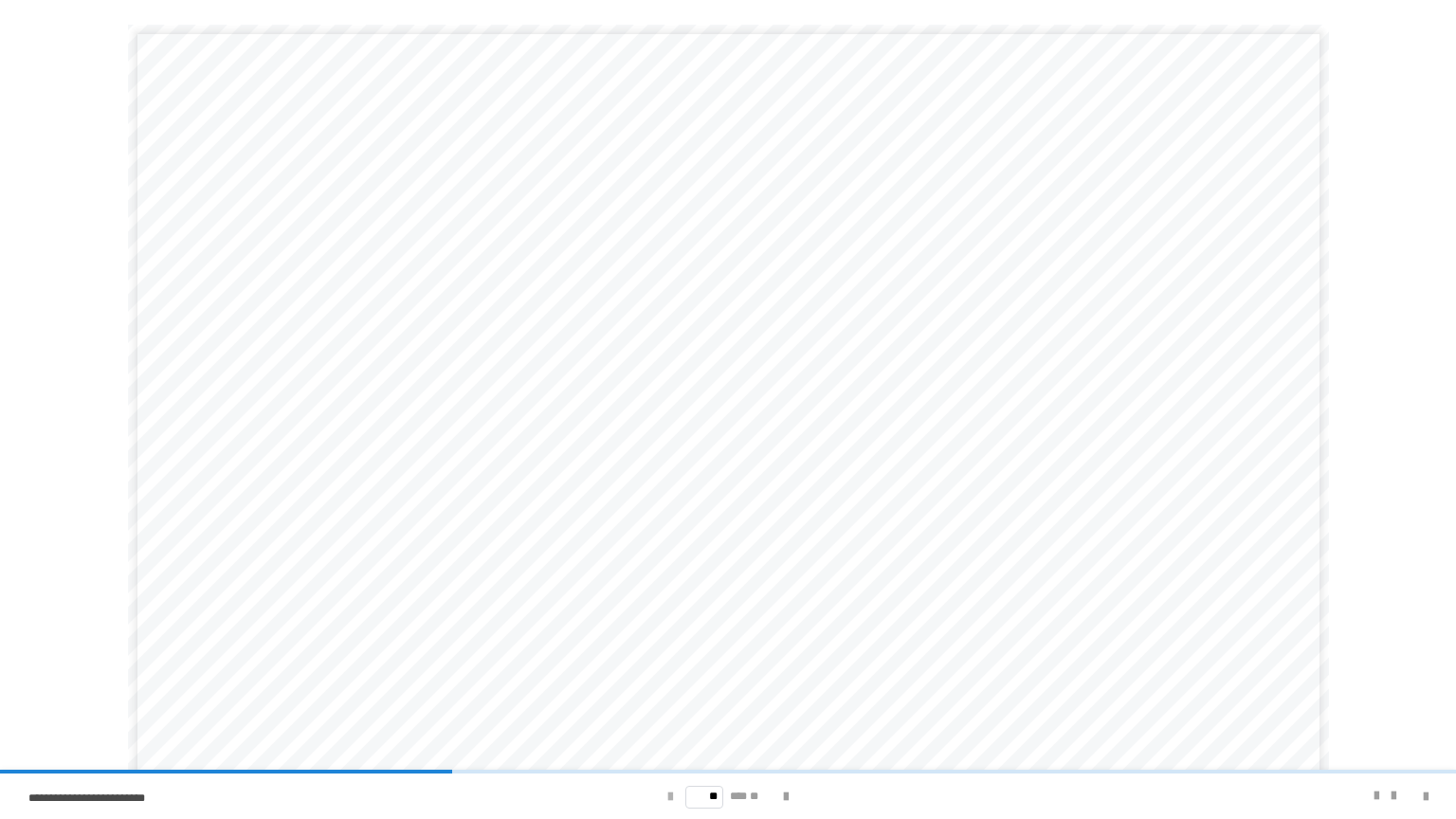 click at bounding box center [670, 797] 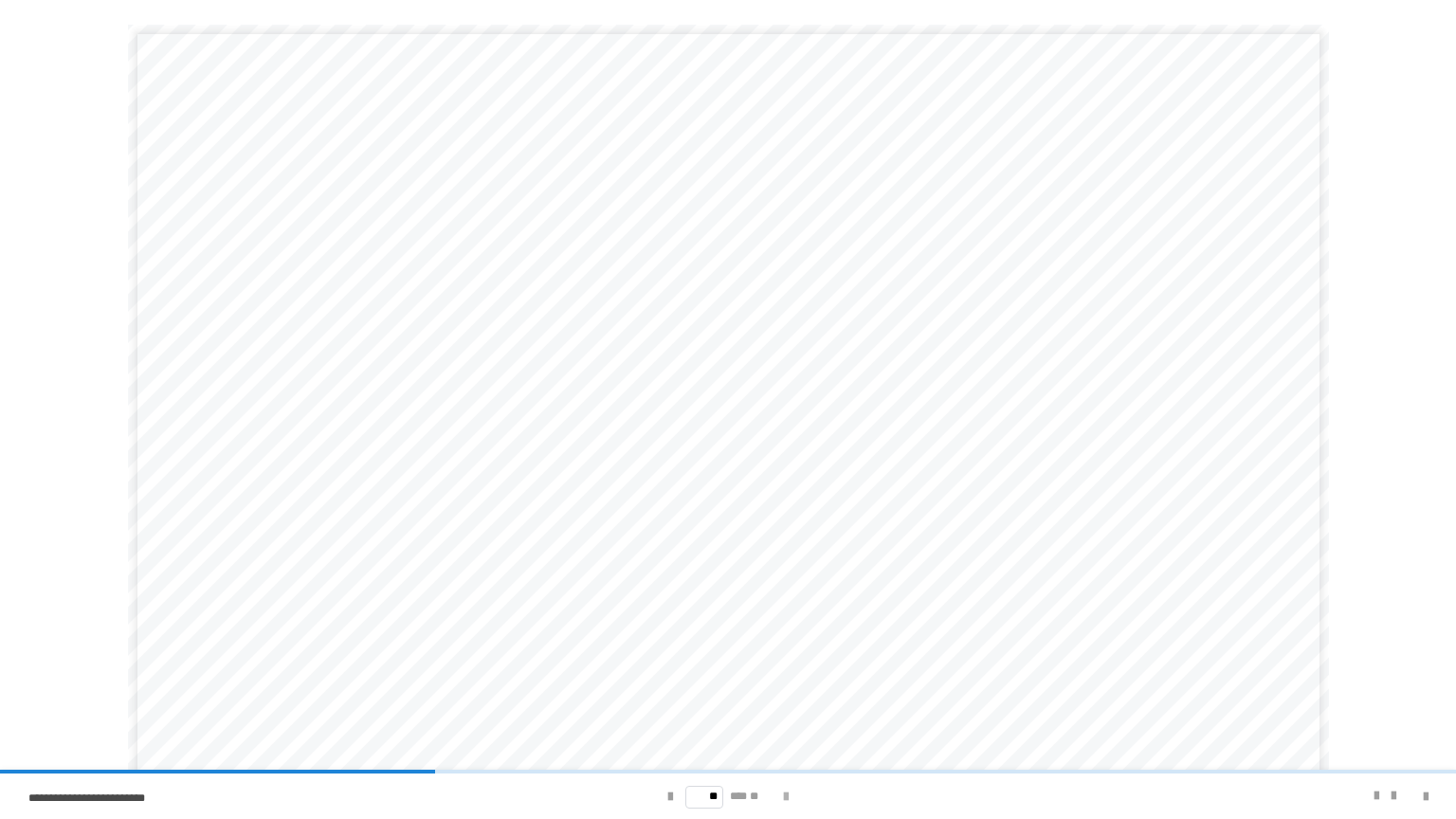 click at bounding box center [786, 797] 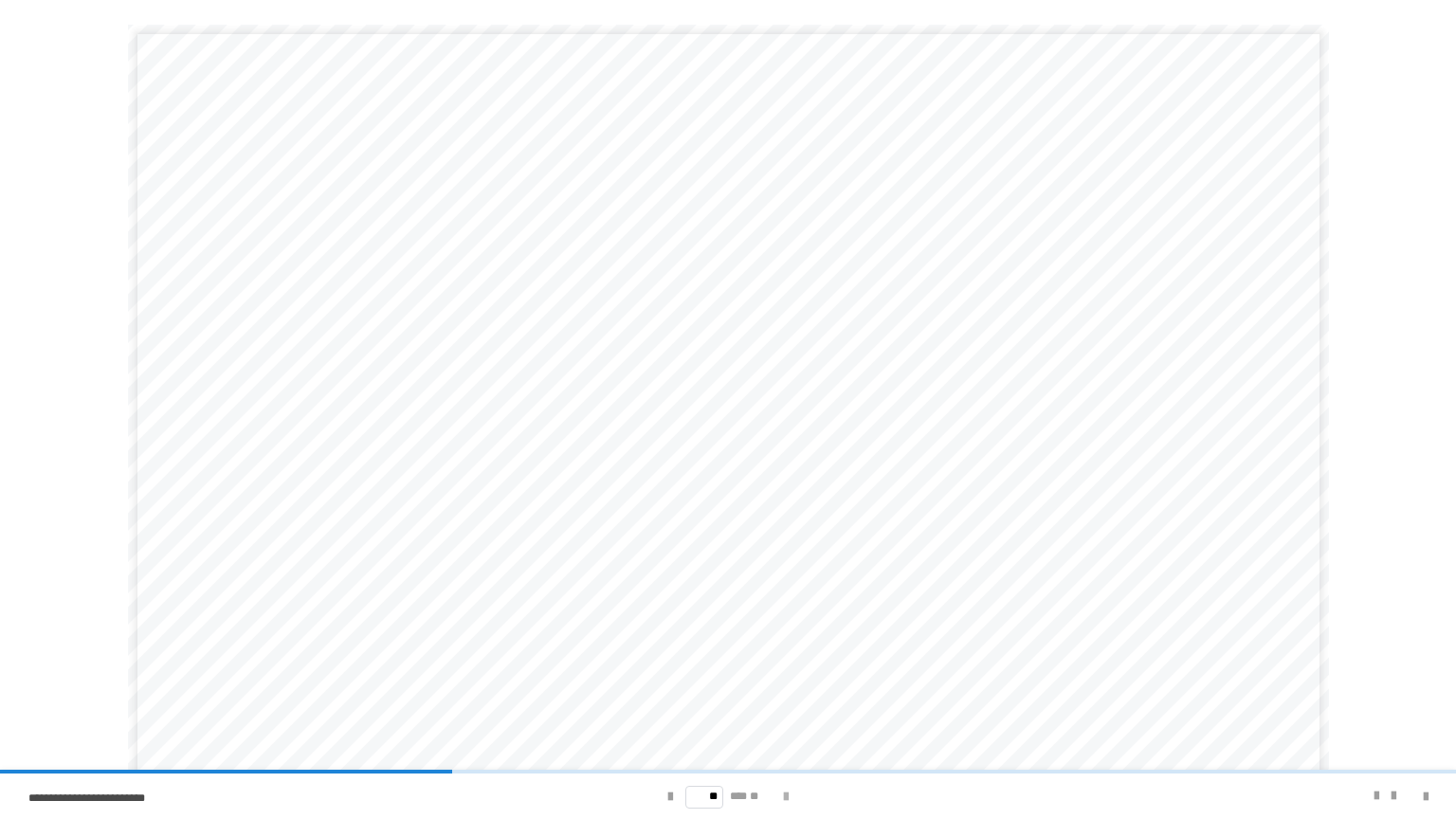 click at bounding box center [786, 797] 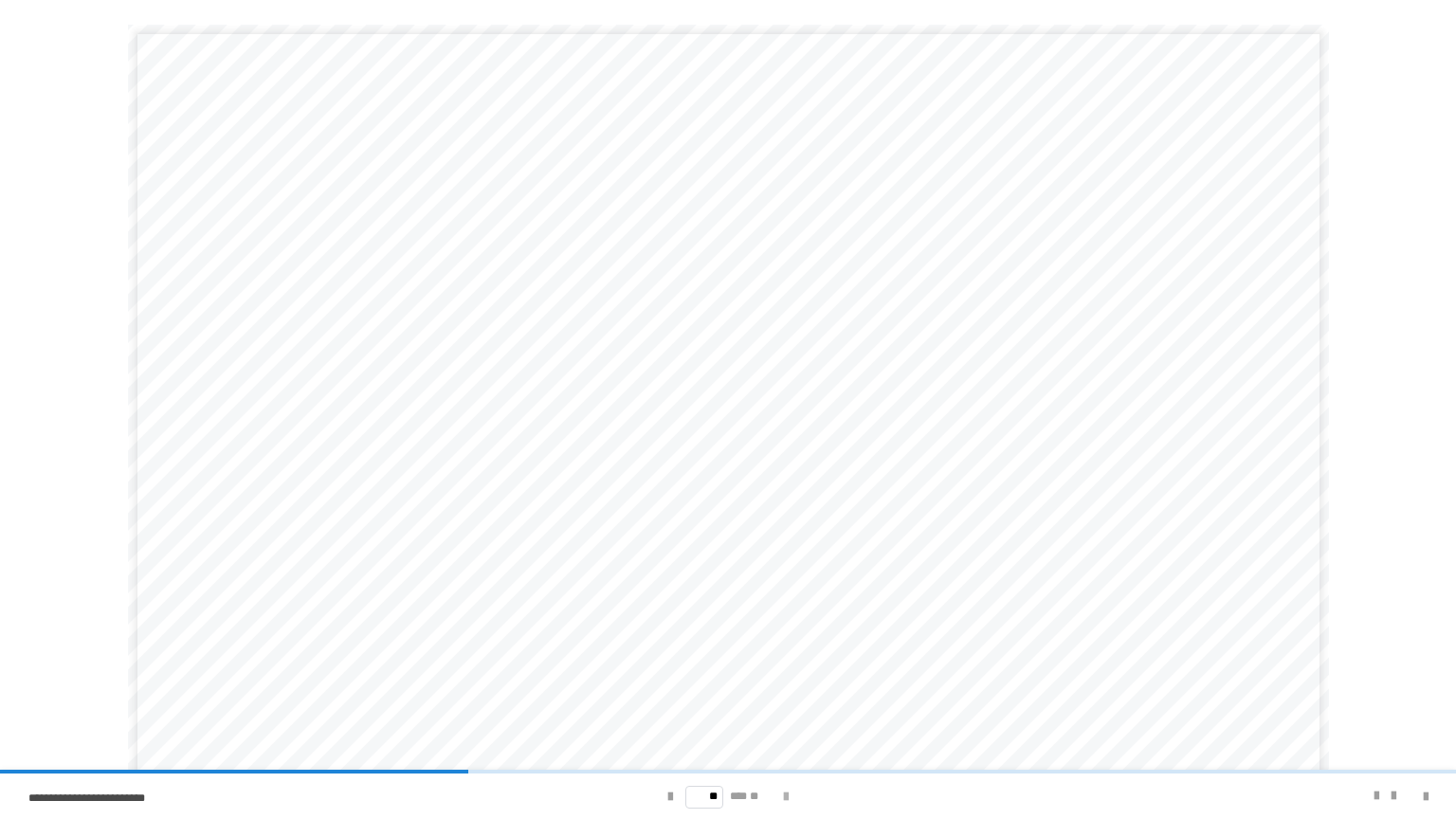 click at bounding box center (786, 797) 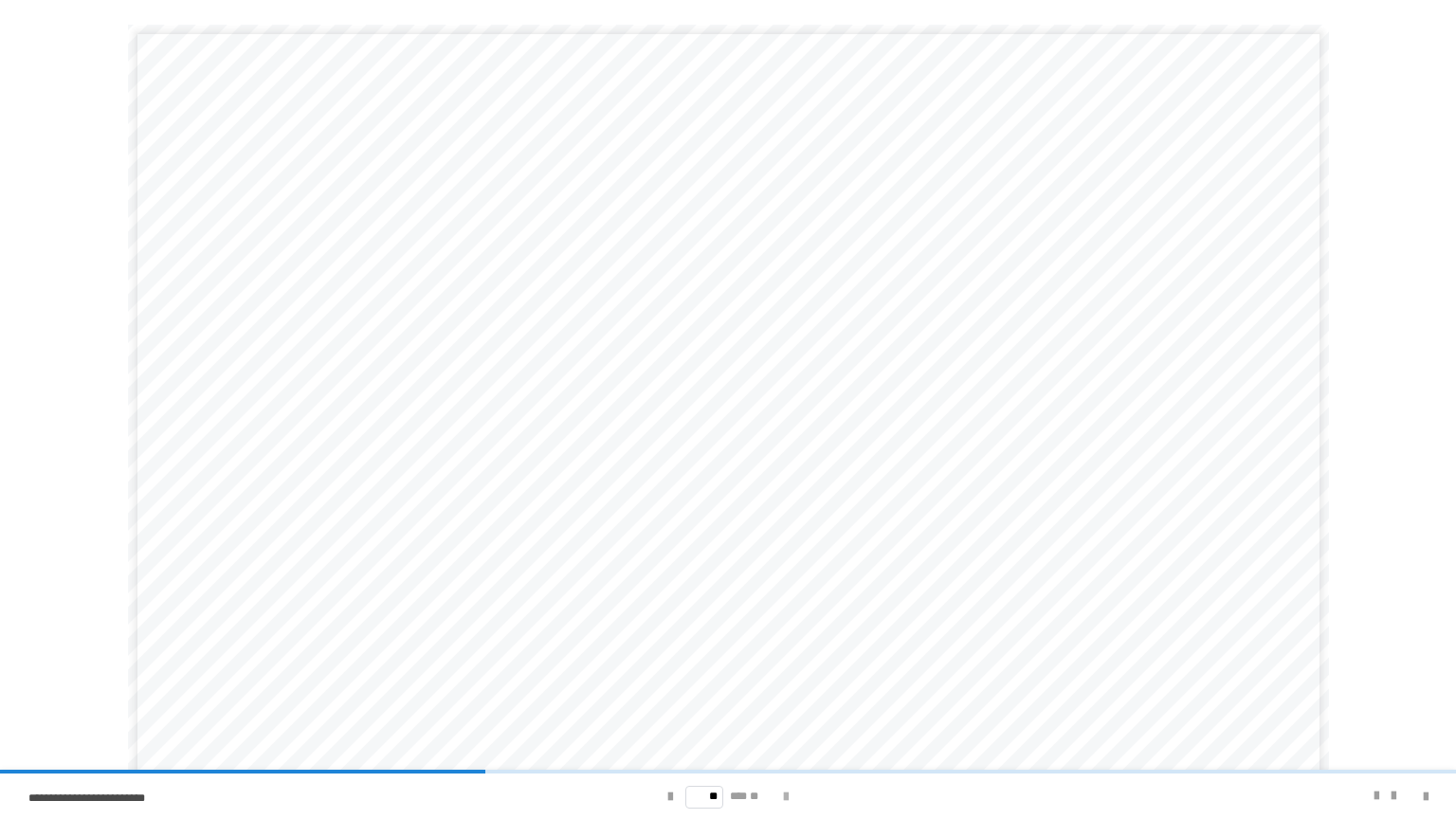 click at bounding box center (786, 797) 